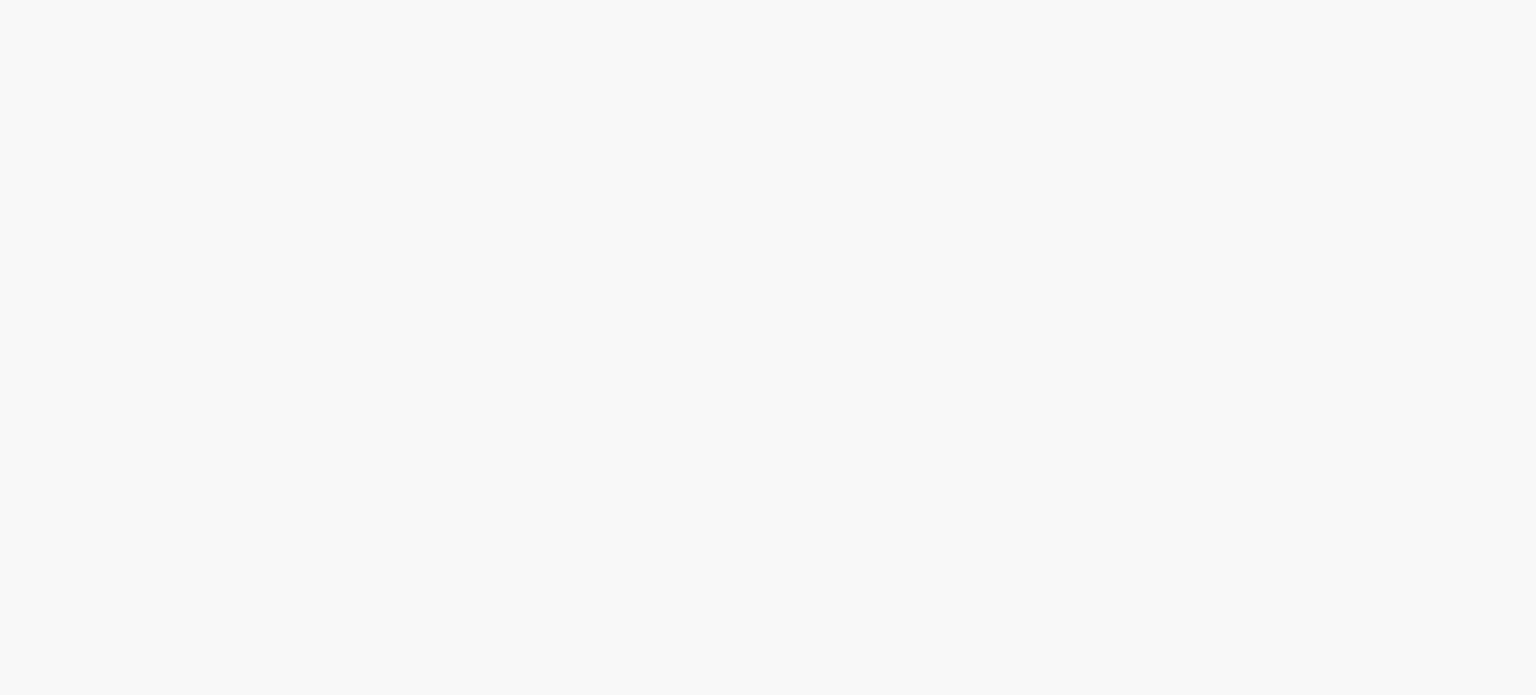 scroll, scrollTop: 0, scrollLeft: 0, axis: both 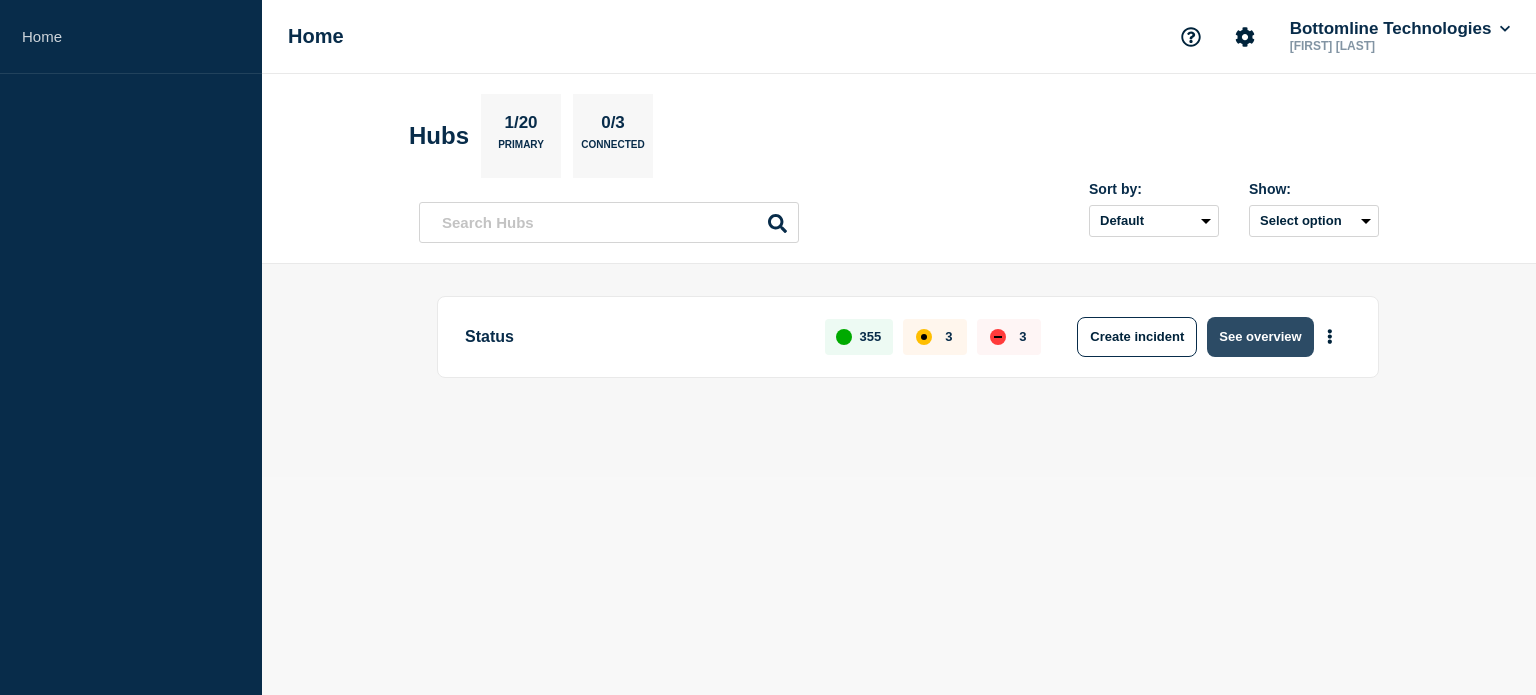 click on "See overview" at bounding box center (1260, 337) 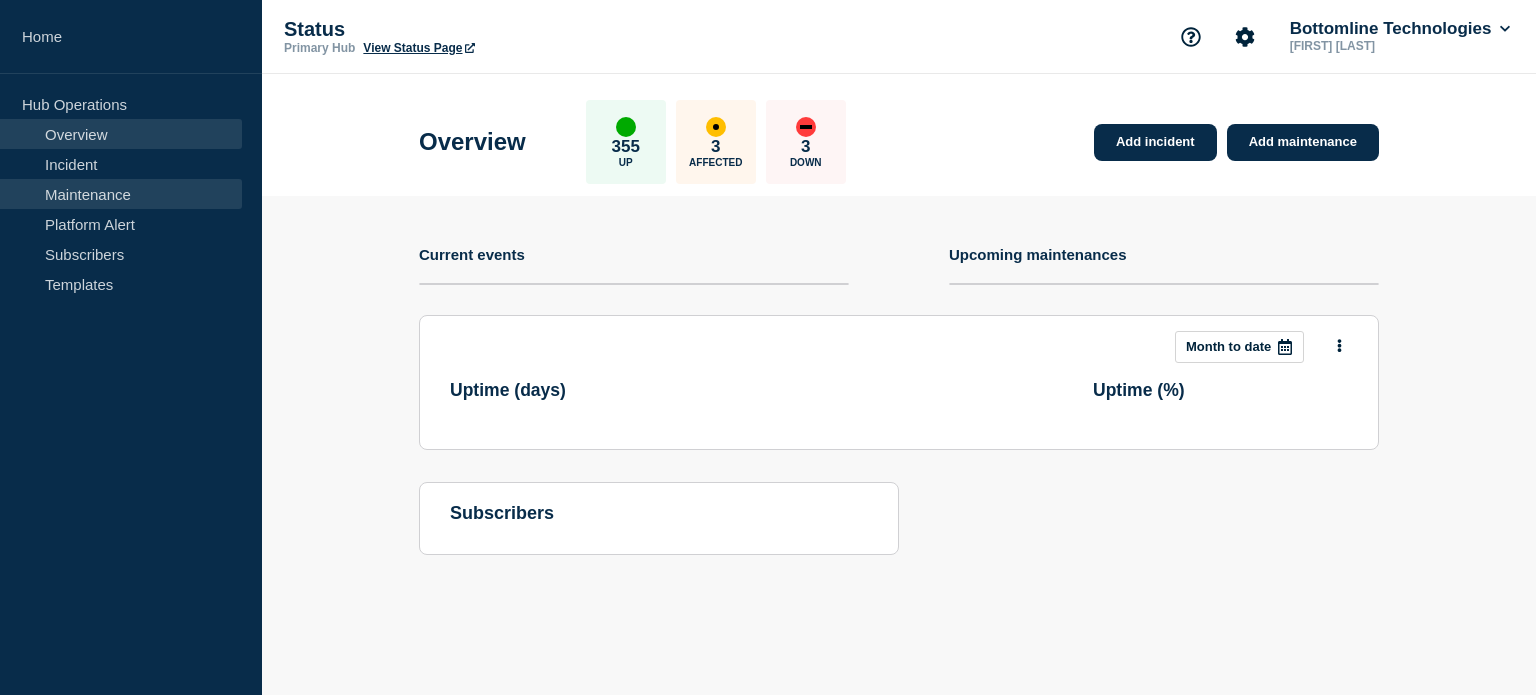 click on "Maintenance" at bounding box center [121, 194] 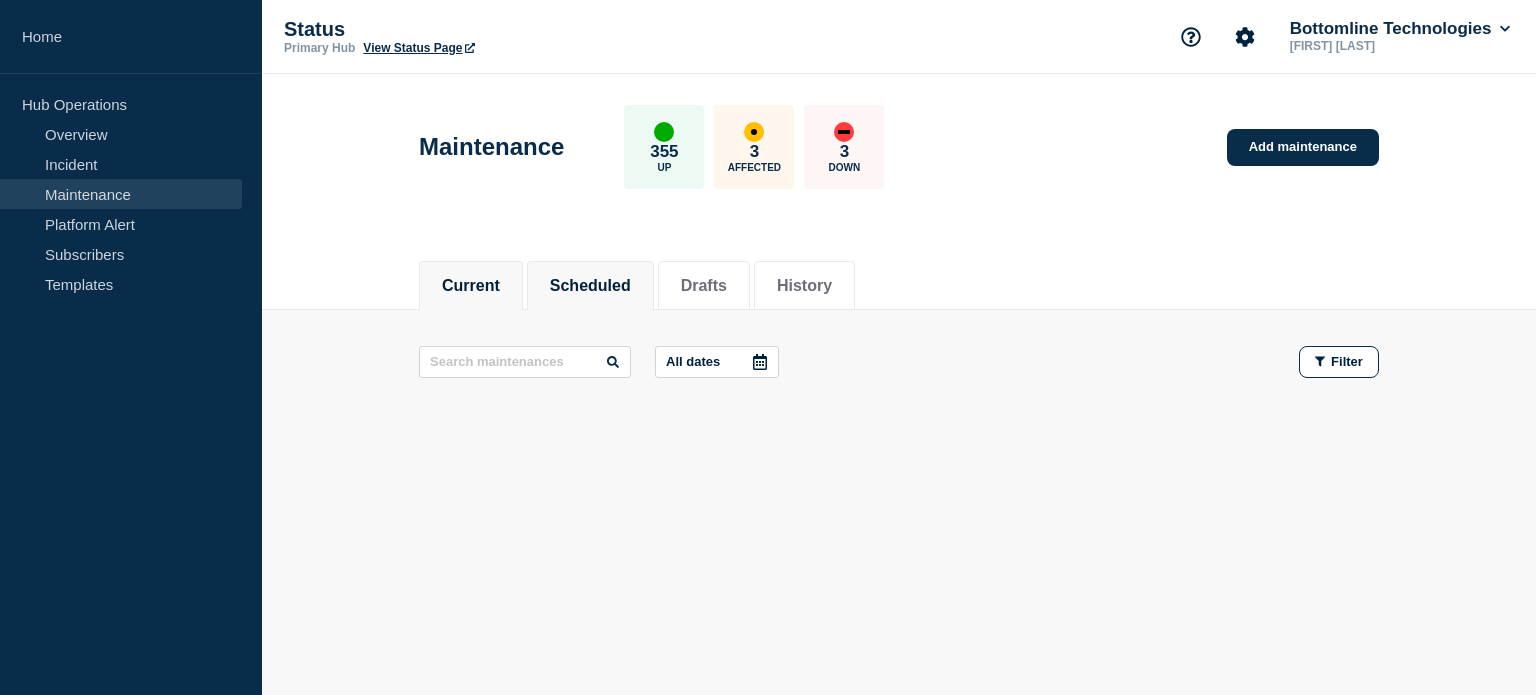 click on "Scheduled" at bounding box center (590, 286) 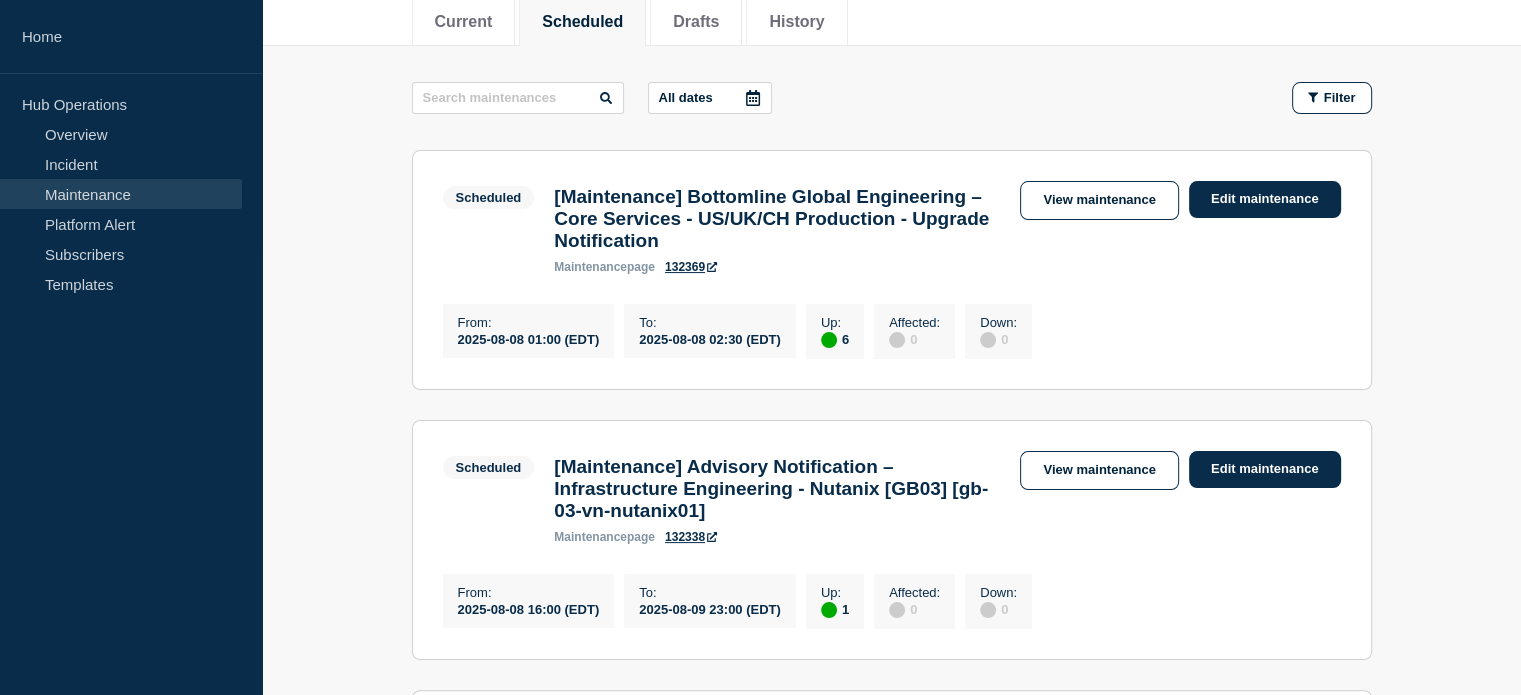 scroll, scrollTop: 300, scrollLeft: 0, axis: vertical 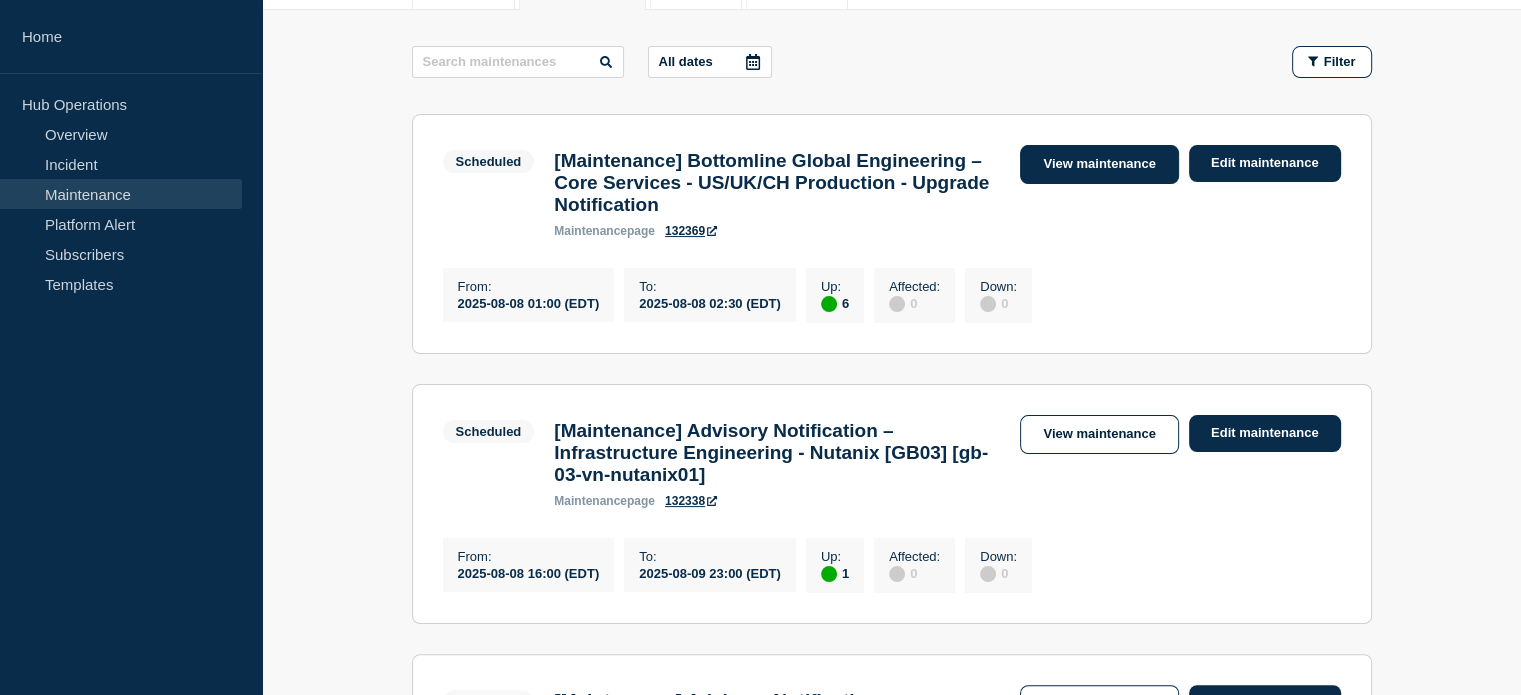 click on "View maintenance" at bounding box center (1099, 164) 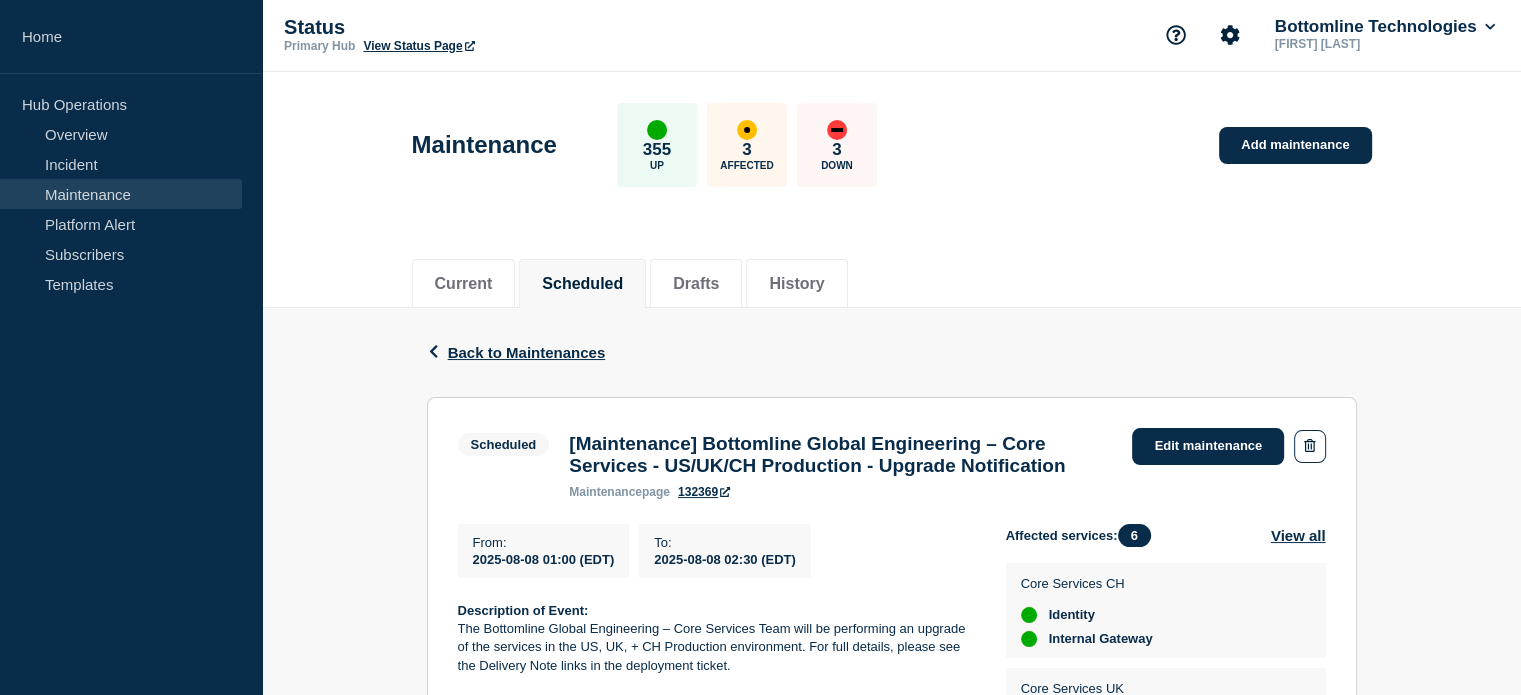 scroll, scrollTop: 0, scrollLeft: 0, axis: both 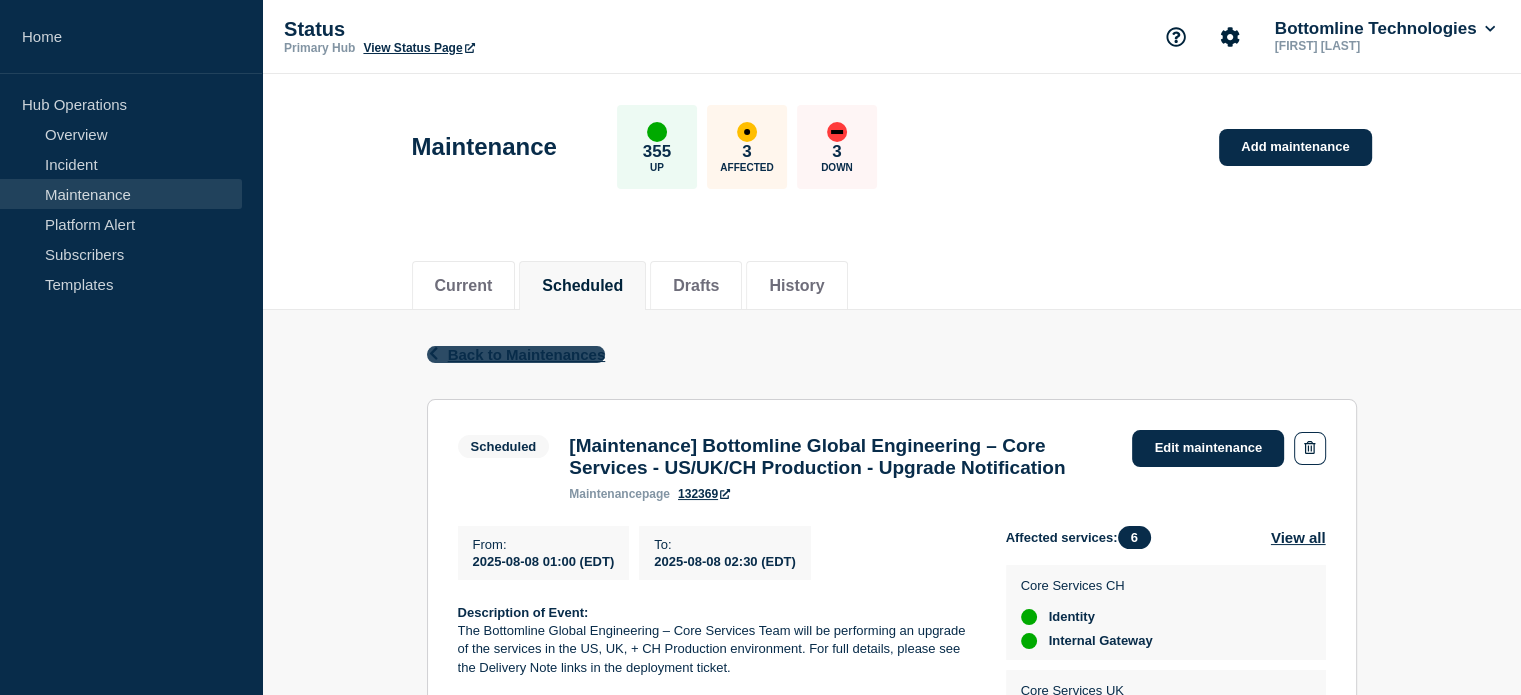 click 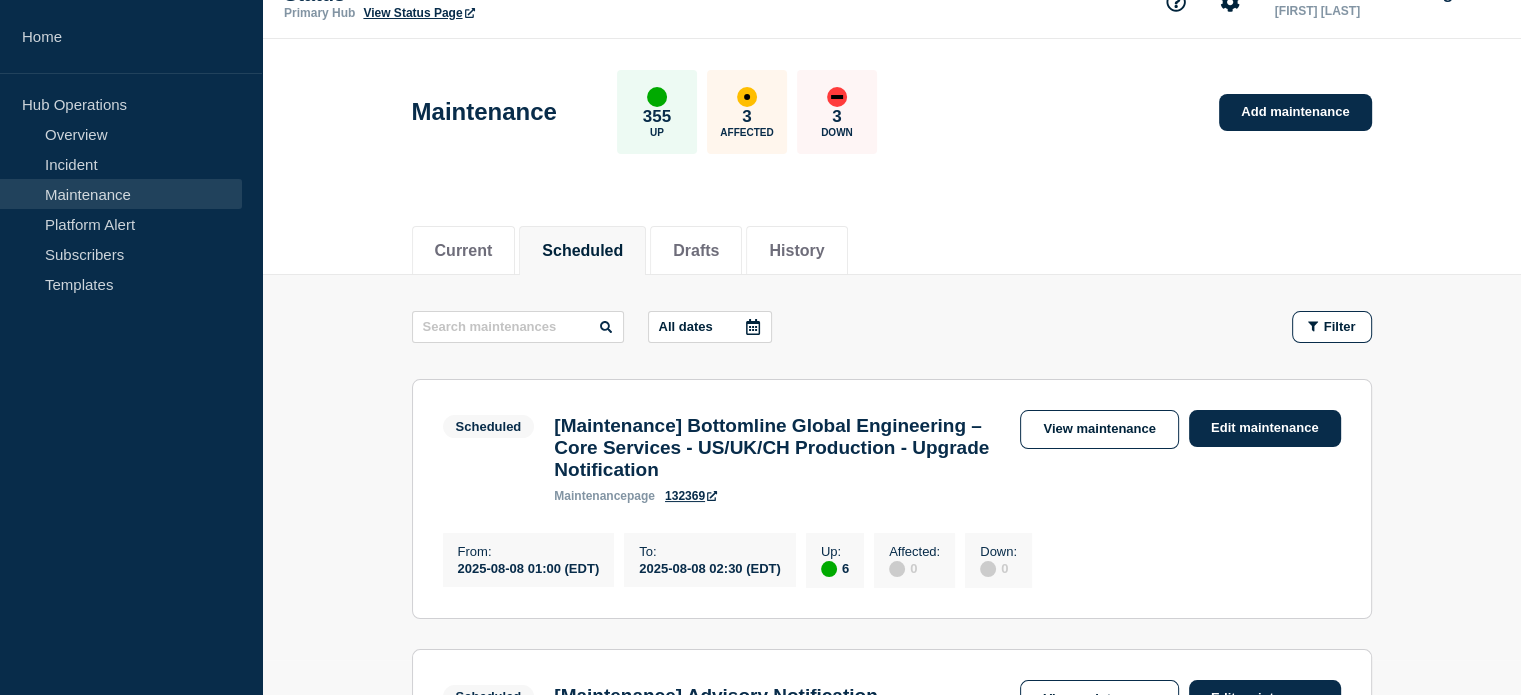scroll, scrollTop: 0, scrollLeft: 0, axis: both 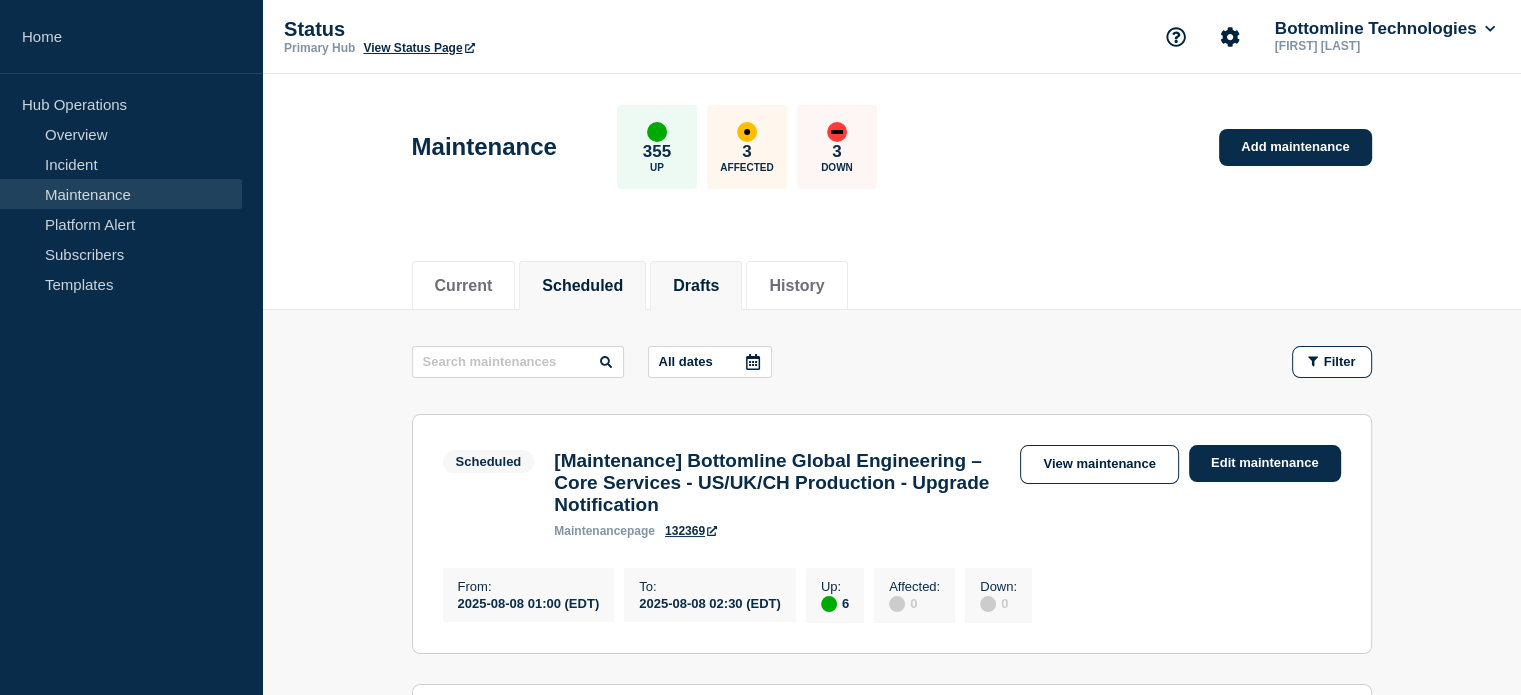 click on "Drafts" at bounding box center (696, 286) 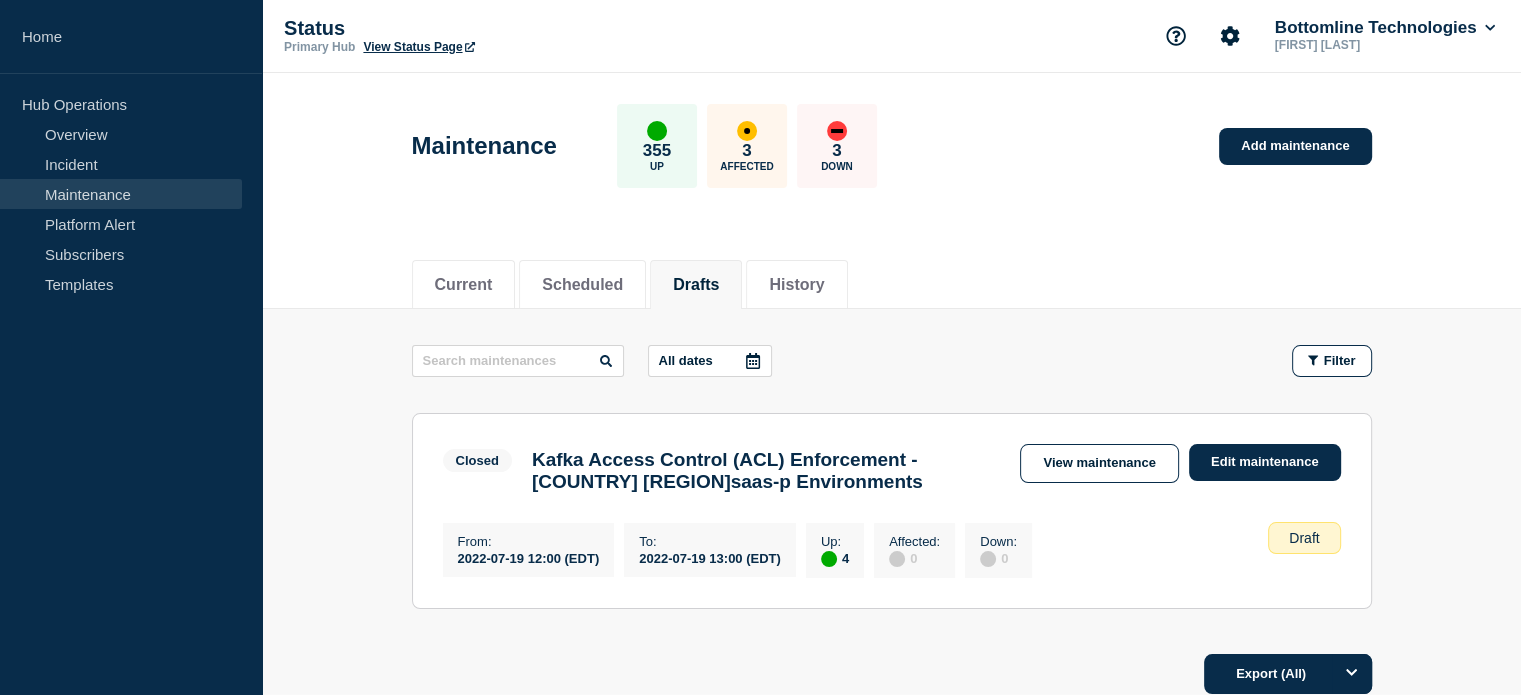 scroll, scrollTop: 0, scrollLeft: 0, axis: both 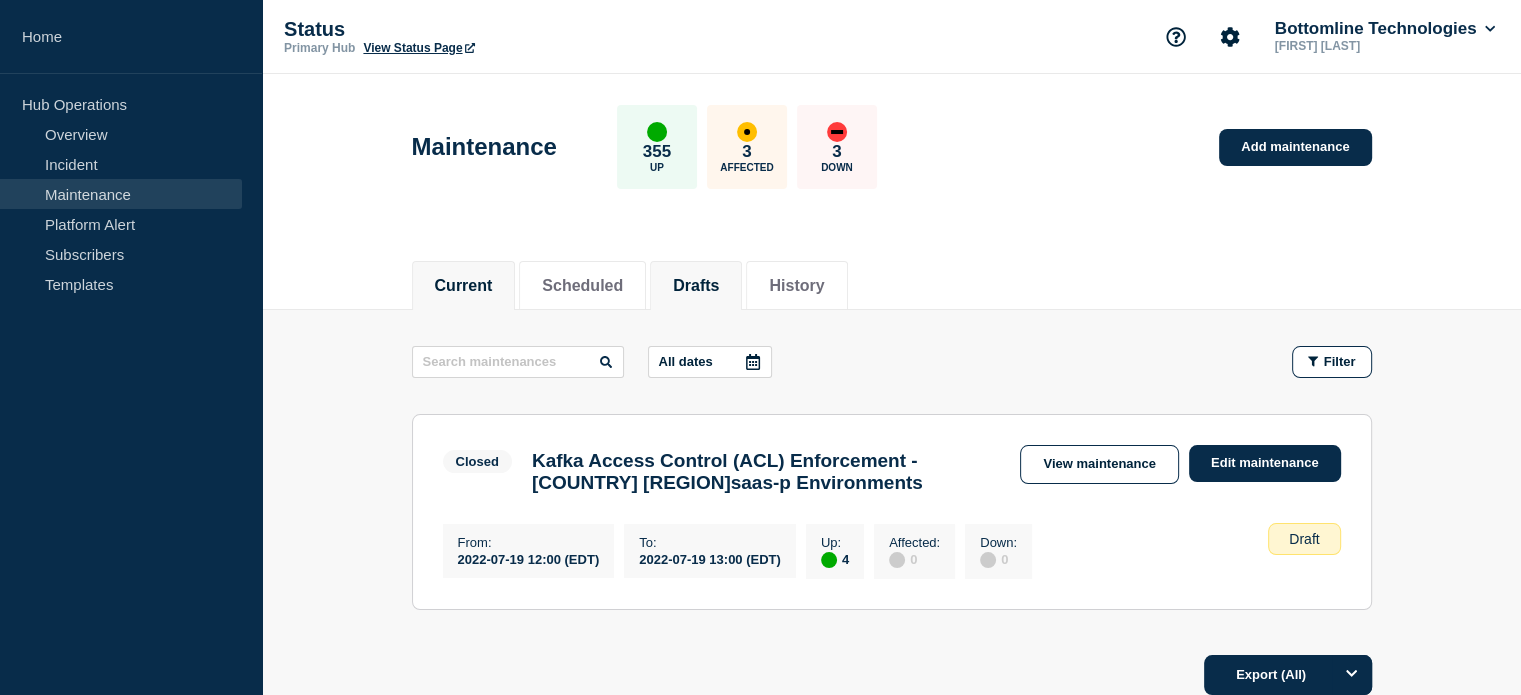 click on "Current" at bounding box center (464, 286) 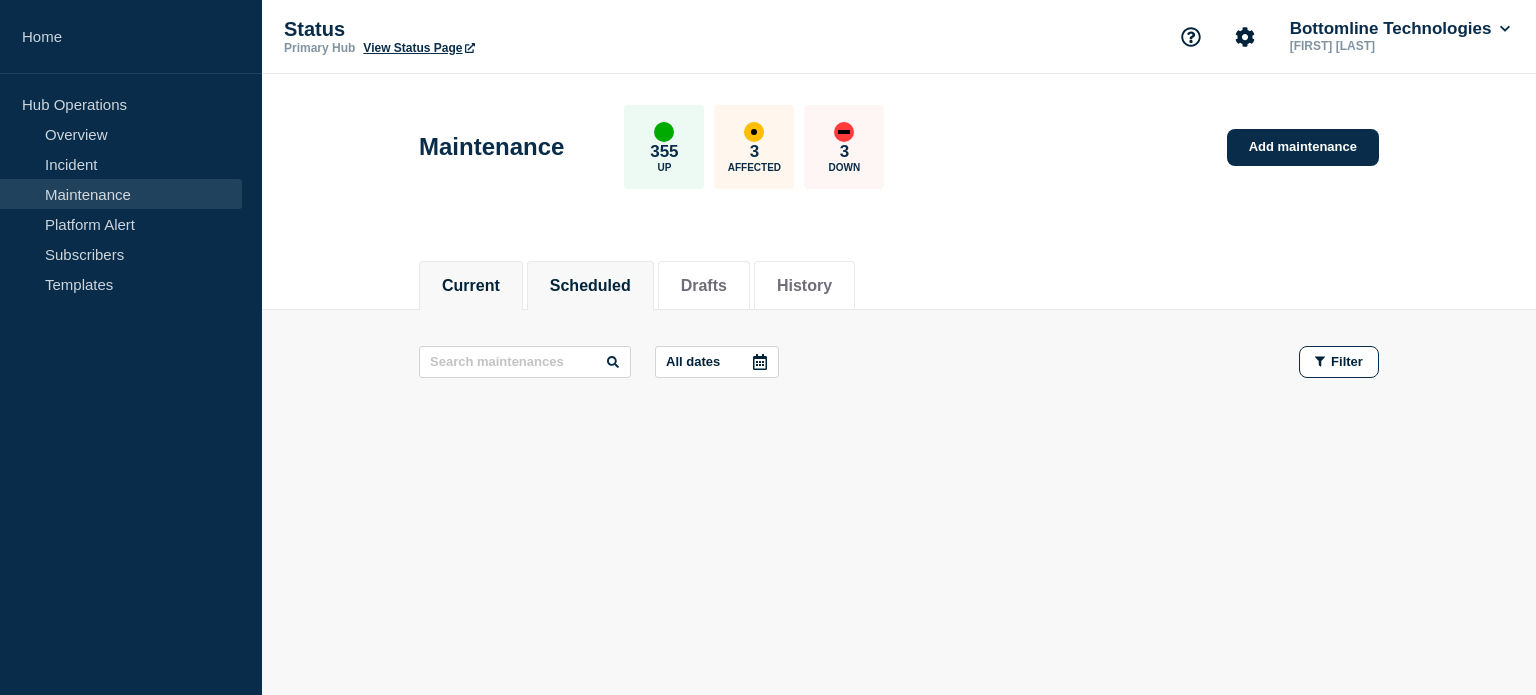 click on "Scheduled" at bounding box center [590, 286] 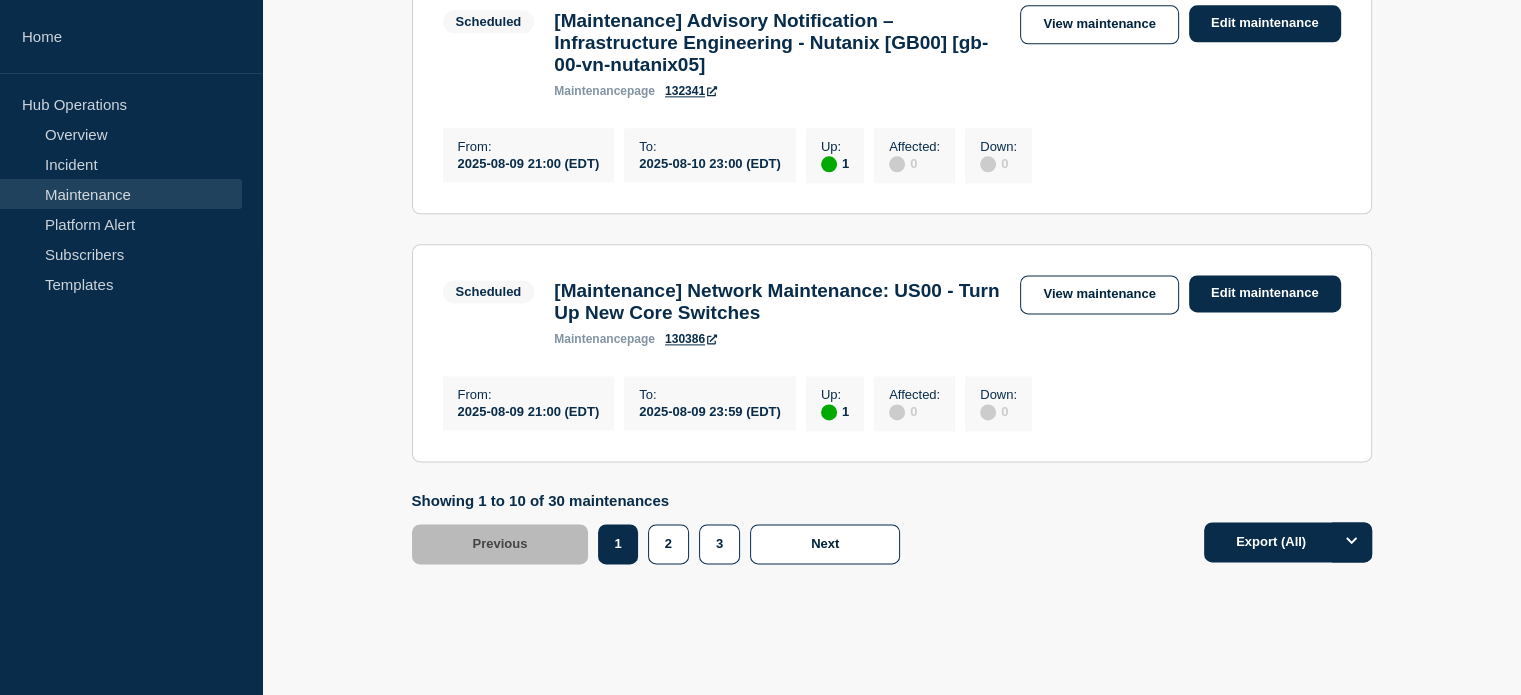 scroll, scrollTop: 2700, scrollLeft: 0, axis: vertical 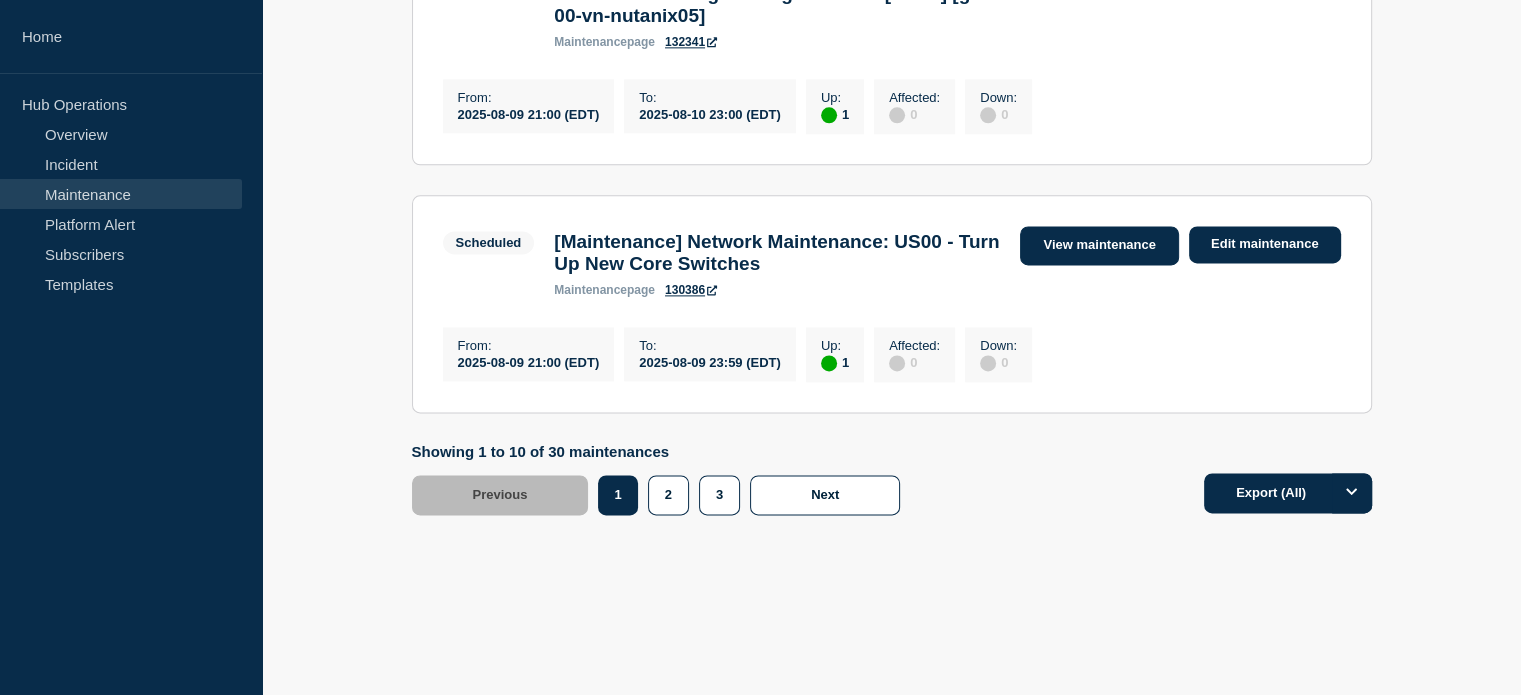 click on "View maintenance" at bounding box center (1099, 245) 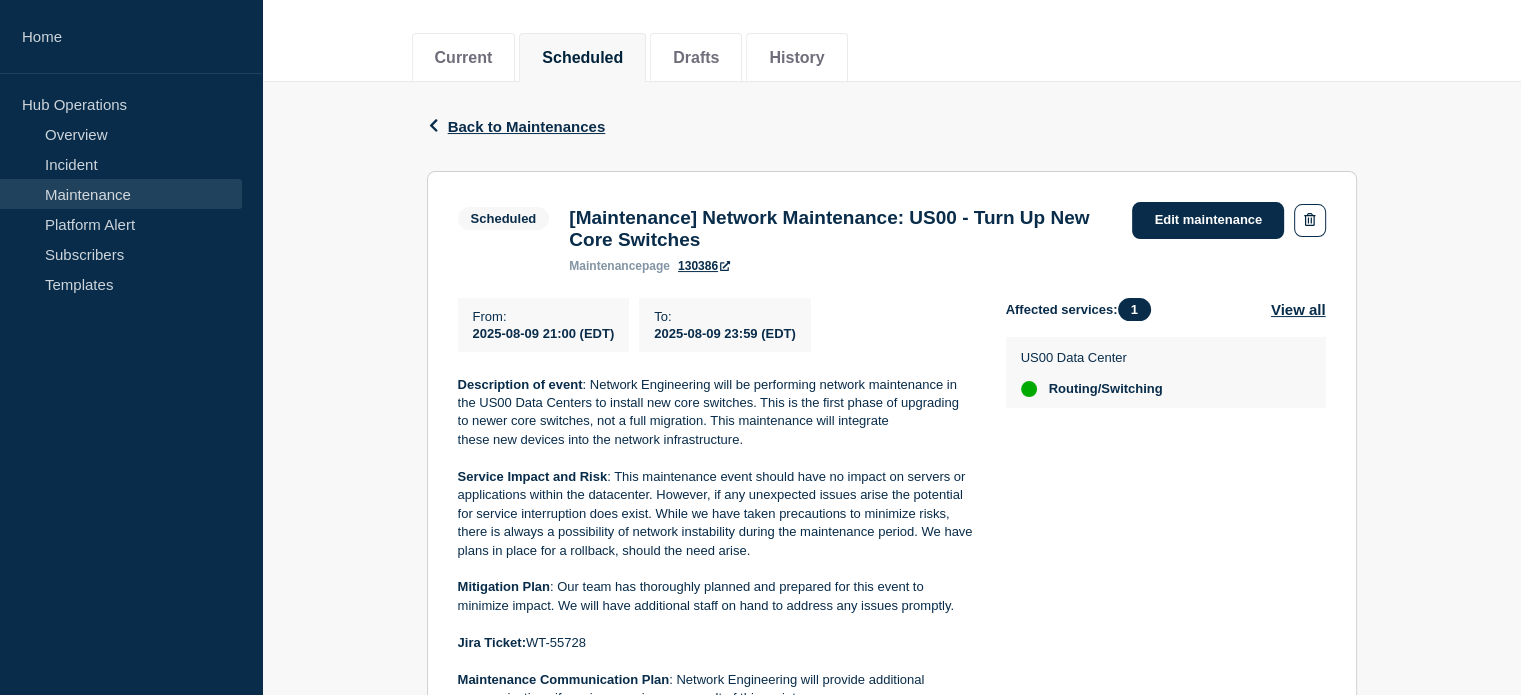 scroll, scrollTop: 400, scrollLeft: 0, axis: vertical 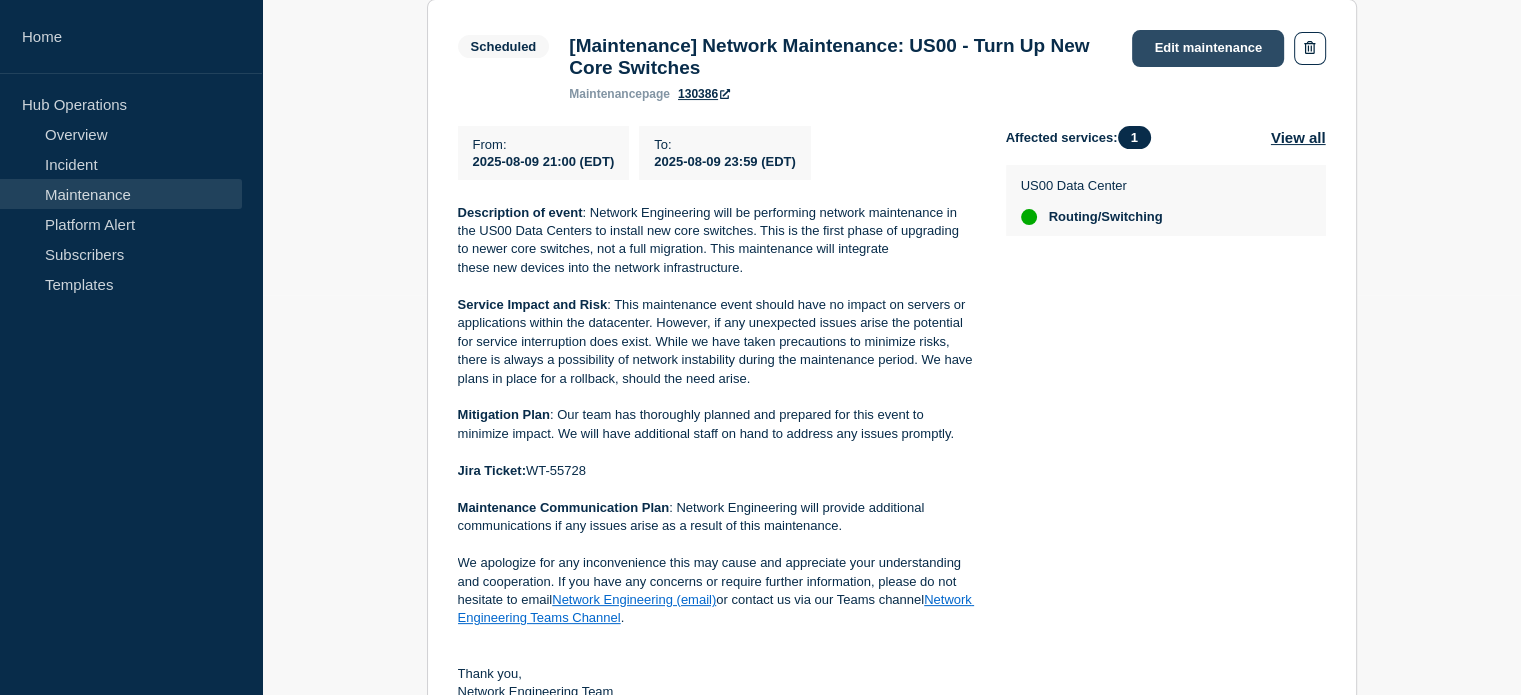 click on "Edit maintenance" 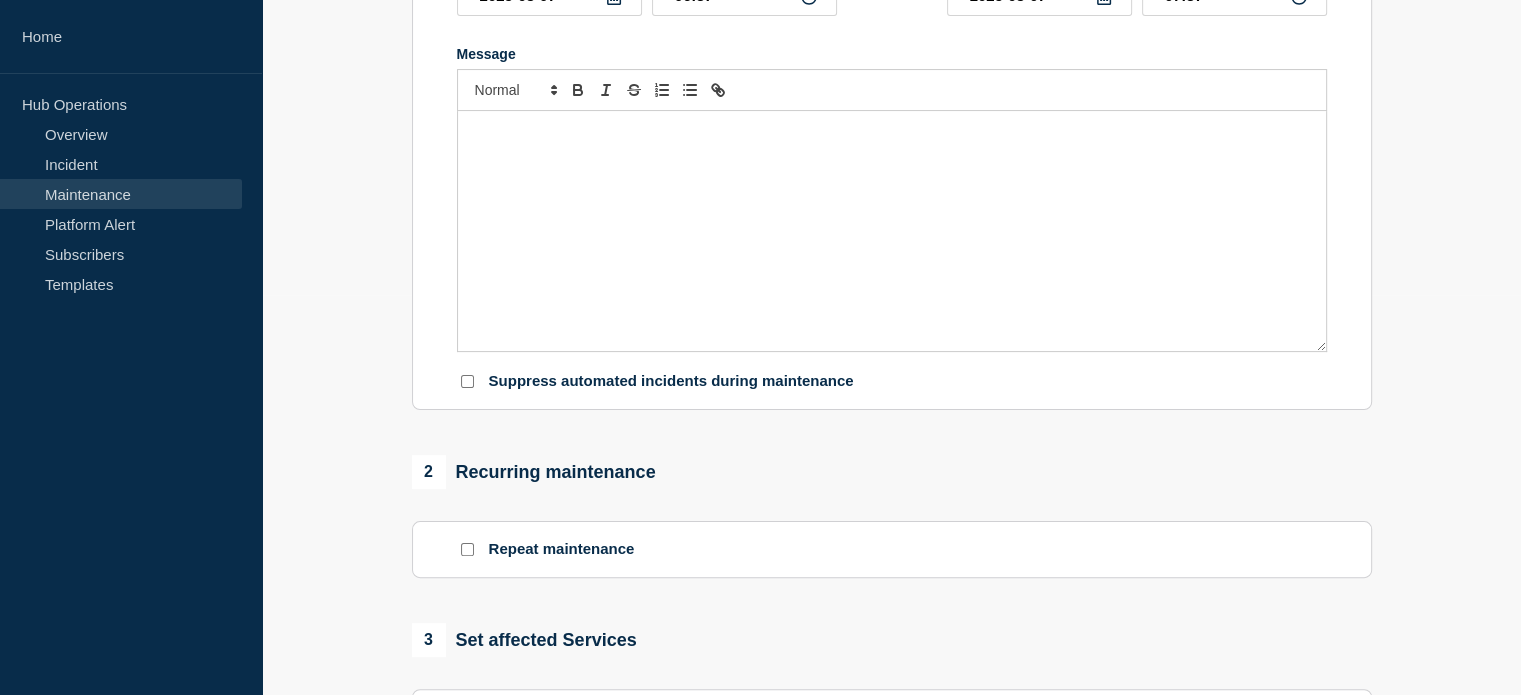 type on "[Maintenance] Network Maintenance: US00 - Turn Up New Core Switches" 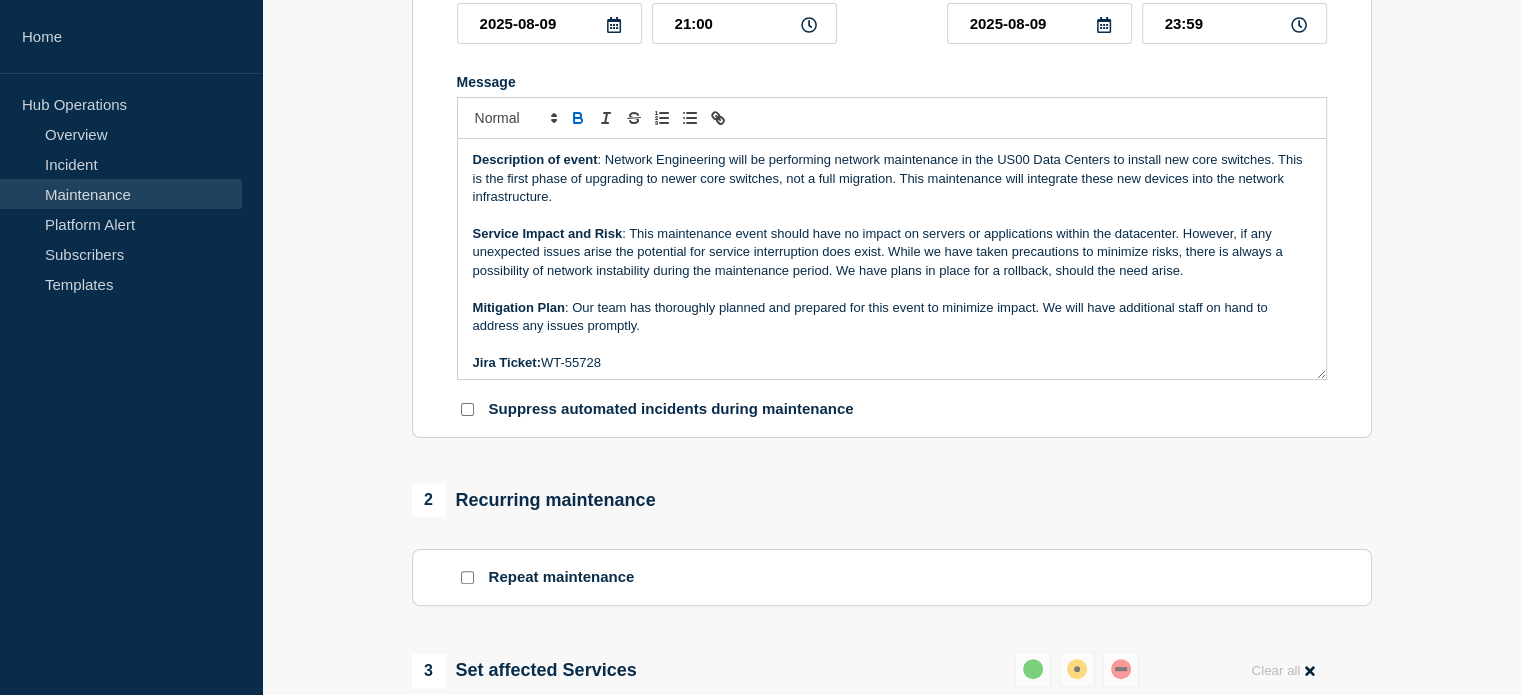 click at bounding box center (892, 216) 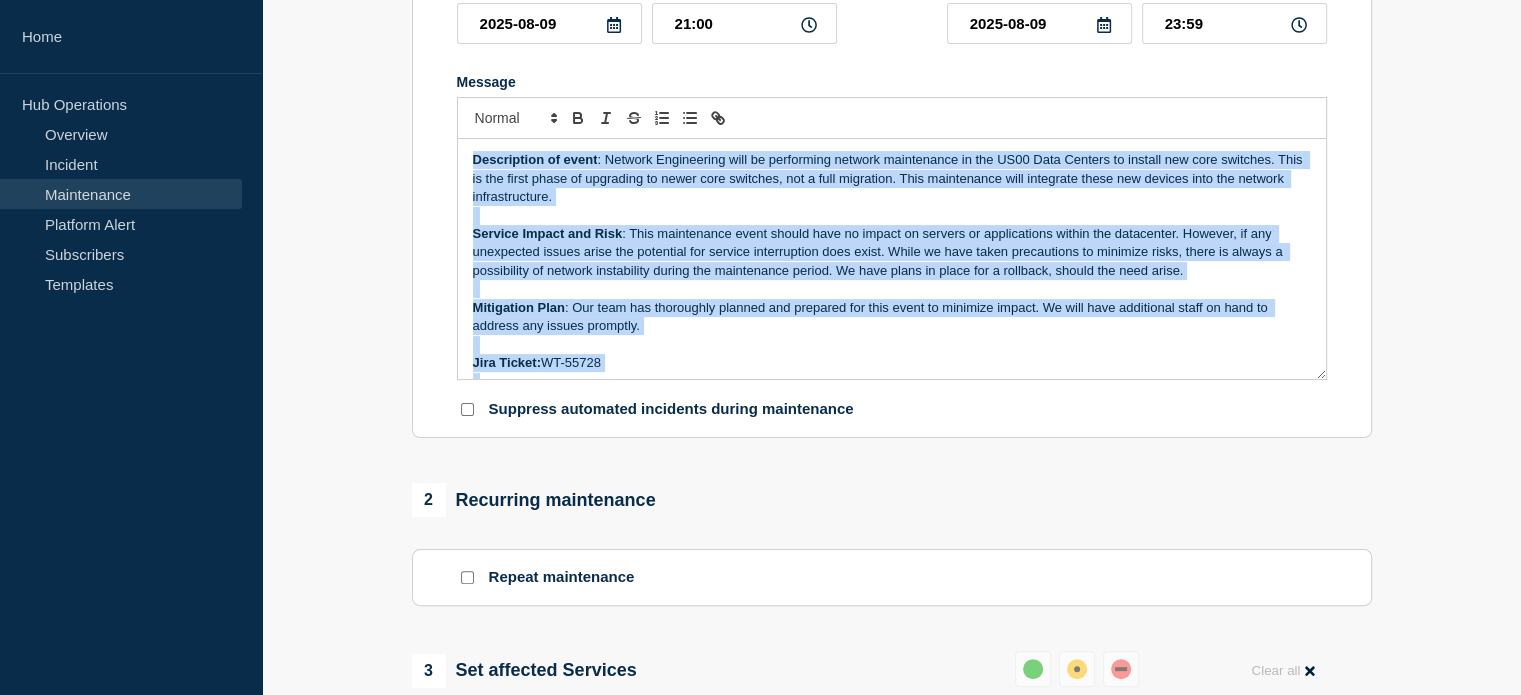copy on "Description of event : Network Engineering will be performing network maintenance in the US00 Data Centers to install new core switches. This is the first phase of upgrading to newer core switches, not a full migration. This maintenance will integrate these new devices into the network infrastructure.   Service Impact and Risk : This maintenance event should have no impact on servers or applications within the datacenter. However, if any unexpected issues arise the potential for service interruption does exist. While we have taken precautions to minimize risks, there is always a possibility of network instability during the maintenance period. We have plans in place for a rollback, should the need arise.   Mitigation Plan : Our team has thoroughly planned and prepared for this event to minimize impact. We will have additional staff on hand to address any issues promptly.   Jira Ticket:  WT-55728   Maintenance Communication Plan : Network Engineering will provide additional communications if any issues aris..." 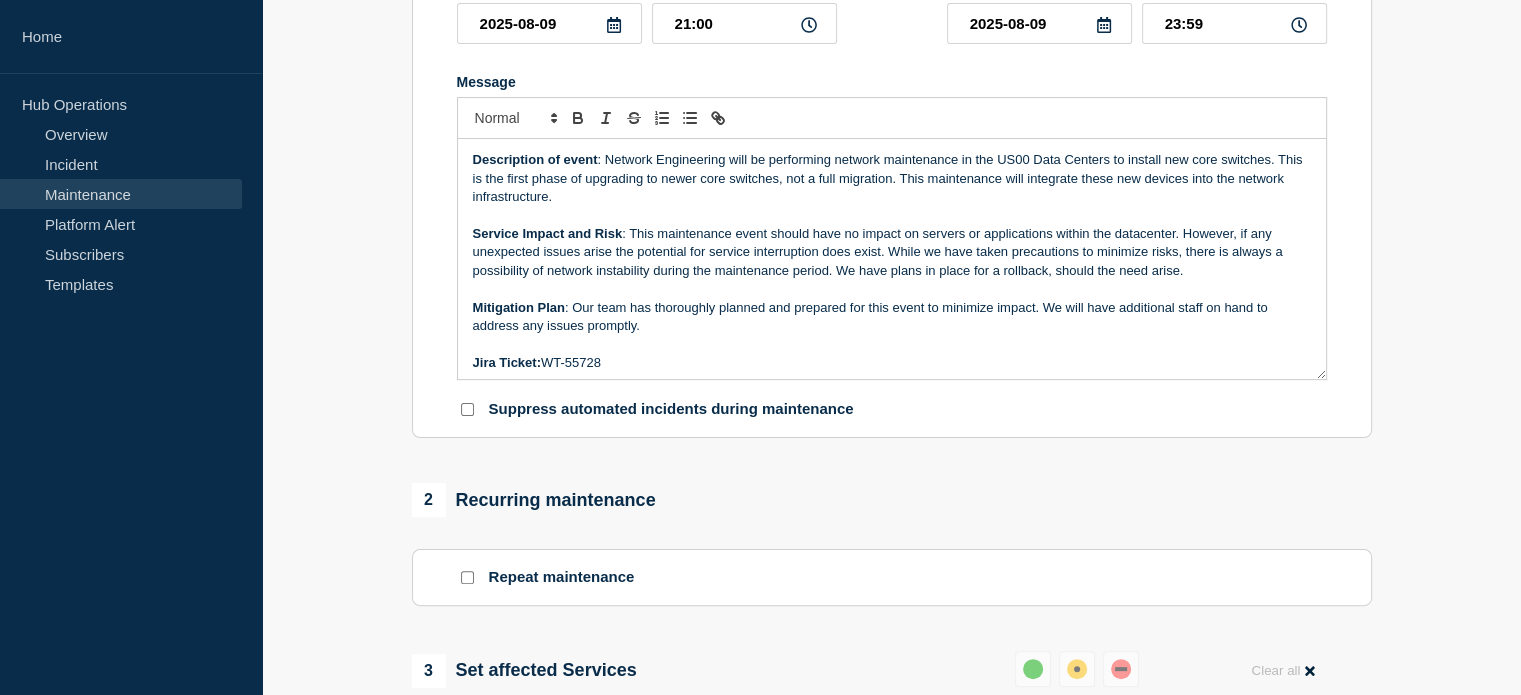click on "1  Provide details  Title  (required) [Maintenance] Network Maintenance: US00 - Turn Up New Core Switches Start time (EDT)  (required) 2025-08-09 21:00 End time (EDT)  (required) 2025-08-09 23:59 Message  Description of event : Network Engineering will be performing network maintenance in the US00 Data Centers to install new core switches. This is the first phase of upgrading to newer core switches, not a full migration. This maintenance will integrate these new devices into the network infrastructure.   Service Impact and Risk : This maintenance event should have no impact on servers or applications within the datacenter. However, if any unexpected issues arise the potential for service interruption does exist. While we have taken precautions to minimize risks, there is always a possibility of network instability during the maintenance period. We have plans in place for a rollback, should the need arise.   Mitigation Plan   Jira Ticket:  WT-55728   Maintenance Communication Plan   . 2 3 Reset" at bounding box center [891, 546] 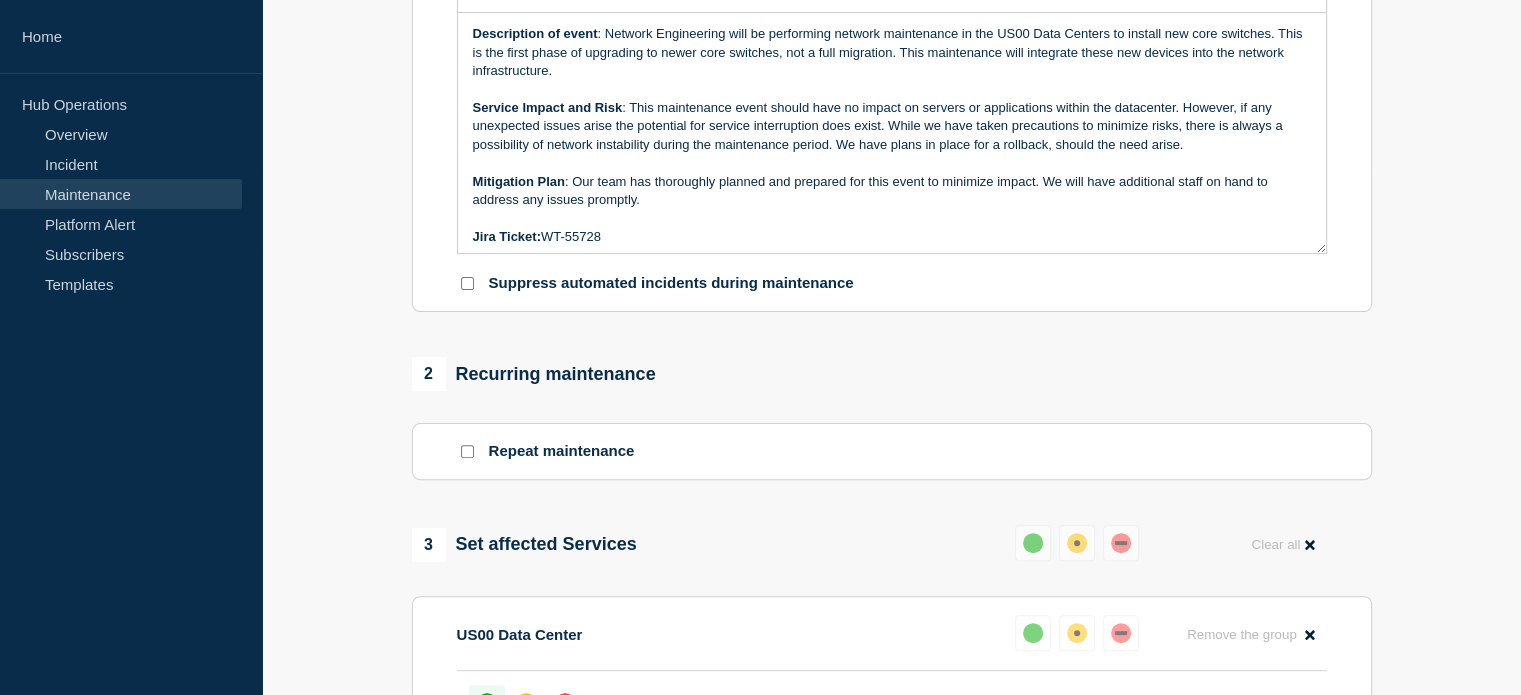 scroll, scrollTop: 1126, scrollLeft: 0, axis: vertical 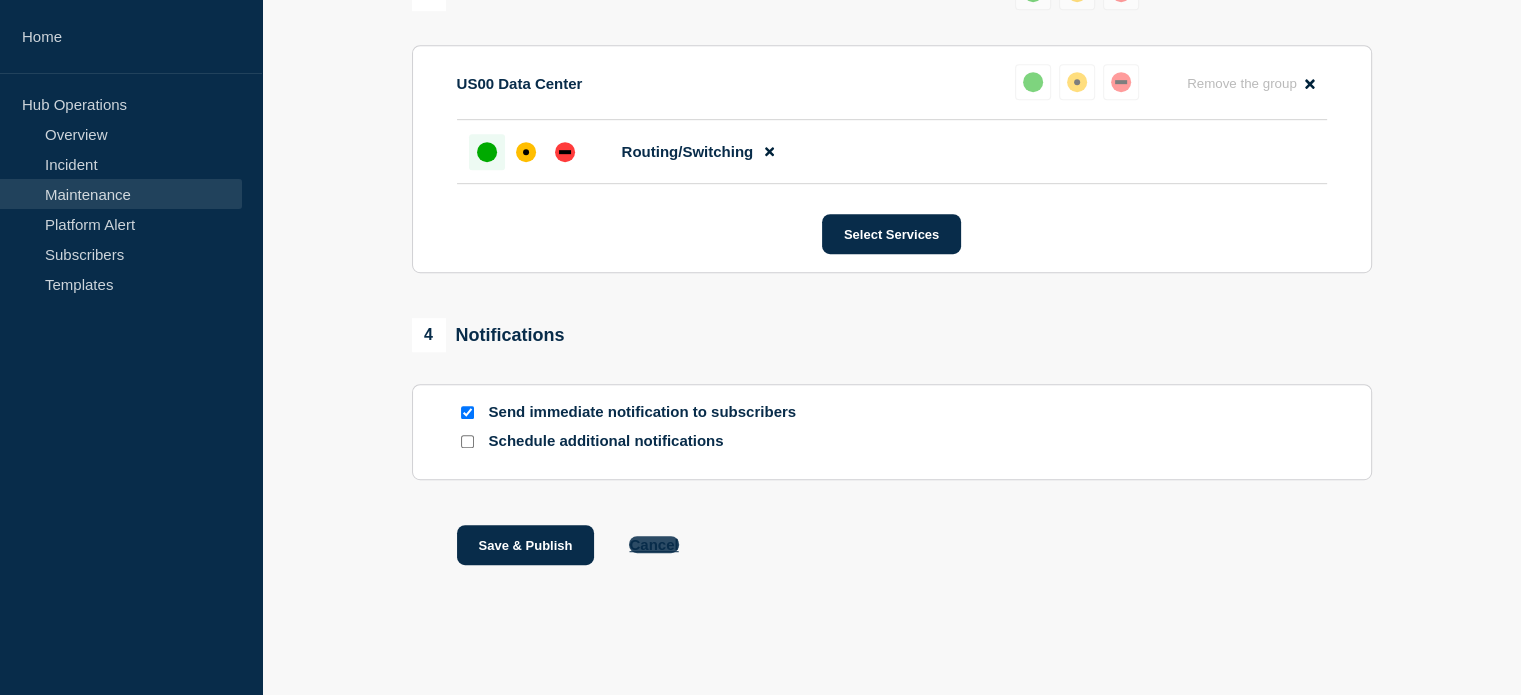 click on "Cancel" at bounding box center (653, 544) 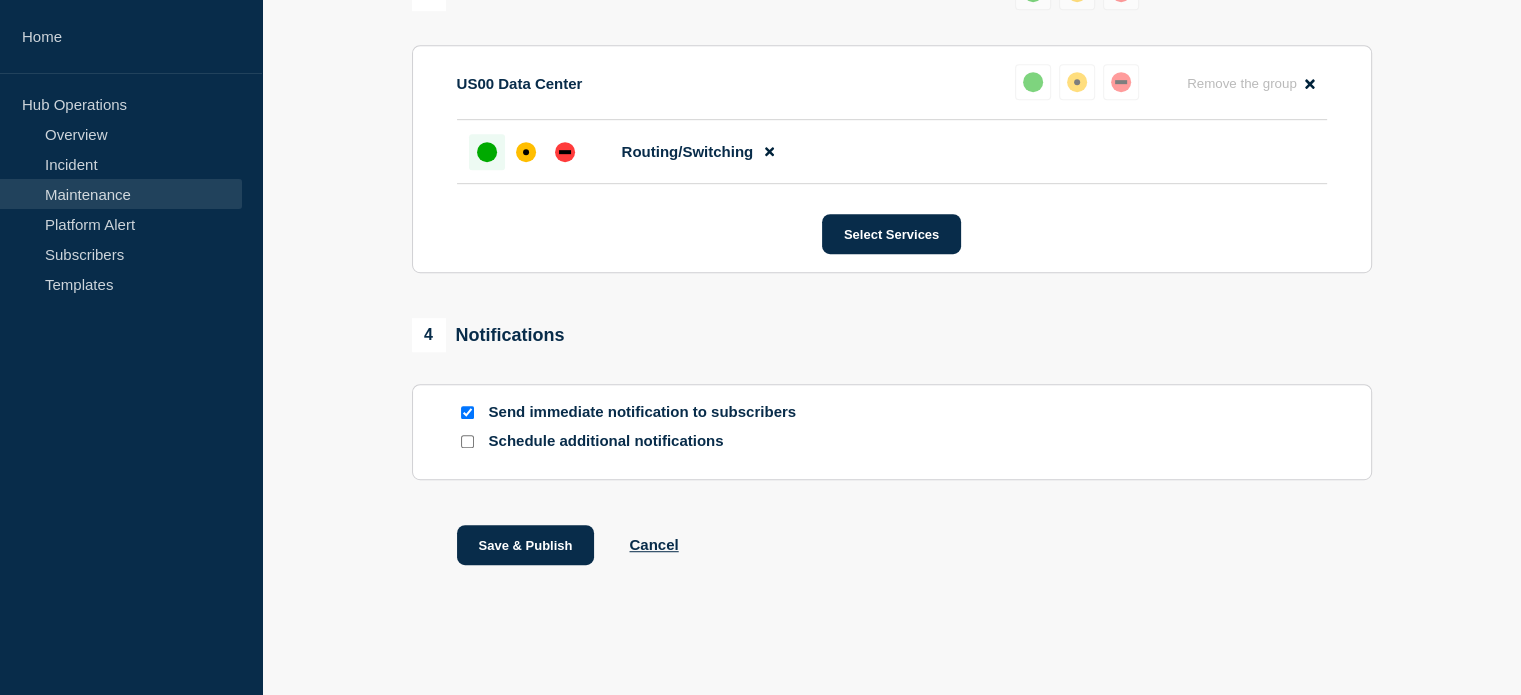 scroll, scrollTop: 0, scrollLeft: 0, axis: both 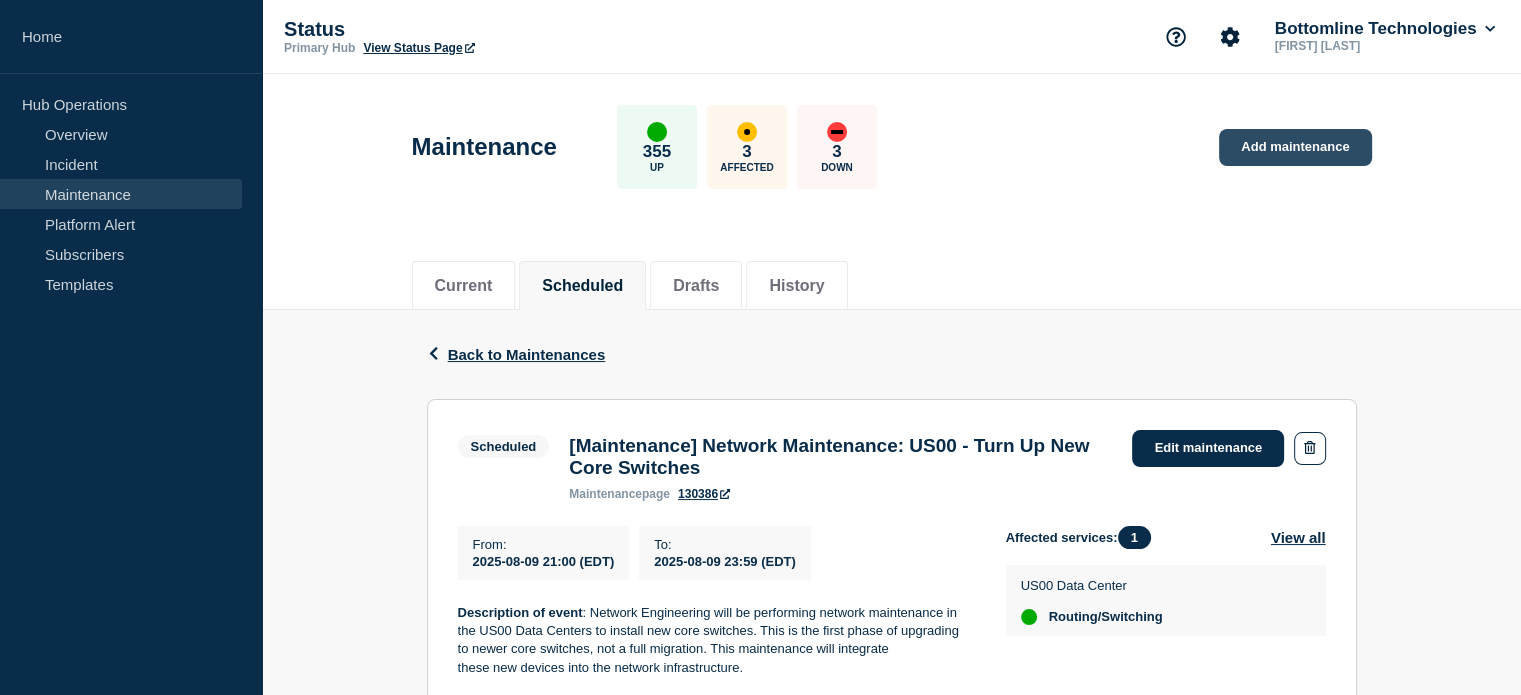 click on "Add maintenance" 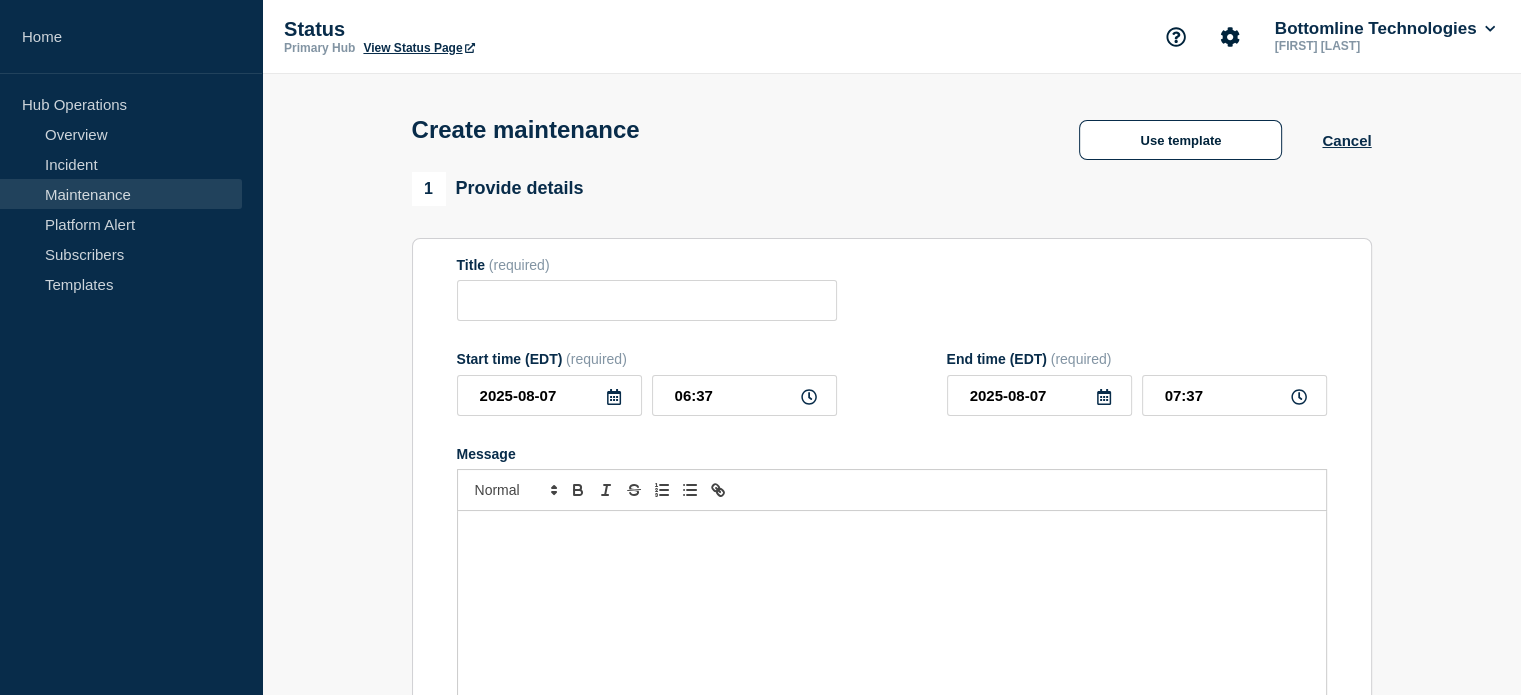 click at bounding box center [892, 631] 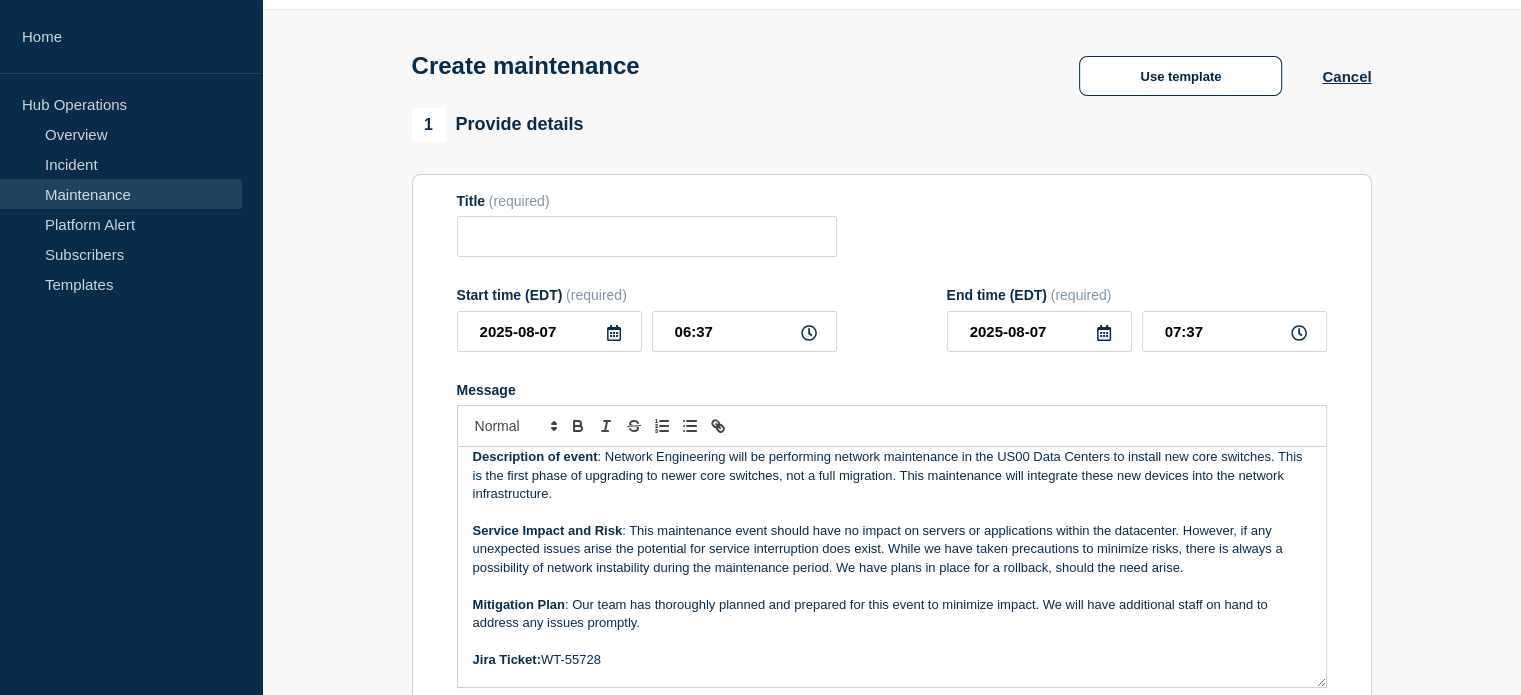 scroll, scrollTop: 0, scrollLeft: 0, axis: both 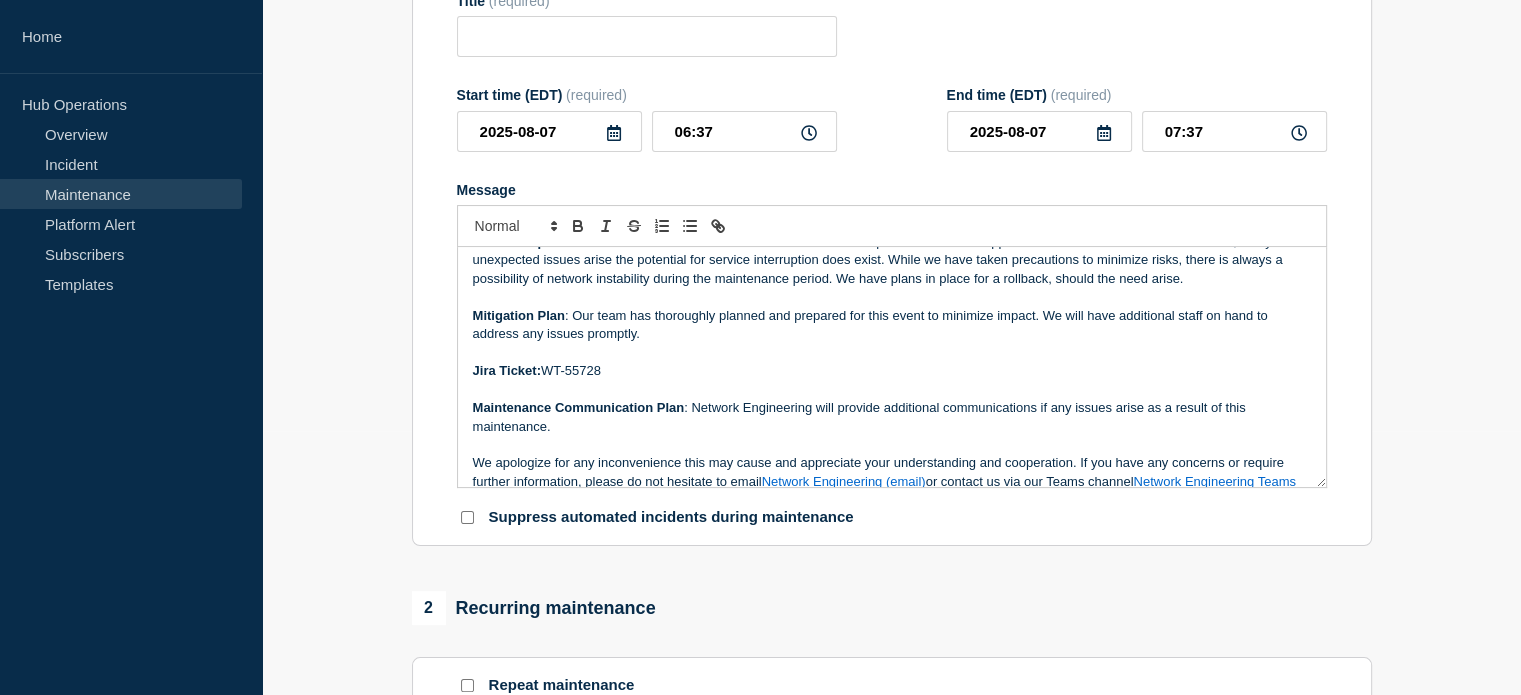 drag, startPoint x: 619, startPoint y: 378, endPoint x: 544, endPoint y: 375, distance: 75.059975 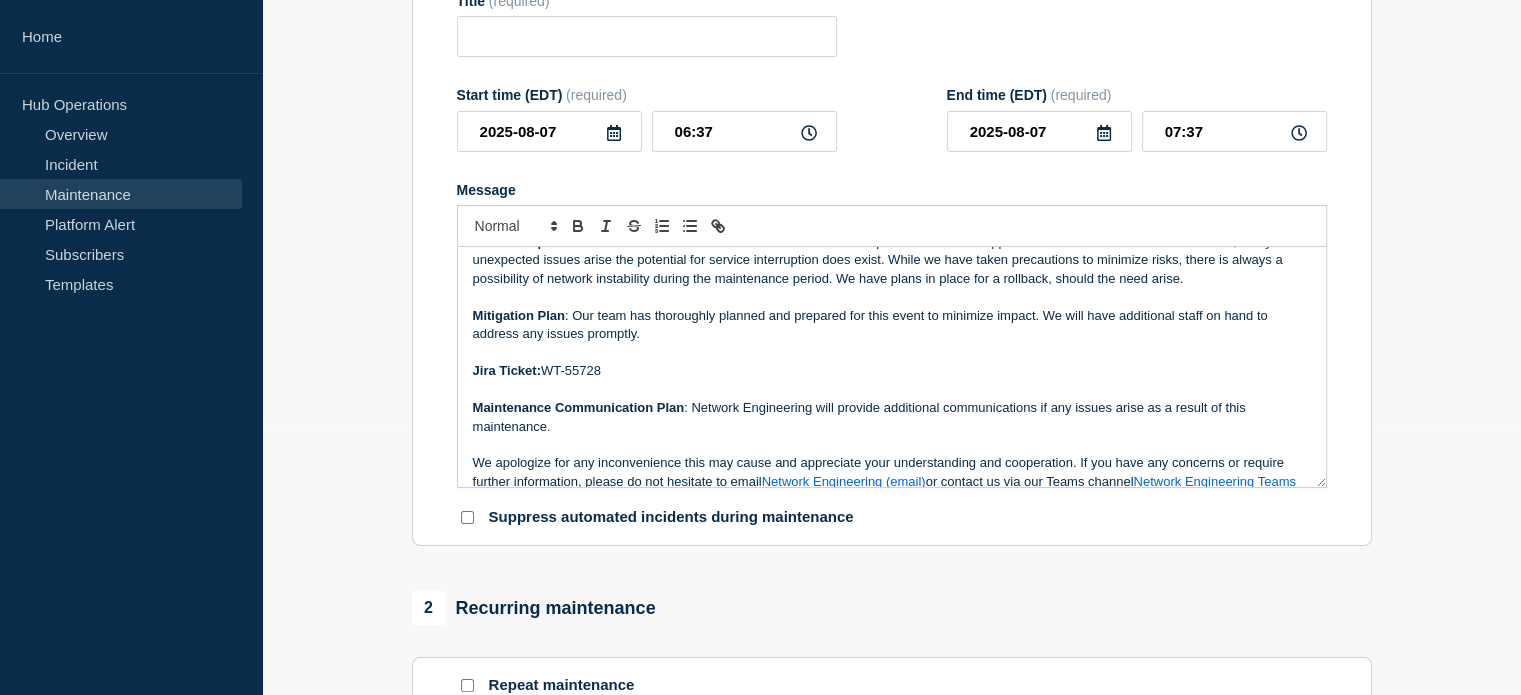 click on "Jira Ticket:  WT-55728" at bounding box center (892, 371) 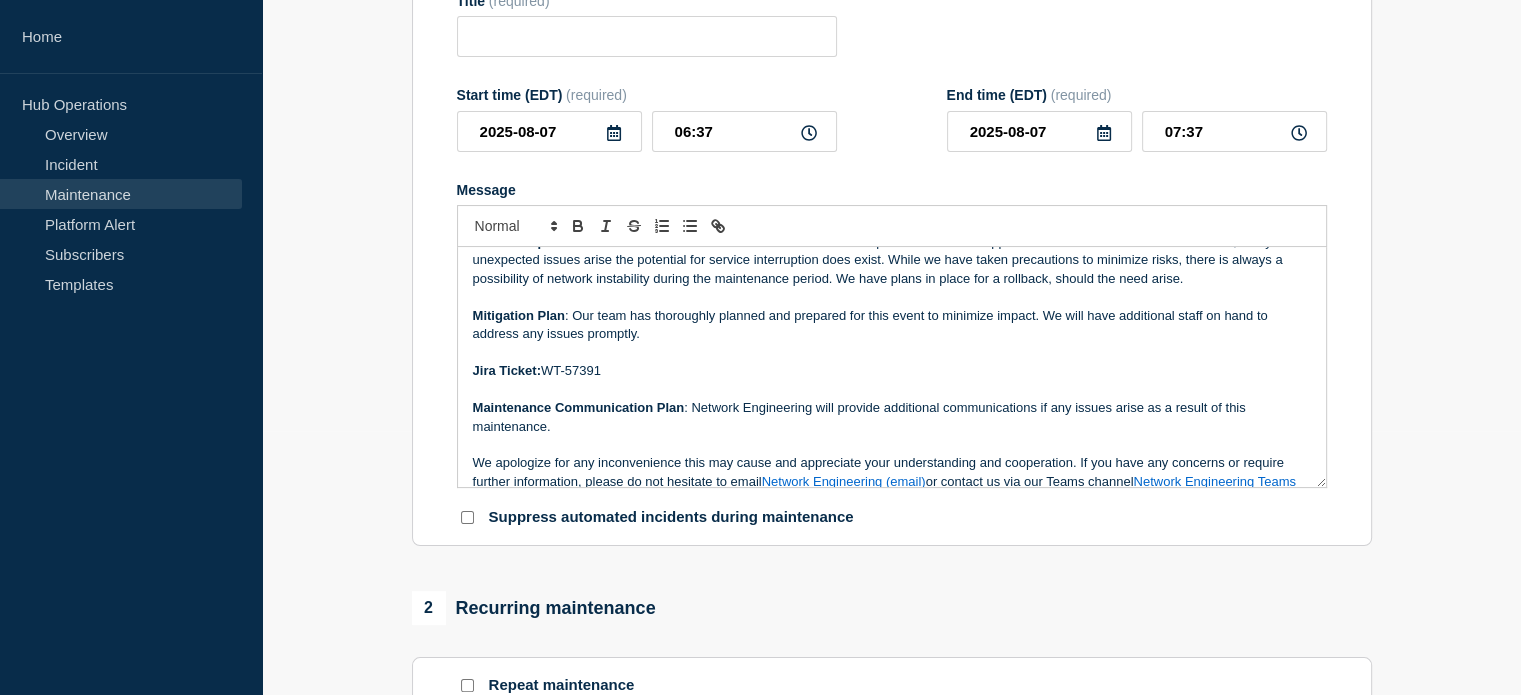 scroll, scrollTop: 0, scrollLeft: 0, axis: both 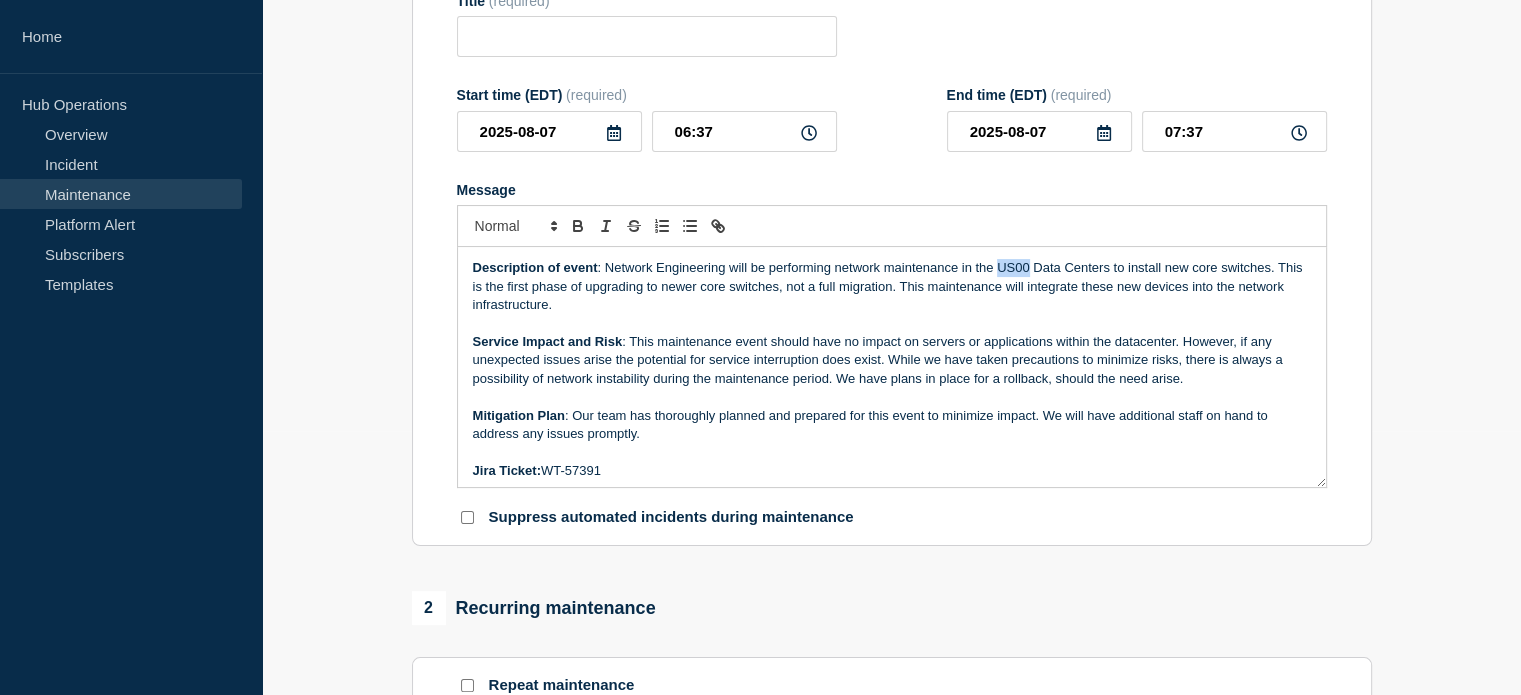 drag, startPoint x: 1029, startPoint y: 278, endPoint x: 1000, endPoint y: 273, distance: 29.427877 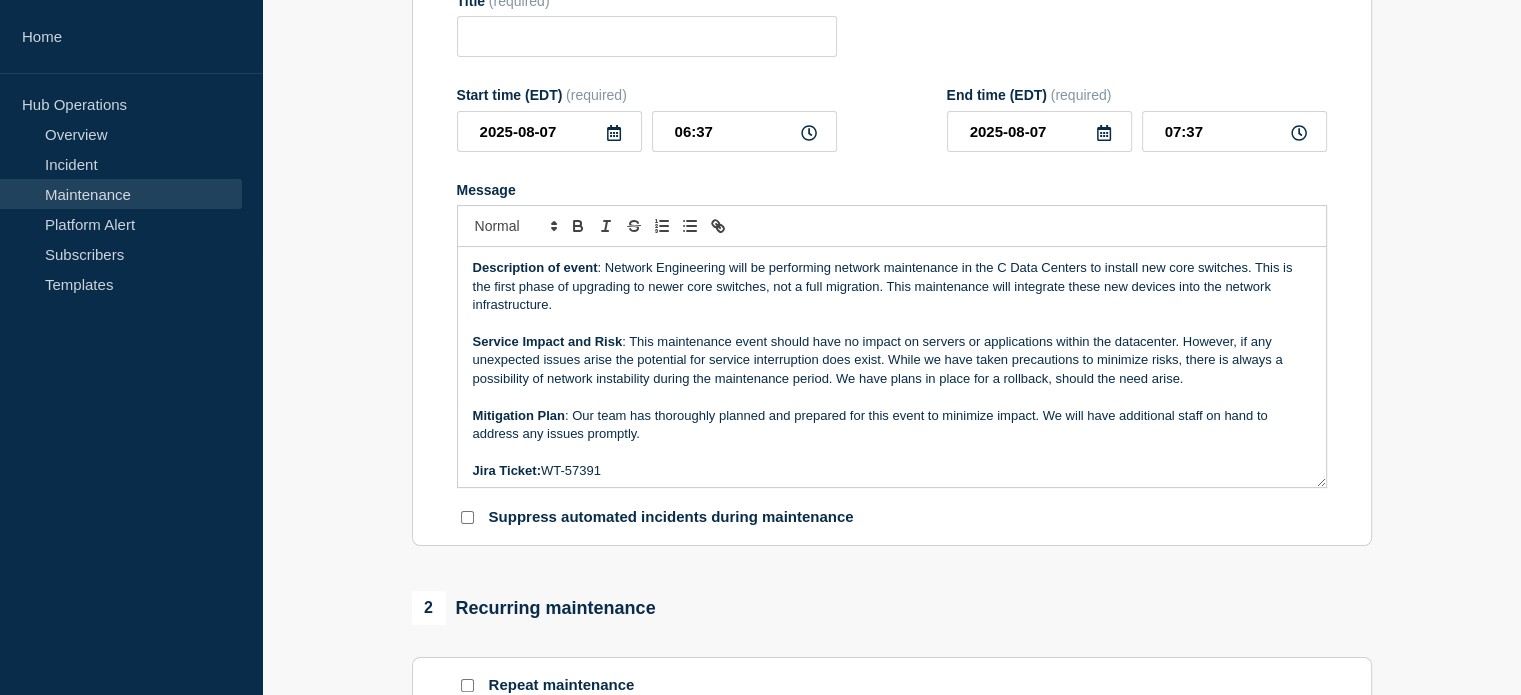 type 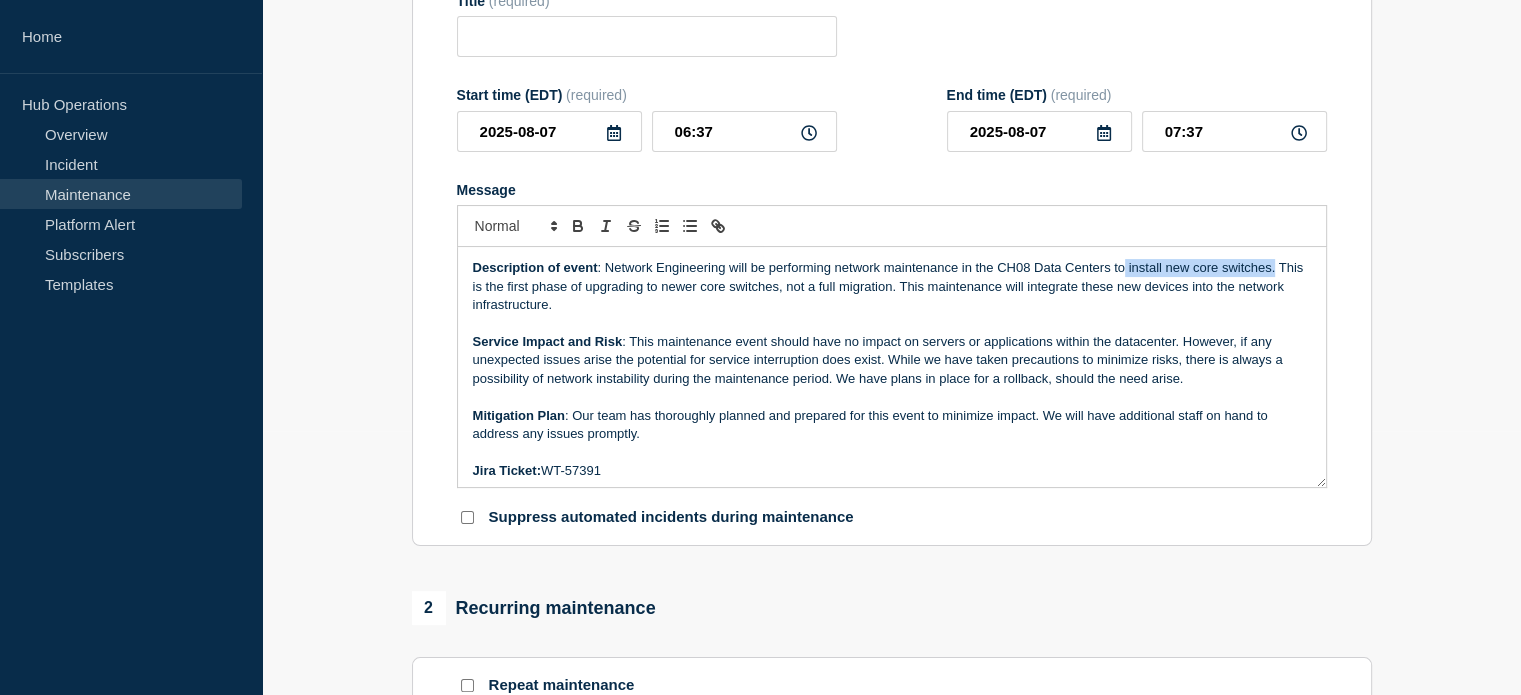 drag, startPoint x: 1273, startPoint y: 275, endPoint x: 1121, endPoint y: 280, distance: 152.08221 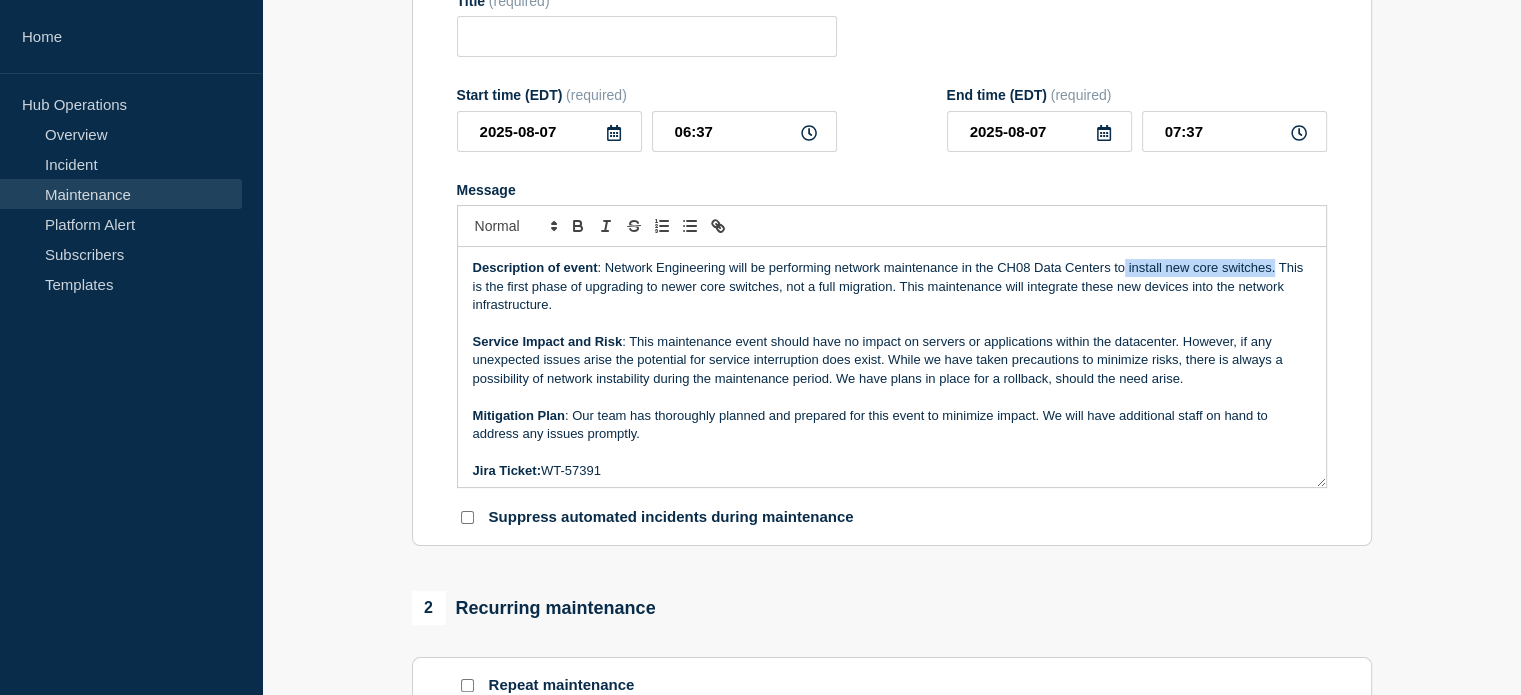 click on "Description of event : Network Engineering will be performing network maintenance in the CH08 Data Centers to install new core switches. This is the first phase of upgrading to newer core switches, not a full migration. This maintenance will integrate these new devices into the network infrastructure." at bounding box center (892, 286) 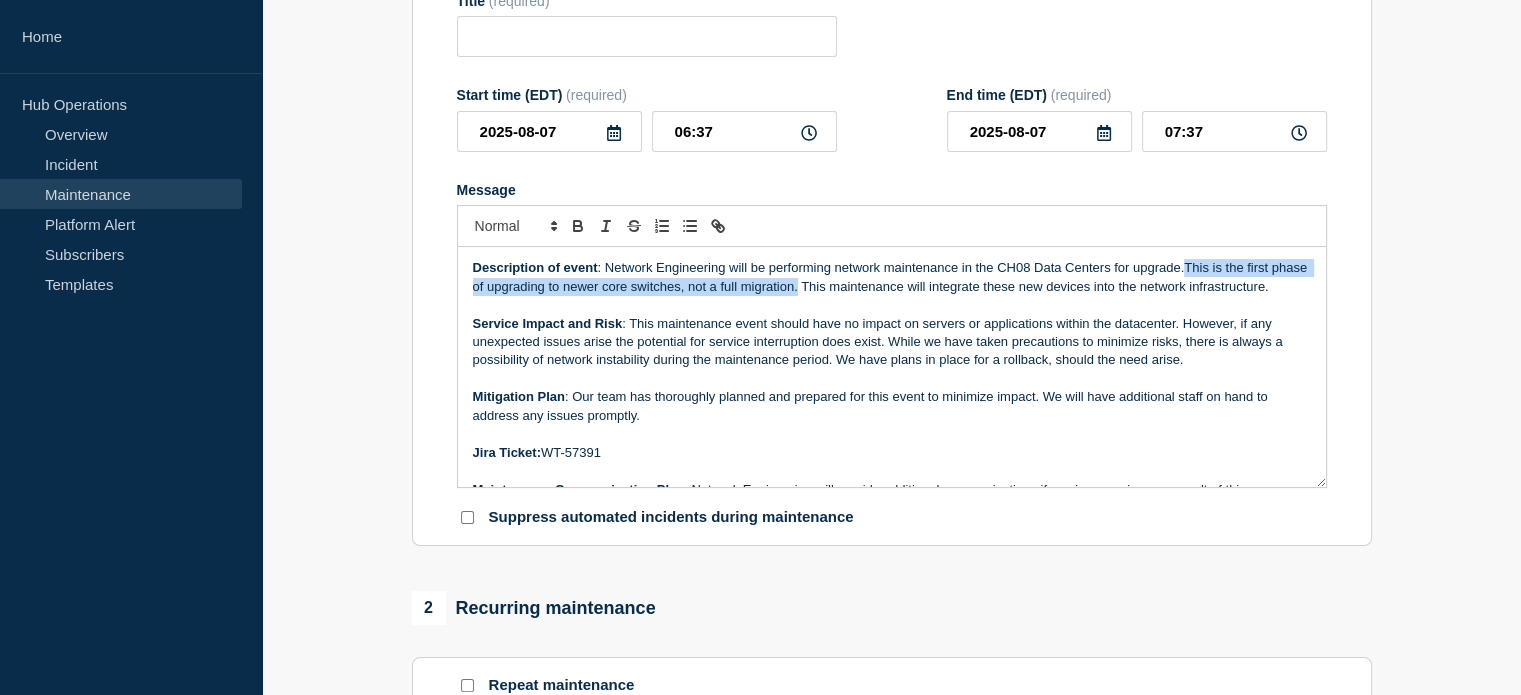 drag, startPoint x: 1186, startPoint y: 277, endPoint x: 836, endPoint y: 295, distance: 350.46255 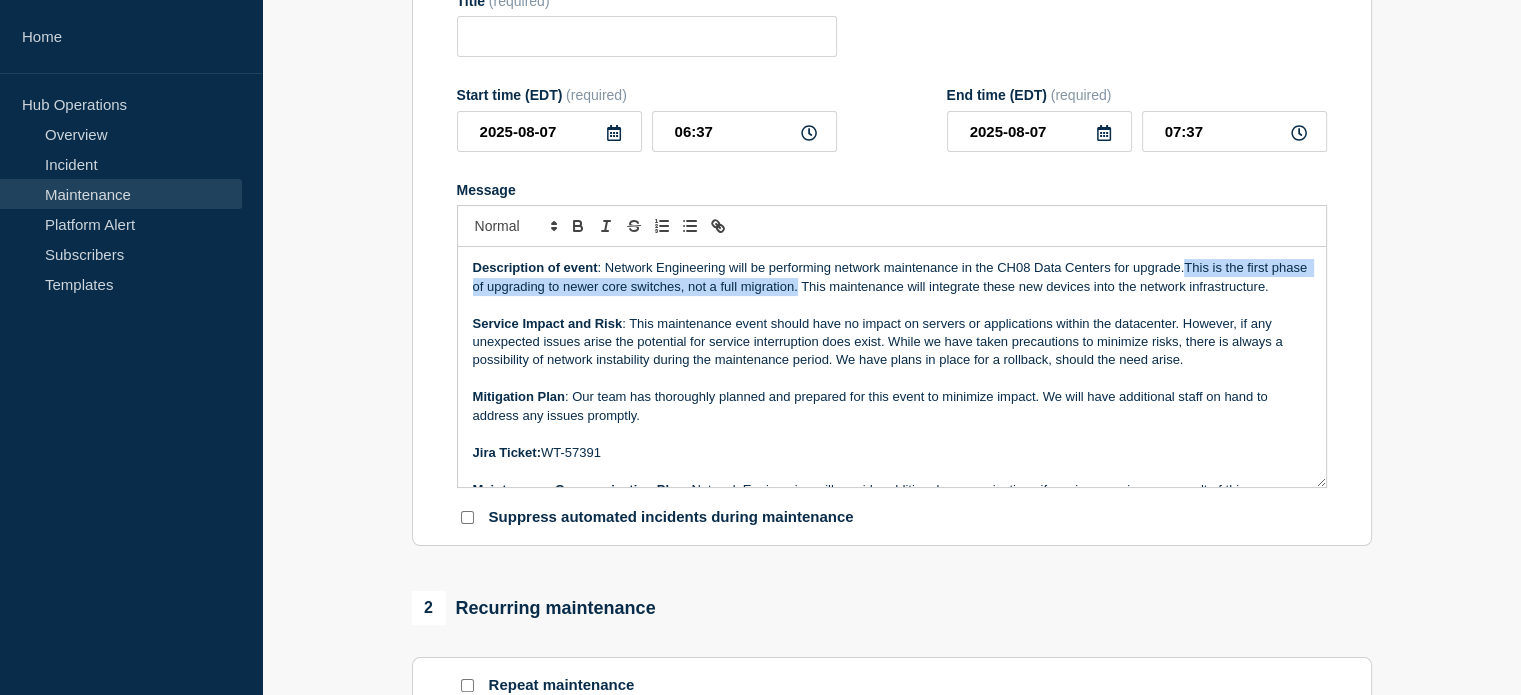 click on "Description of event : Network Engineering will be performing network maintenance in the CH08 Data Centers for upgrade.This is the first phase of upgrading to newer core switches, not a full migration. This maintenance will integrate these new devices into the network infrastructure." at bounding box center [892, 277] 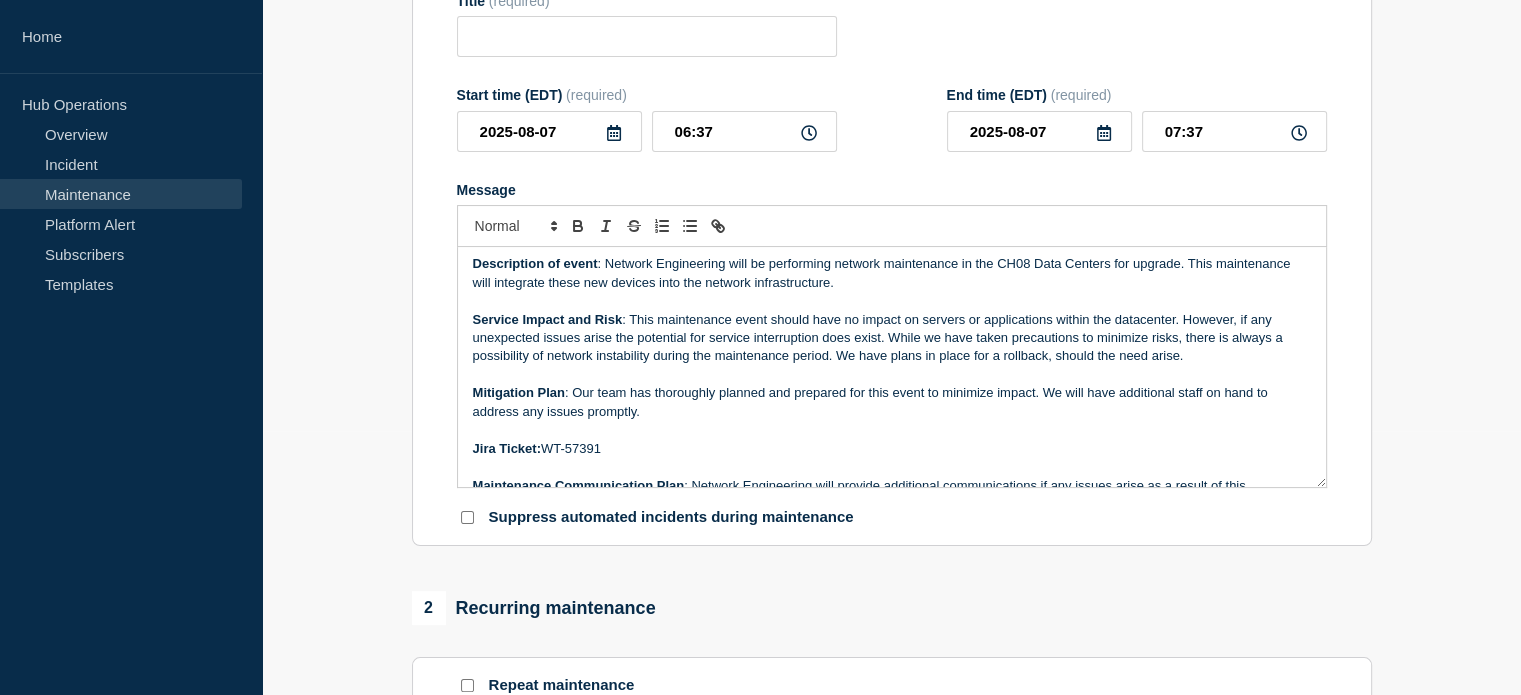 scroll, scrollTop: 0, scrollLeft: 0, axis: both 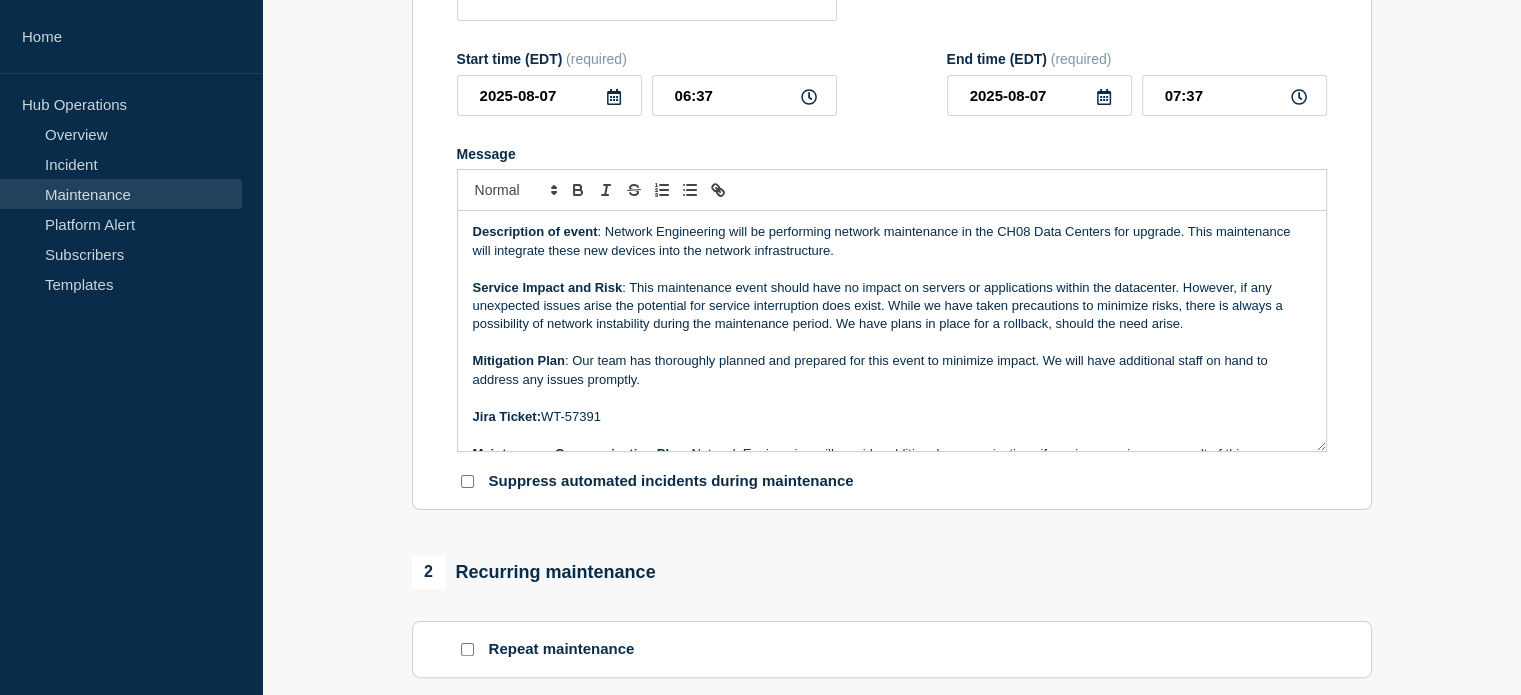 click at bounding box center [892, 343] 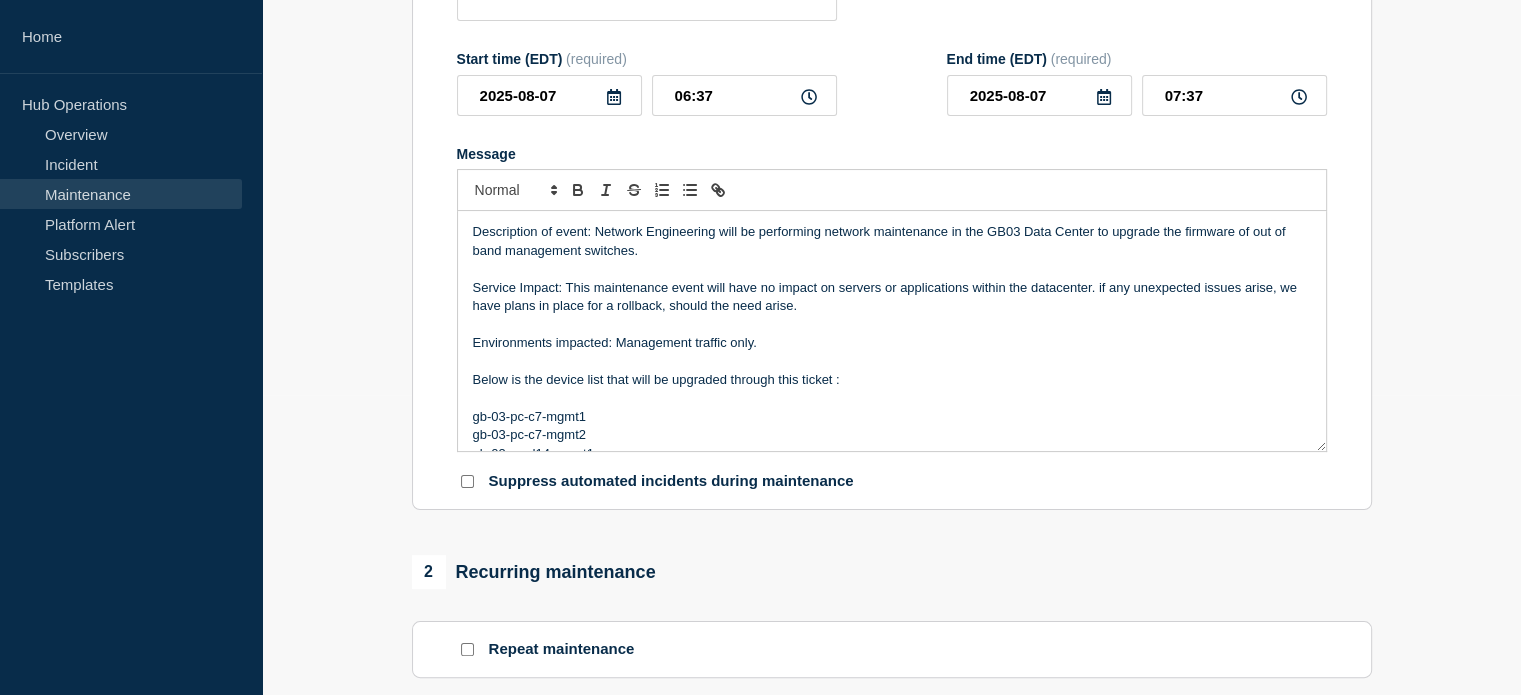 scroll, scrollTop: 268, scrollLeft: 0, axis: vertical 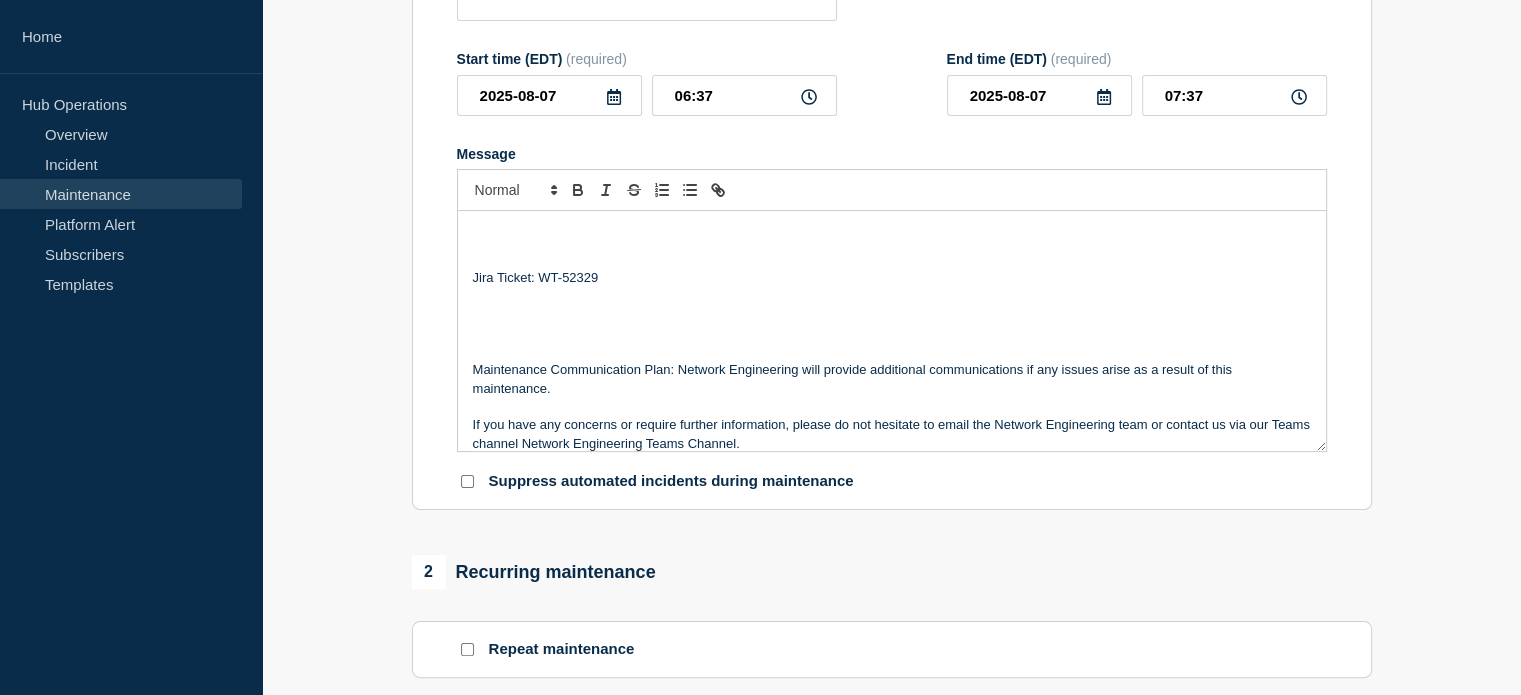 click at bounding box center (892, 315) 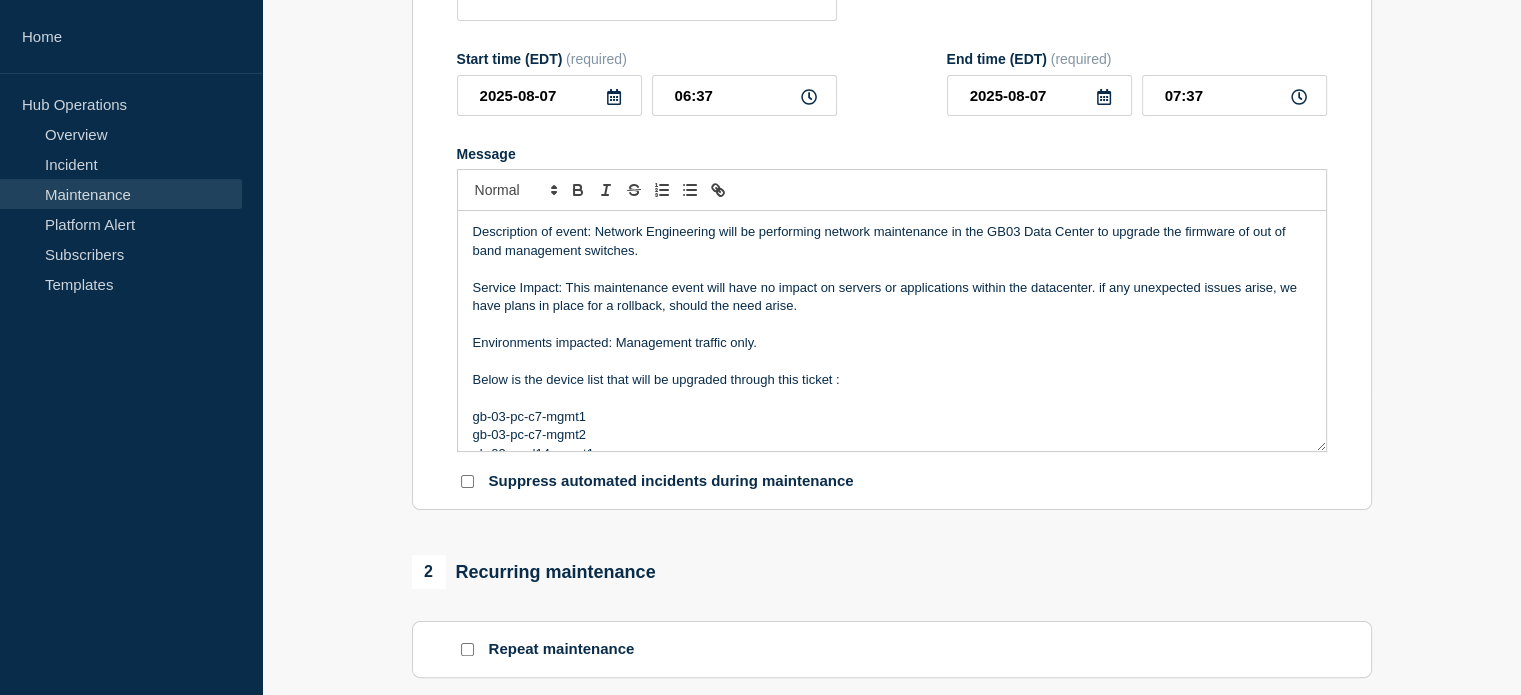scroll, scrollTop: 0, scrollLeft: 0, axis: both 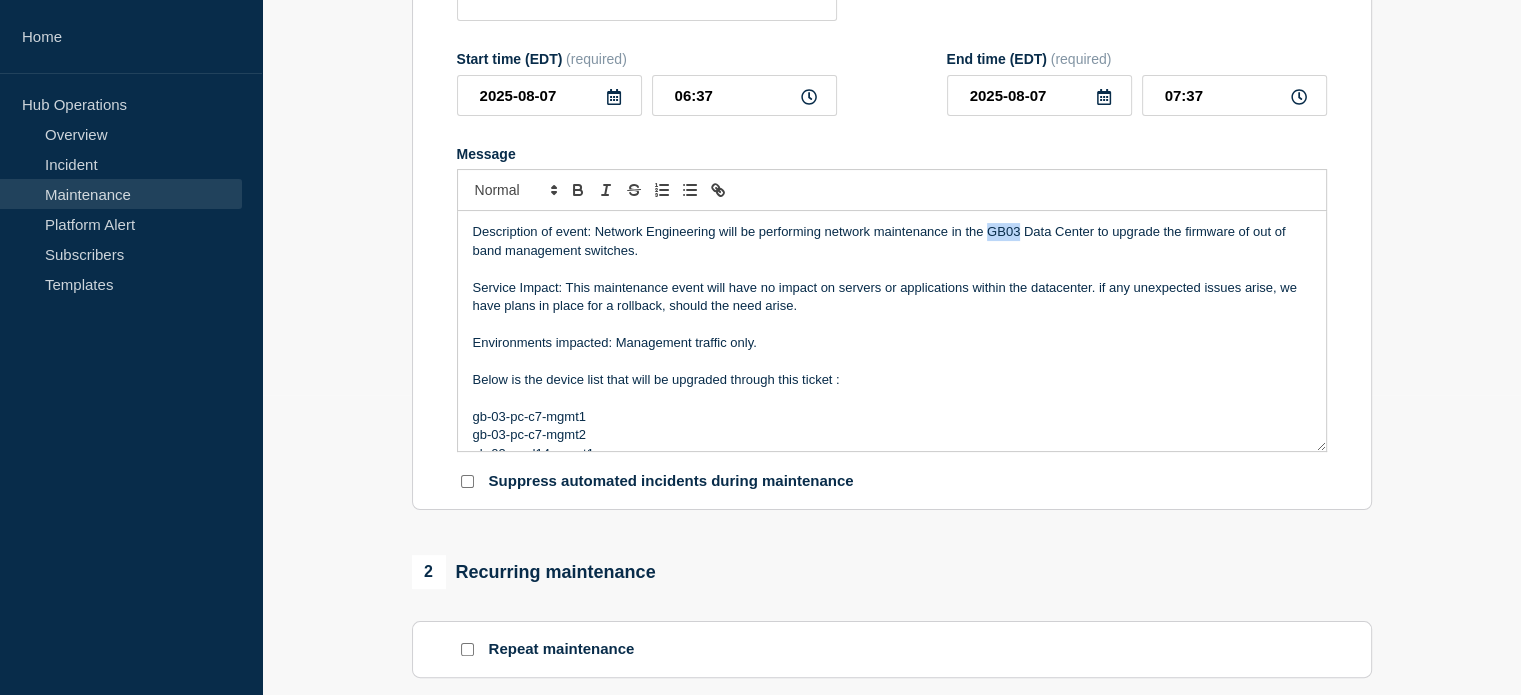 drag, startPoint x: 1018, startPoint y: 236, endPoint x: 987, endPoint y: 241, distance: 31.400637 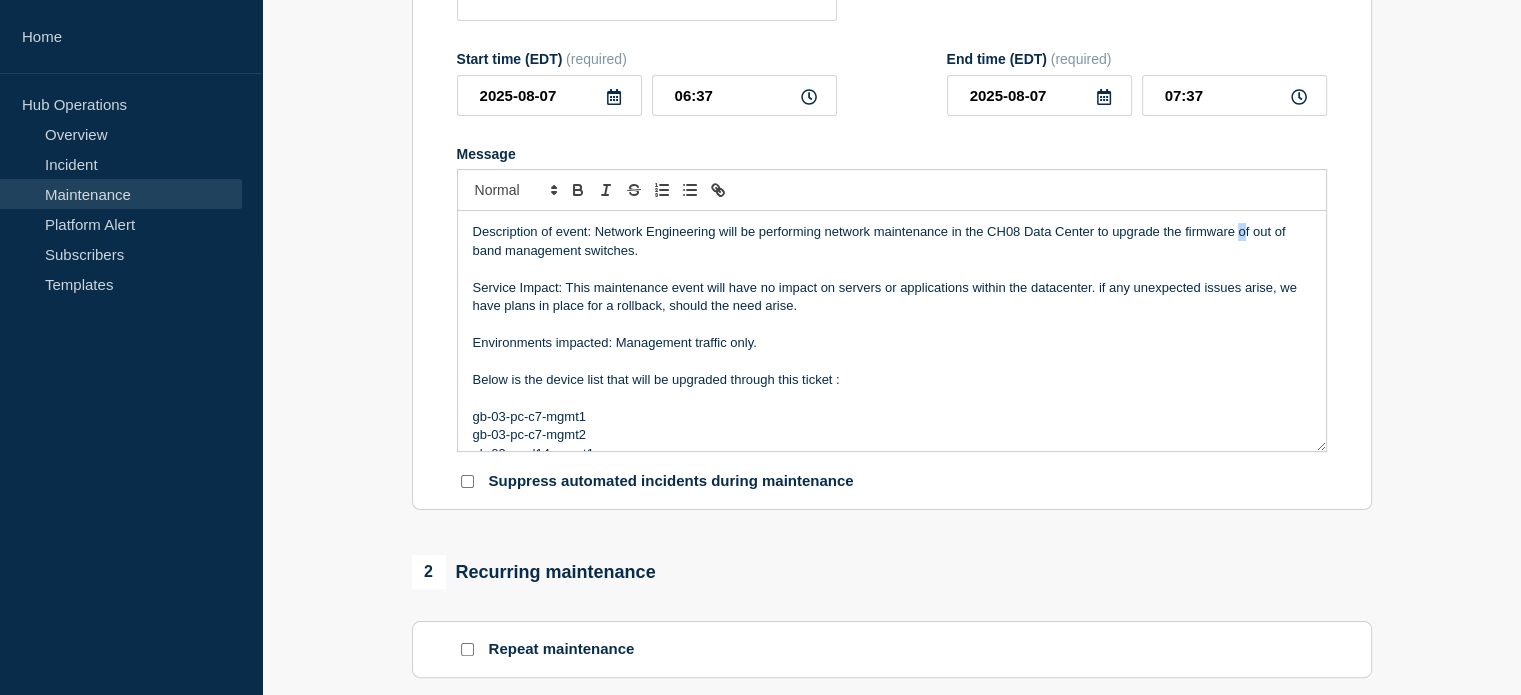 click on "Description of event: Network Engineering will be performing network maintenance in the CH08 Data Center to upgrade the firmware of out of band management switches." at bounding box center (892, 241) 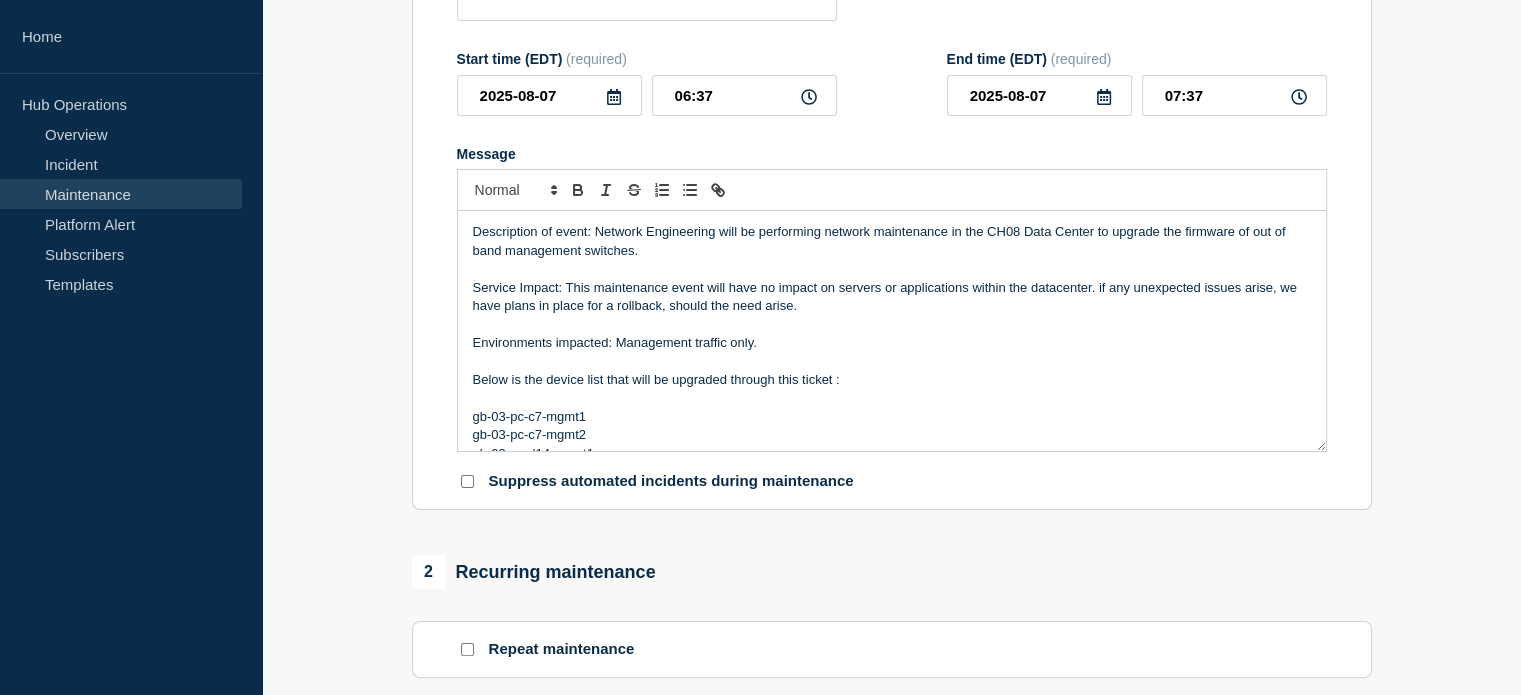 click on "Description of event: Network Engineering will be performing network maintenance in the CH08 Data Center to upgrade the firmware of out of band management switches." at bounding box center [892, 241] 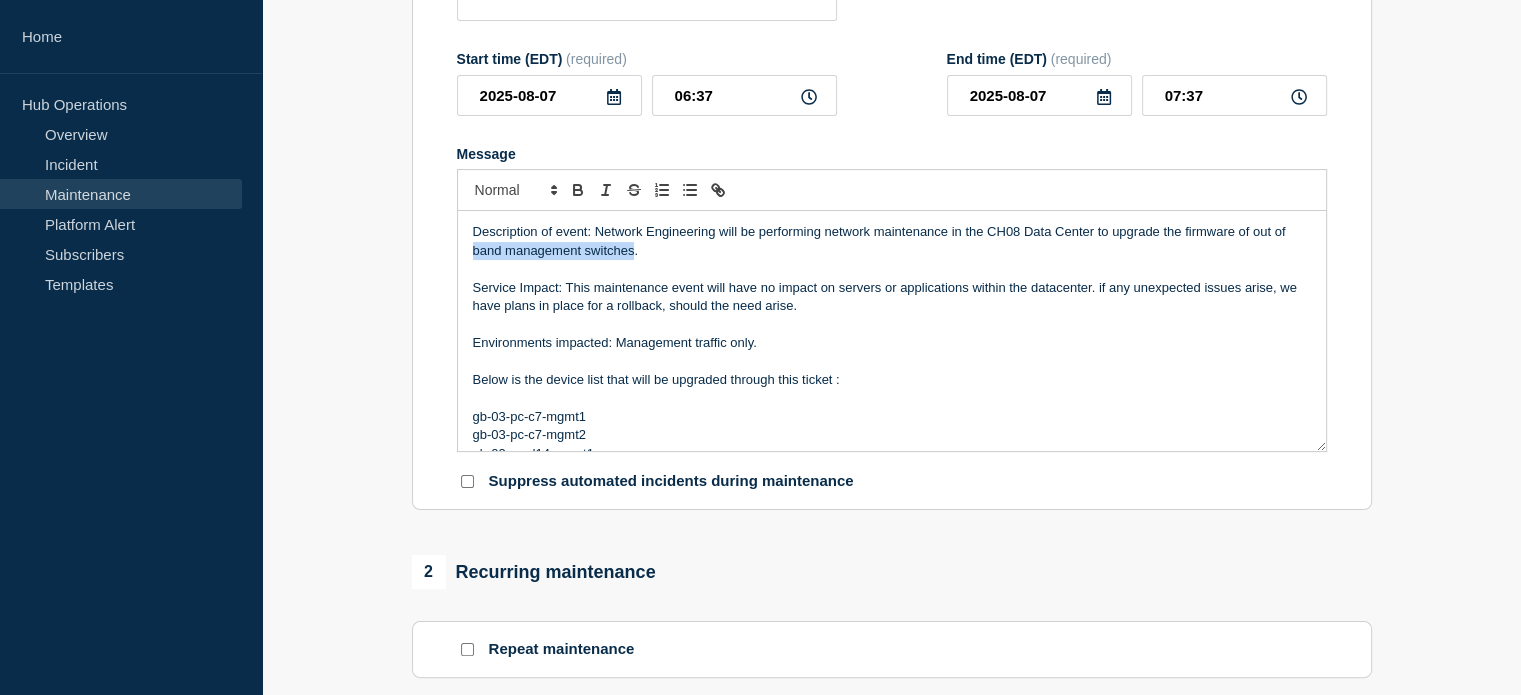 drag, startPoint x: 473, startPoint y: 258, endPoint x: 632, endPoint y: 260, distance: 159.01257 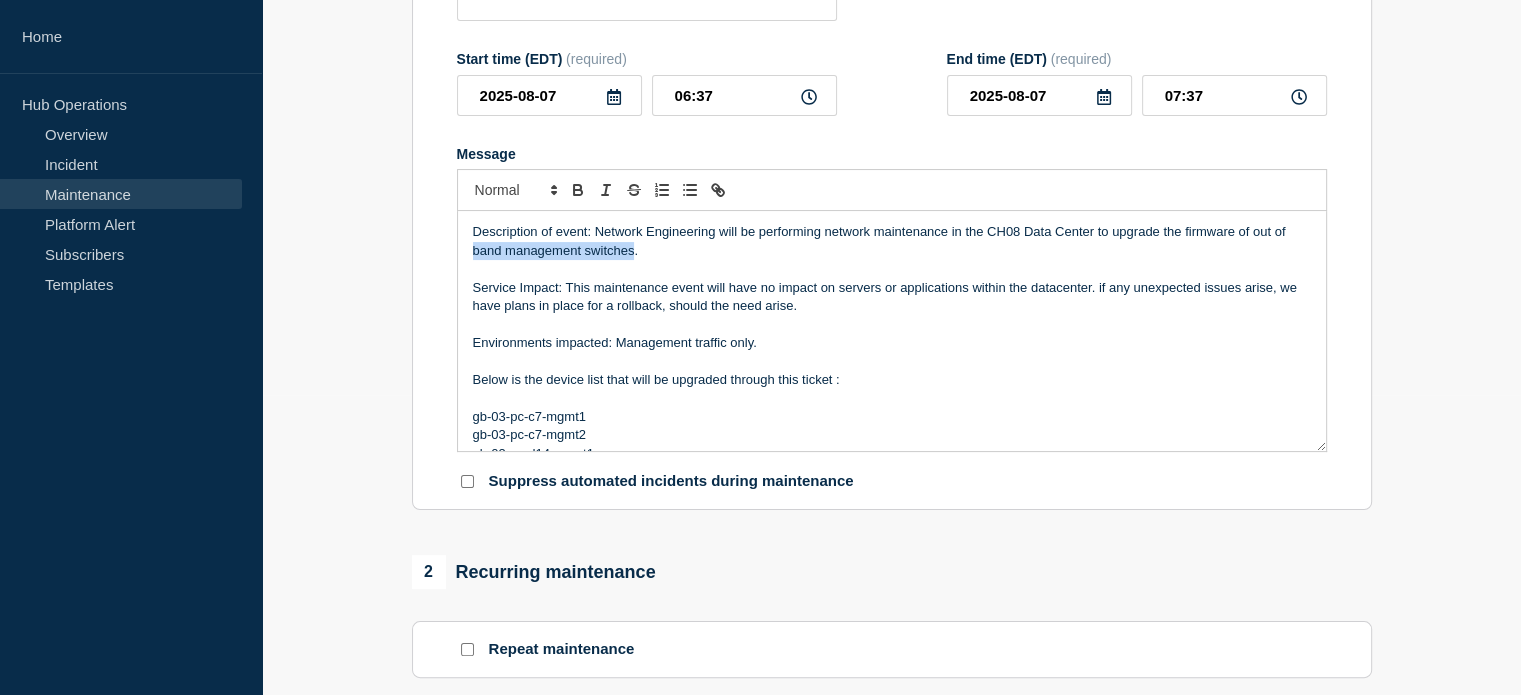 click on "Description of event: Network Engineering will be performing network maintenance in the CH08 Data Center to upgrade the firmware of out of band management switches." at bounding box center [892, 241] 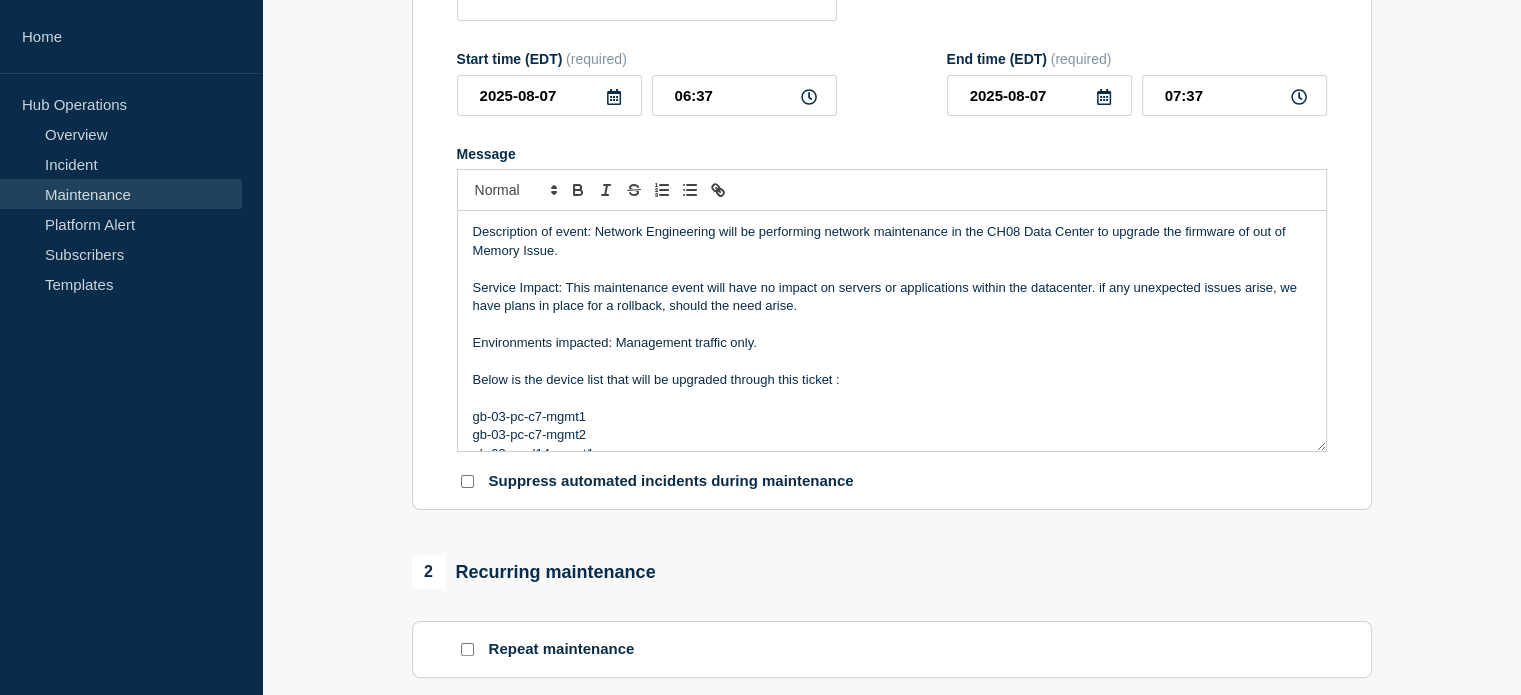 click at bounding box center [892, 269] 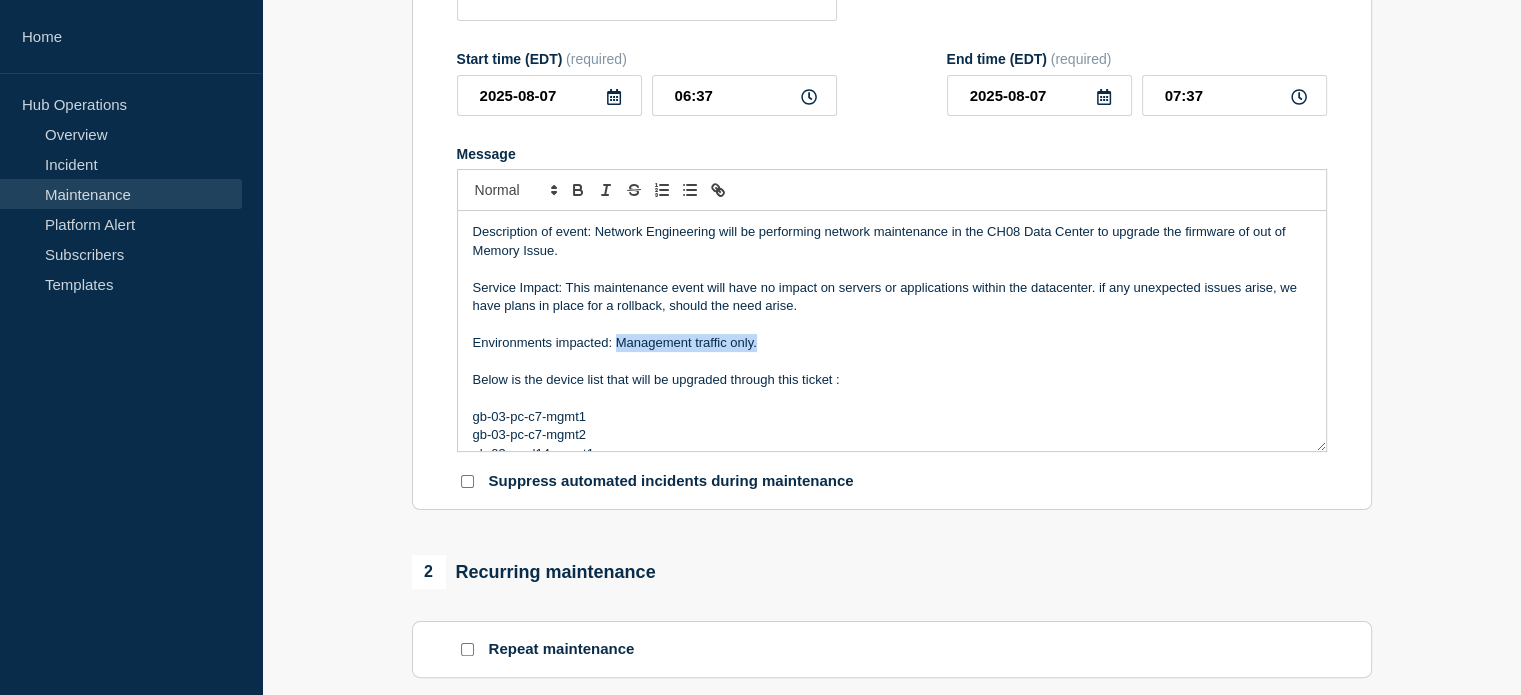 drag, startPoint x: 763, startPoint y: 351, endPoint x: 613, endPoint y: 351, distance: 150 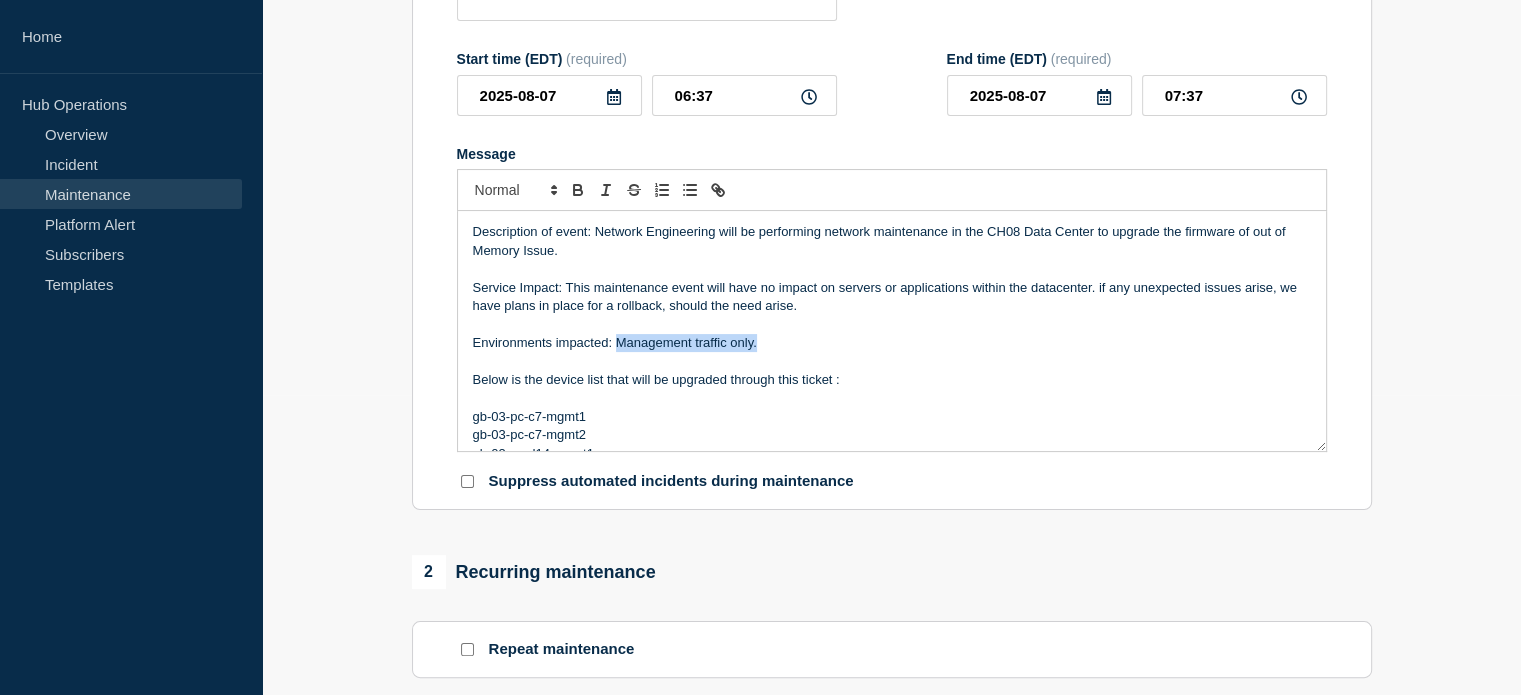 click on "Environments impacted: Management traffic only." at bounding box center (892, 343) 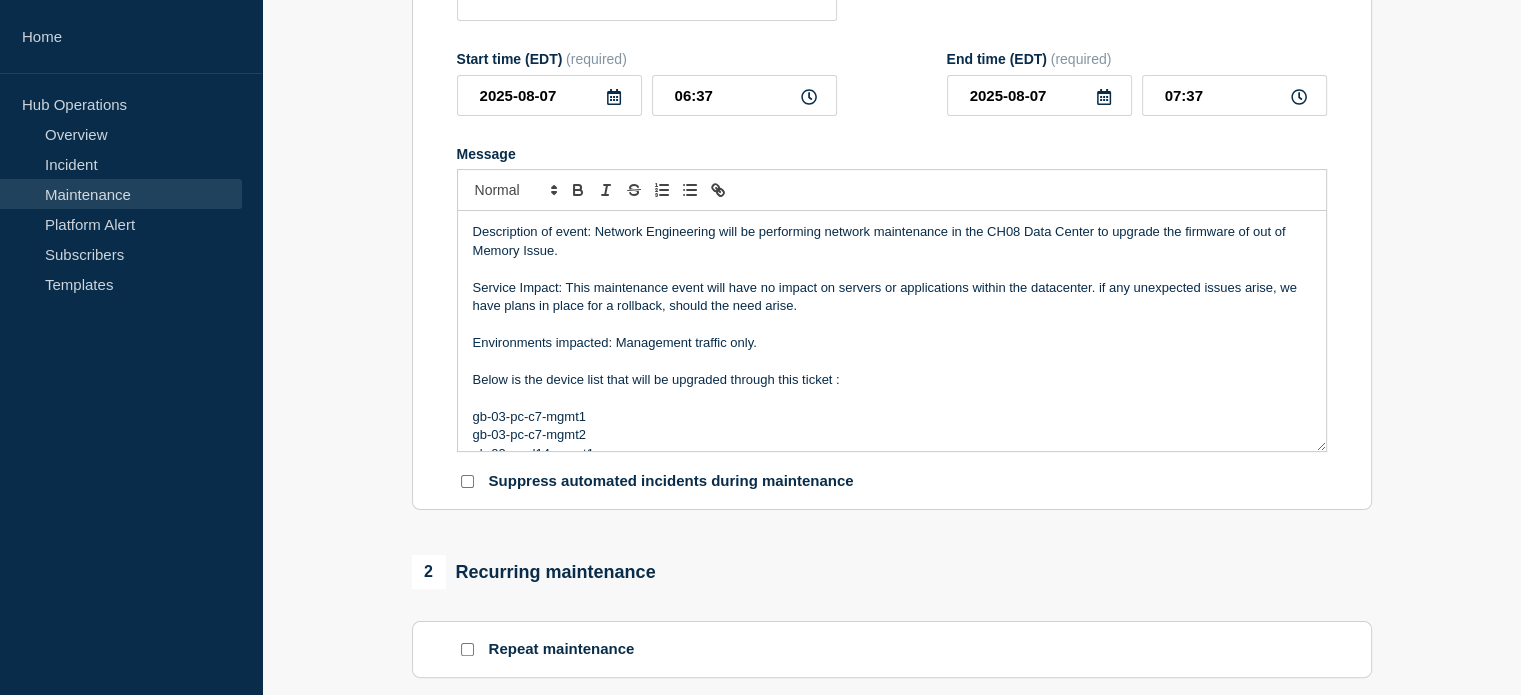 click on "Below is the device list that will be upgraded through this ticket :" at bounding box center (892, 380) 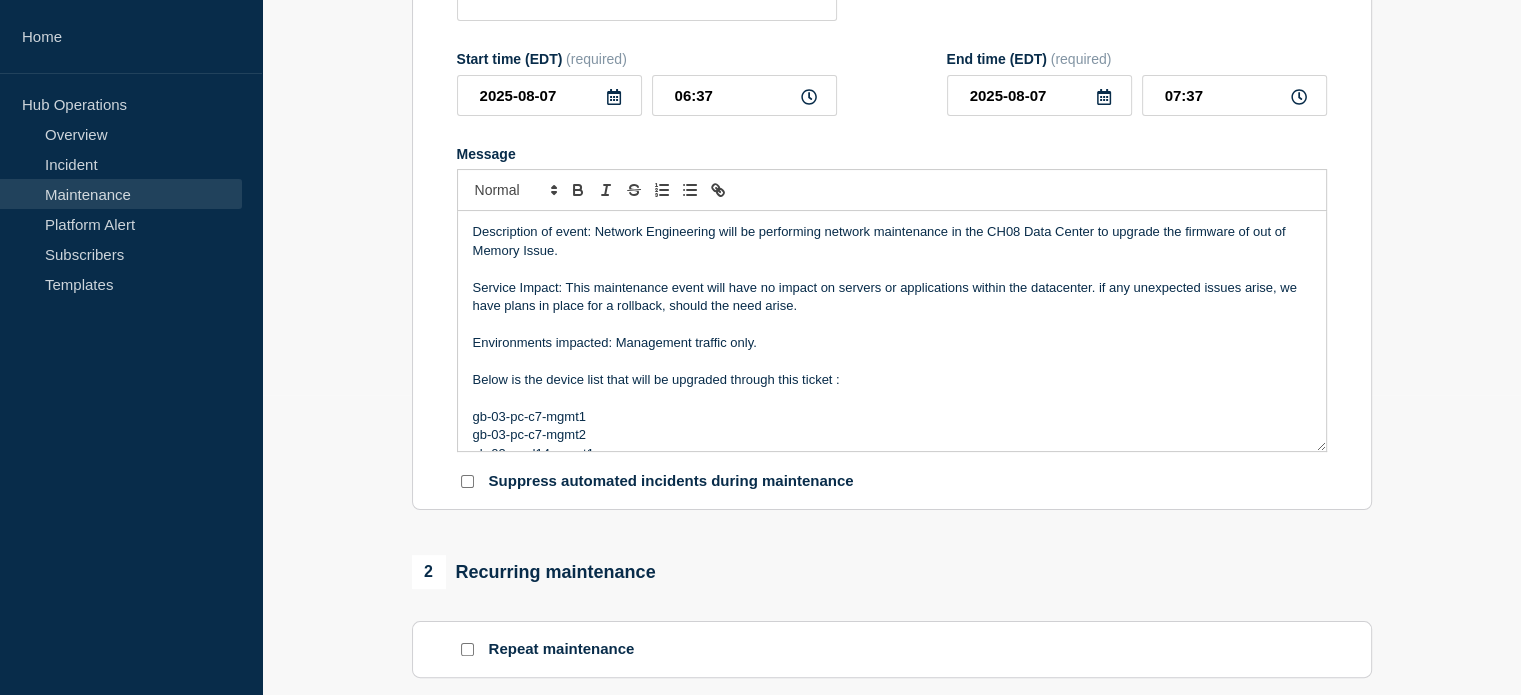 scroll, scrollTop: 175, scrollLeft: 0, axis: vertical 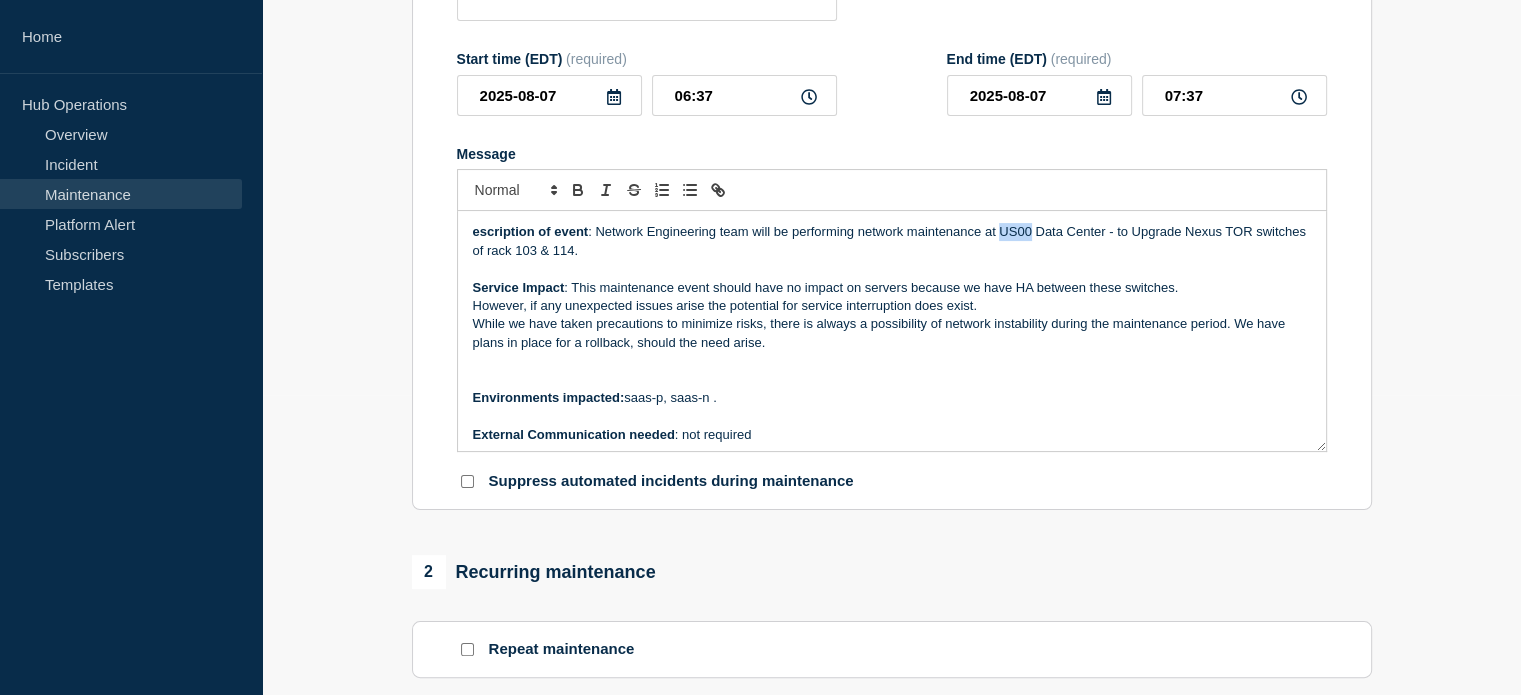 drag, startPoint x: 1028, startPoint y: 239, endPoint x: 998, endPoint y: 238, distance: 30.016663 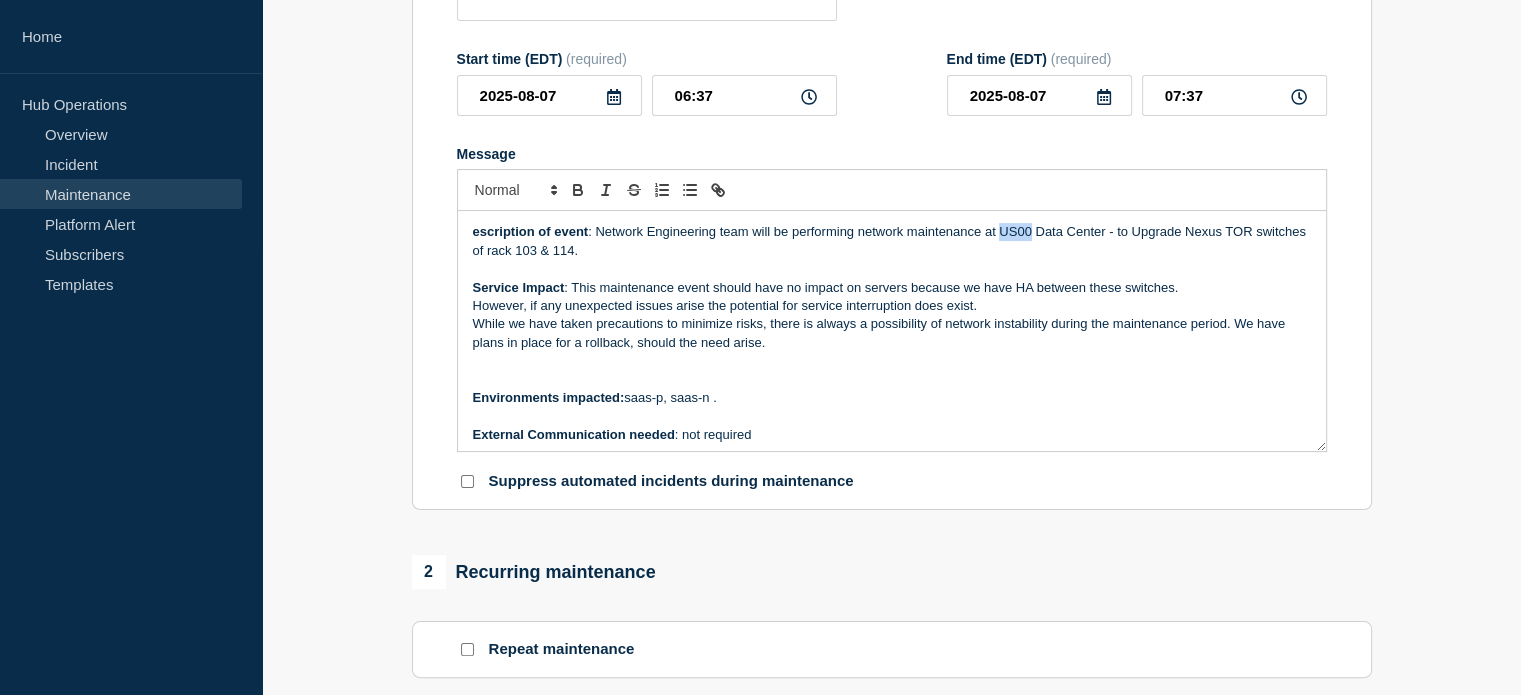 click on "escription of event : Network Engineering team will be performing network maintenance at US00 Data Center - to Upgrade Nexus TOR switches of rack 103 & 114." at bounding box center (892, 241) 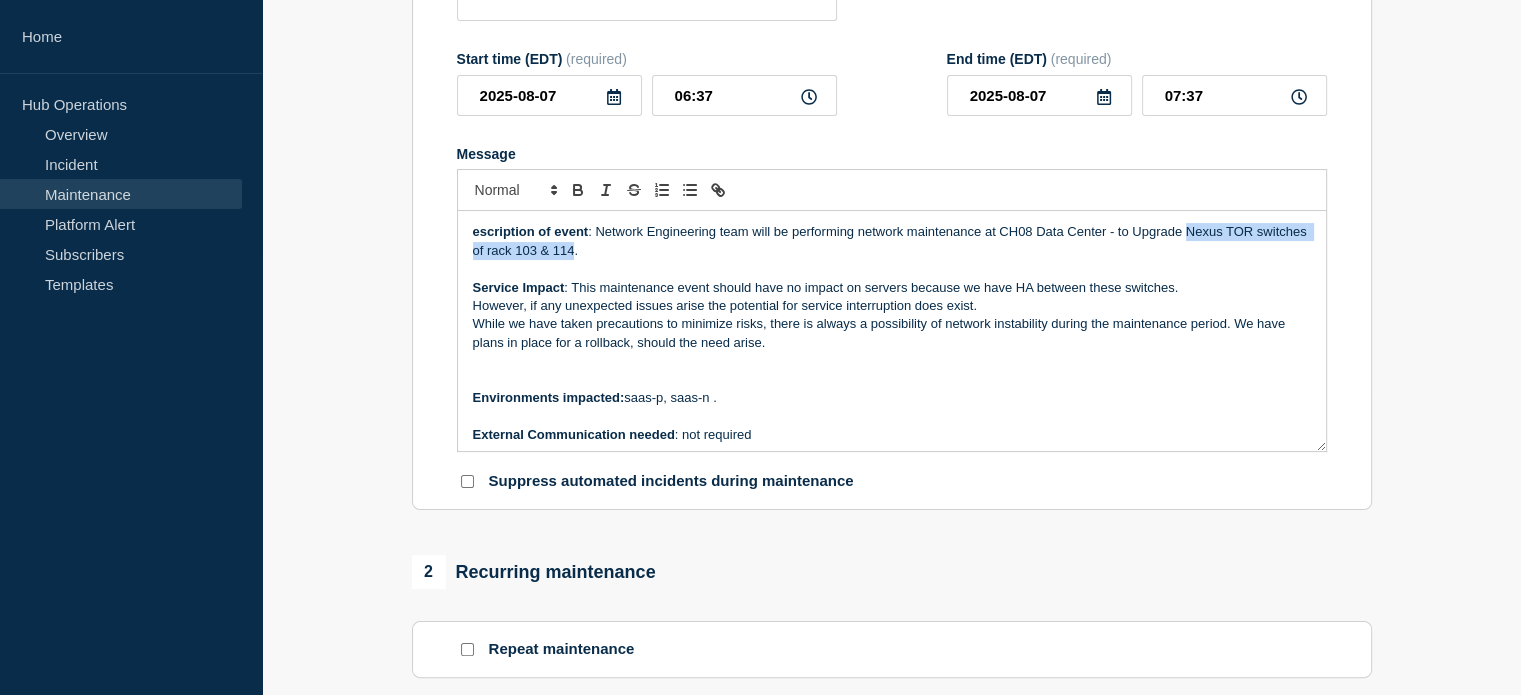 drag, startPoint x: 1188, startPoint y: 241, endPoint x: 626, endPoint y: 259, distance: 562.2882 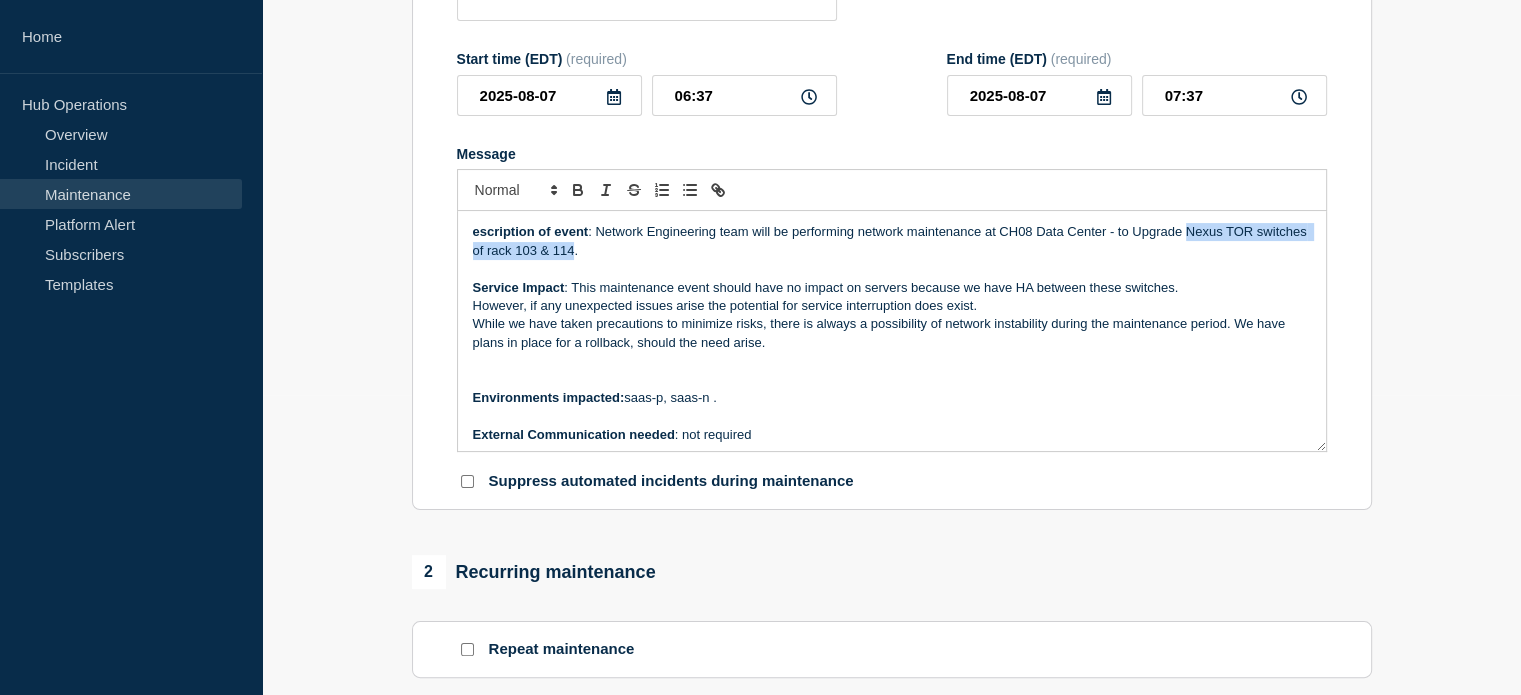 click on "escription of event : Network Engineering team will be performing network maintenance at CH08 Data Center - to Upgrade Nexus TOR switches of rack 103 & 114." at bounding box center [892, 241] 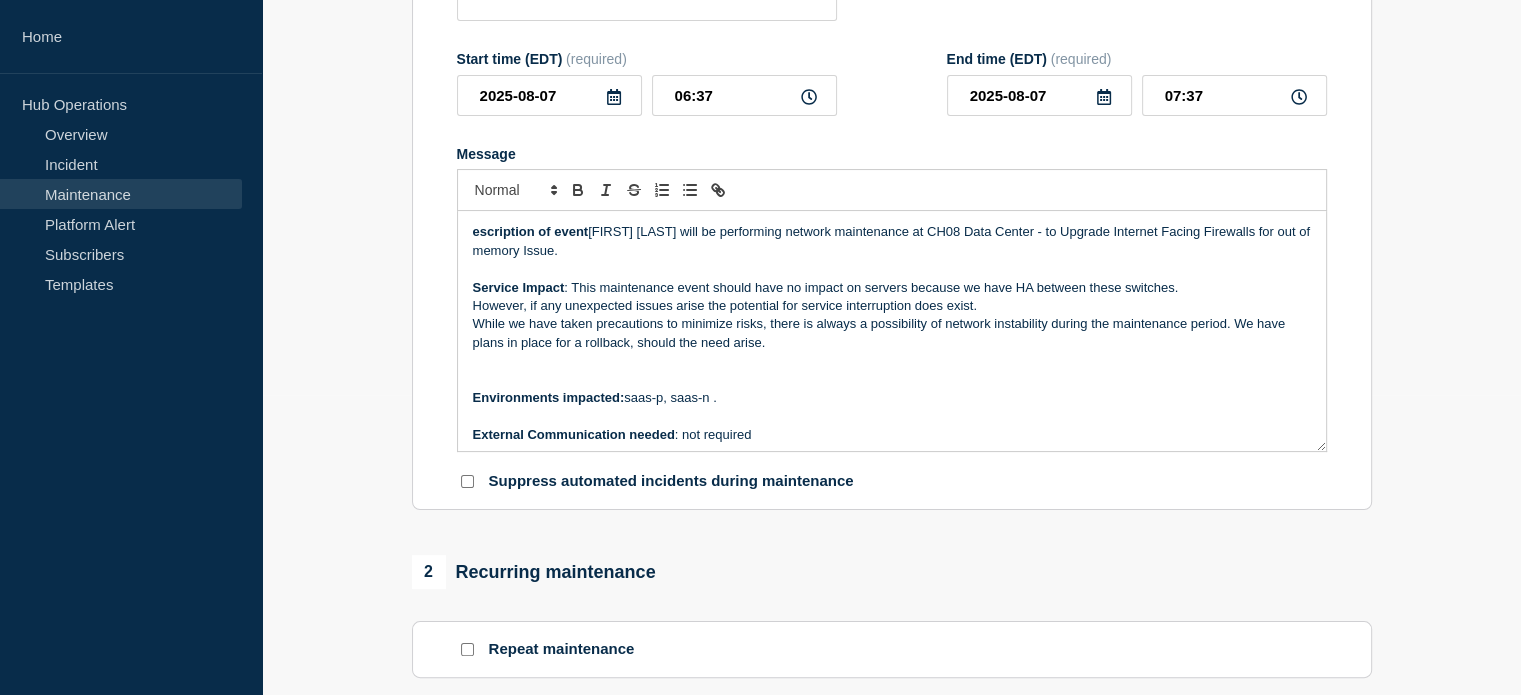 click on "Service Impact : This maintenance event should have no impact on servers because we have HA between these switches." at bounding box center (892, 288) 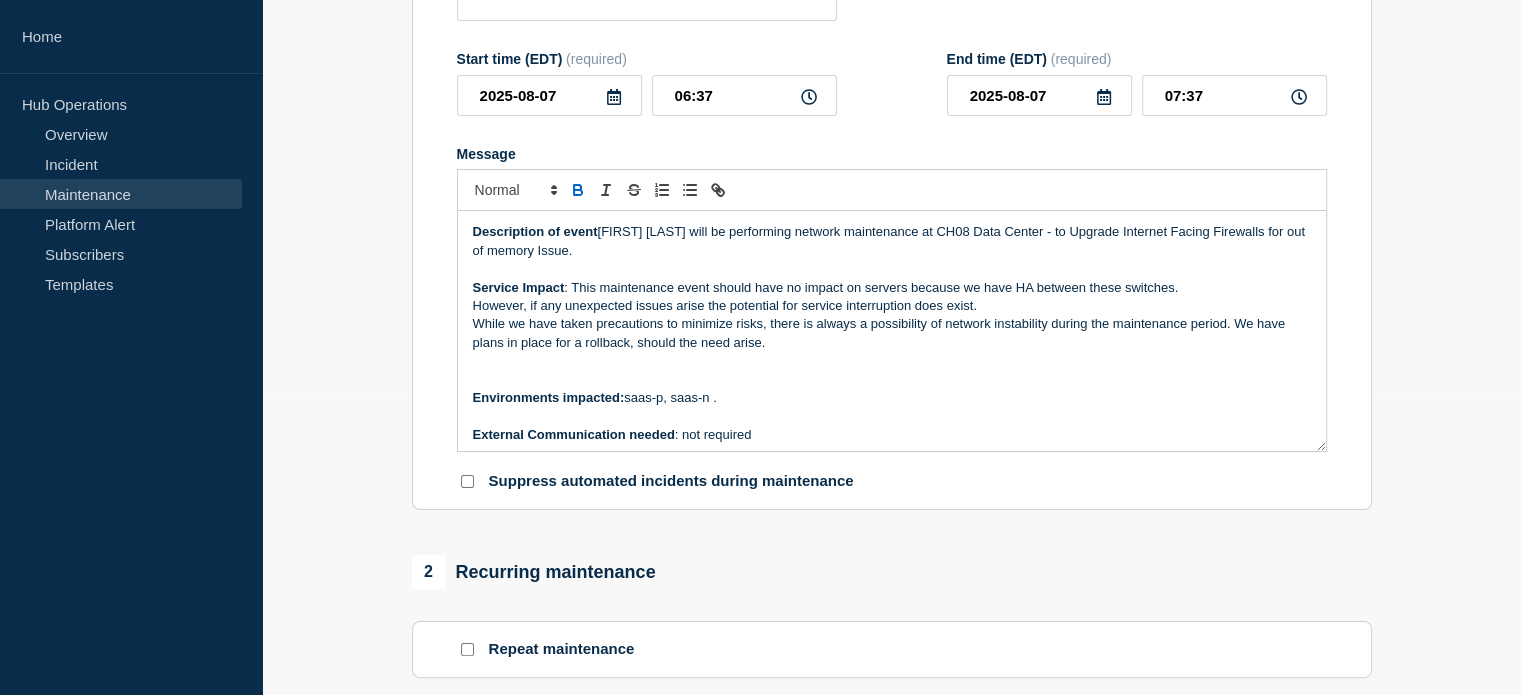 click on "Description of event : Network Engineering team will be performing network maintenance at CH08 Data Center - to Upgrade Internet Facing Firewalls for out of memory Issue." at bounding box center (892, 241) 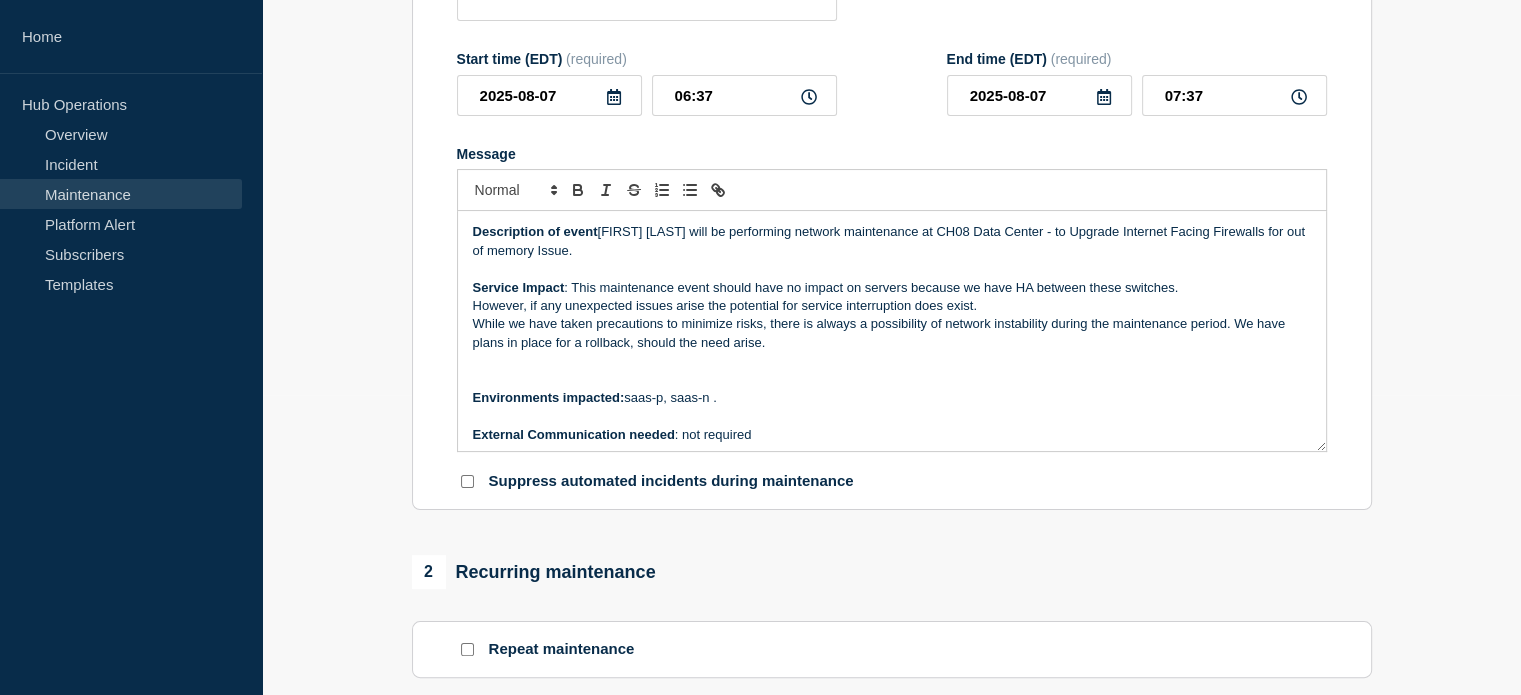 click on "Service Impact : This maintenance event should have no impact on servers because we have HA between these switches." at bounding box center [892, 288] 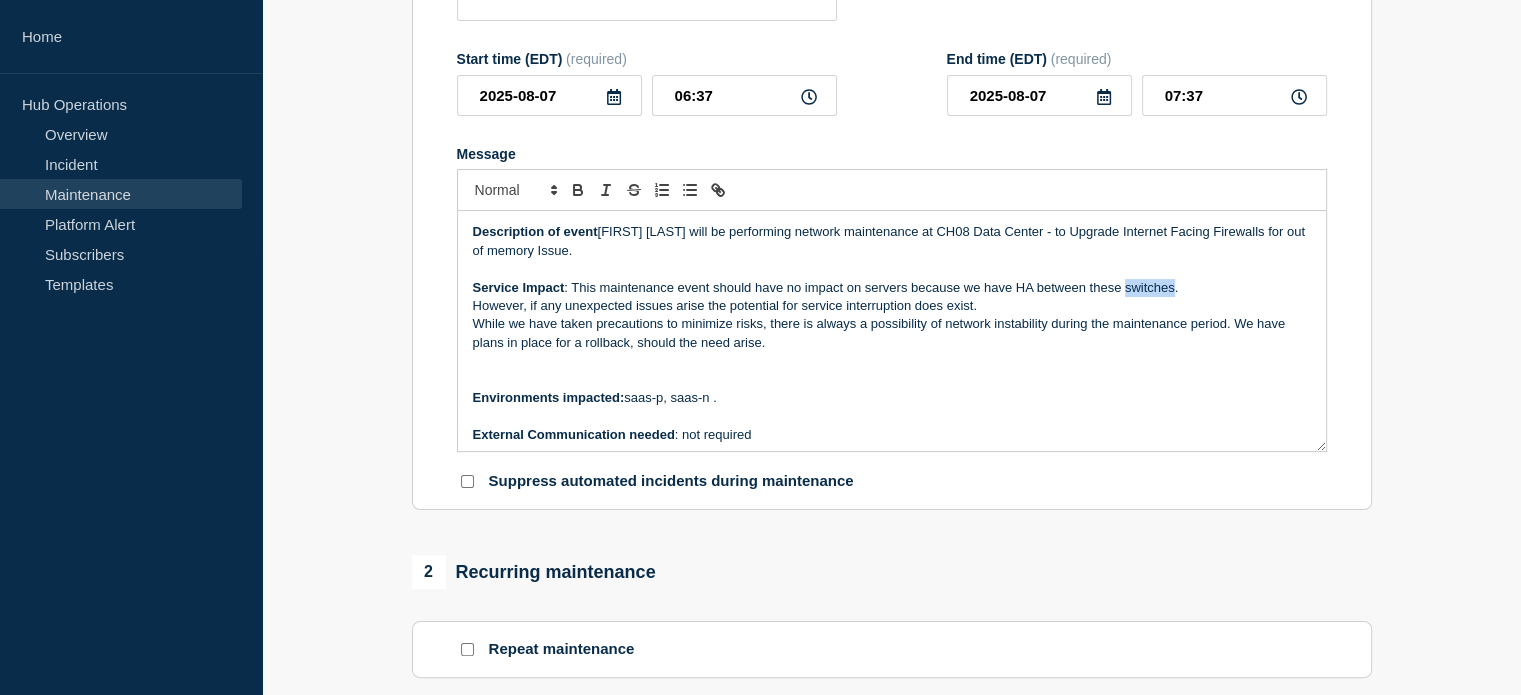 click on "Service Impact : This maintenance event should have no impact on servers because we have HA between these switches." at bounding box center [892, 288] 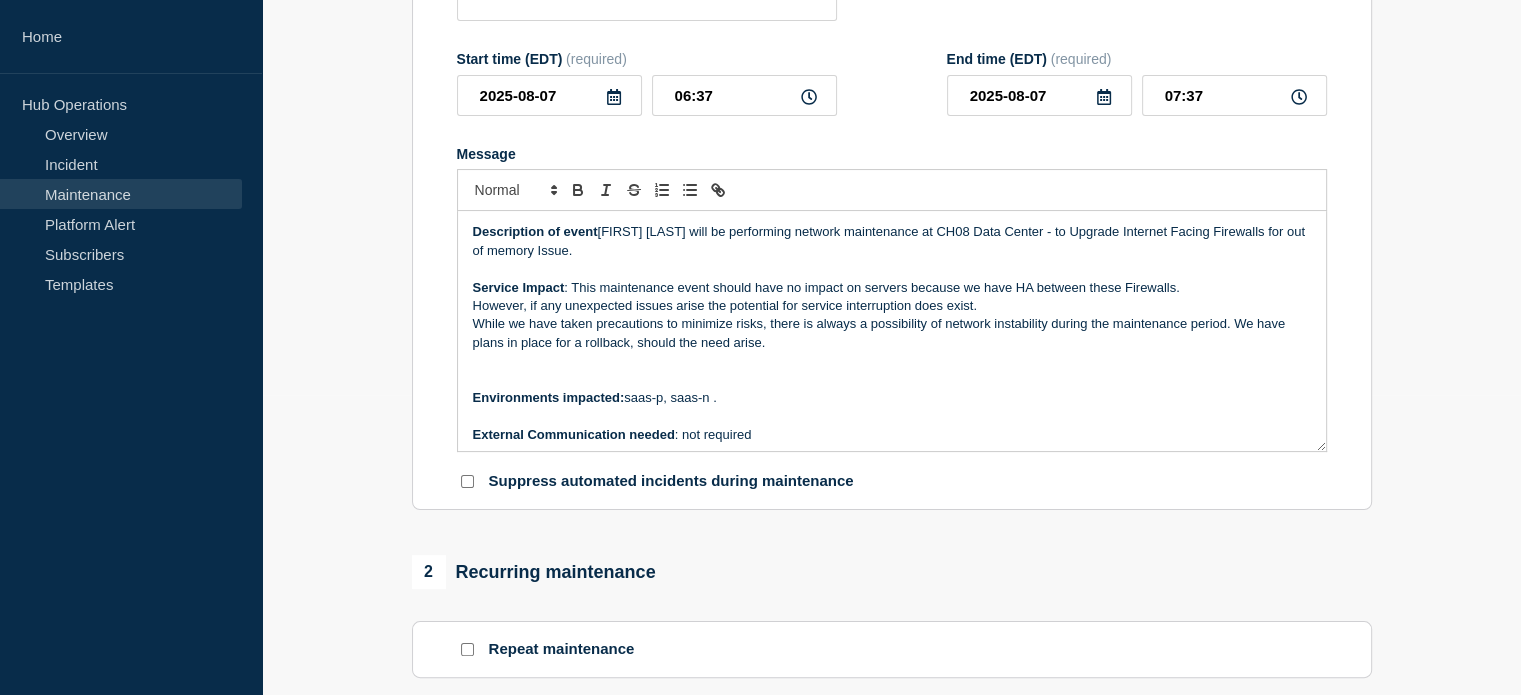 click on "While we have taken precautions to minimize risks, there is always a possibility of network instability during the maintenance period. We have plans in place for a rollback, should the need arise." at bounding box center [892, 333] 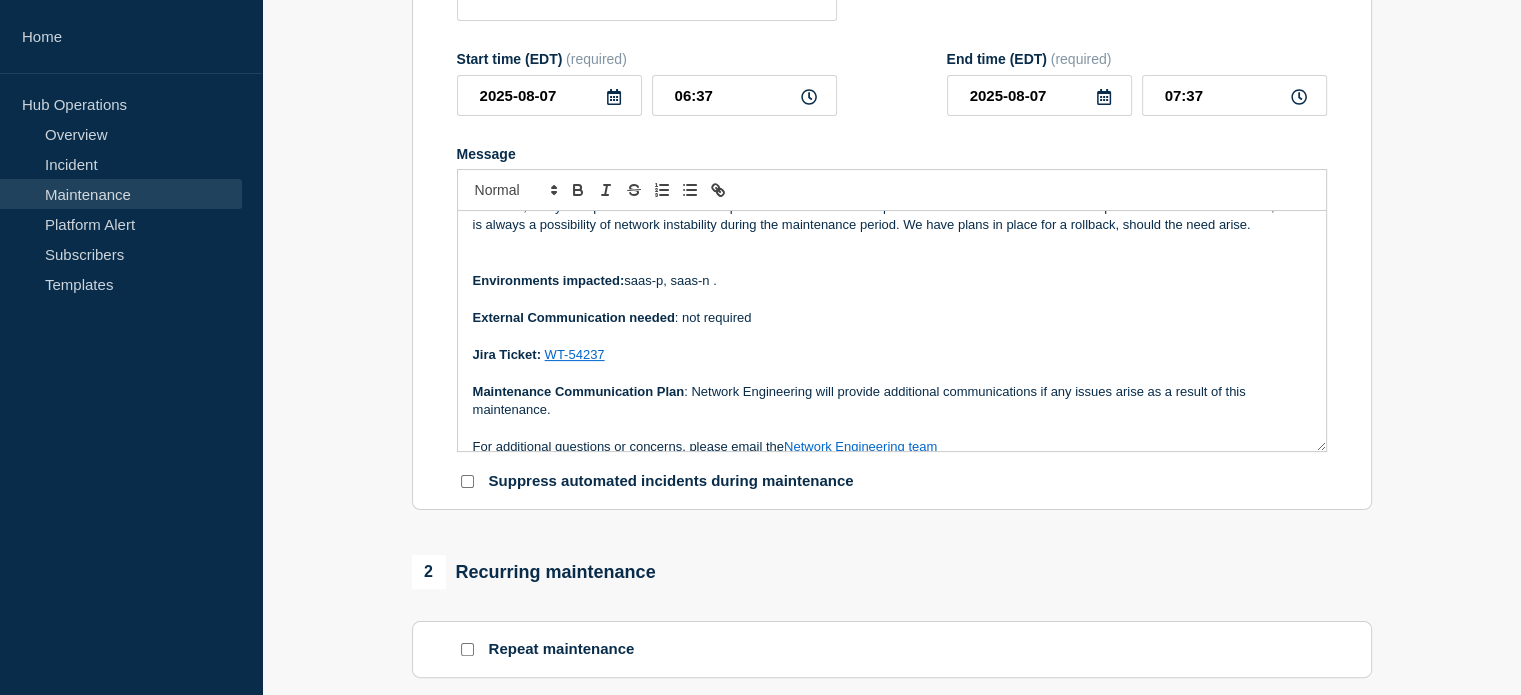 scroll, scrollTop: 100, scrollLeft: 0, axis: vertical 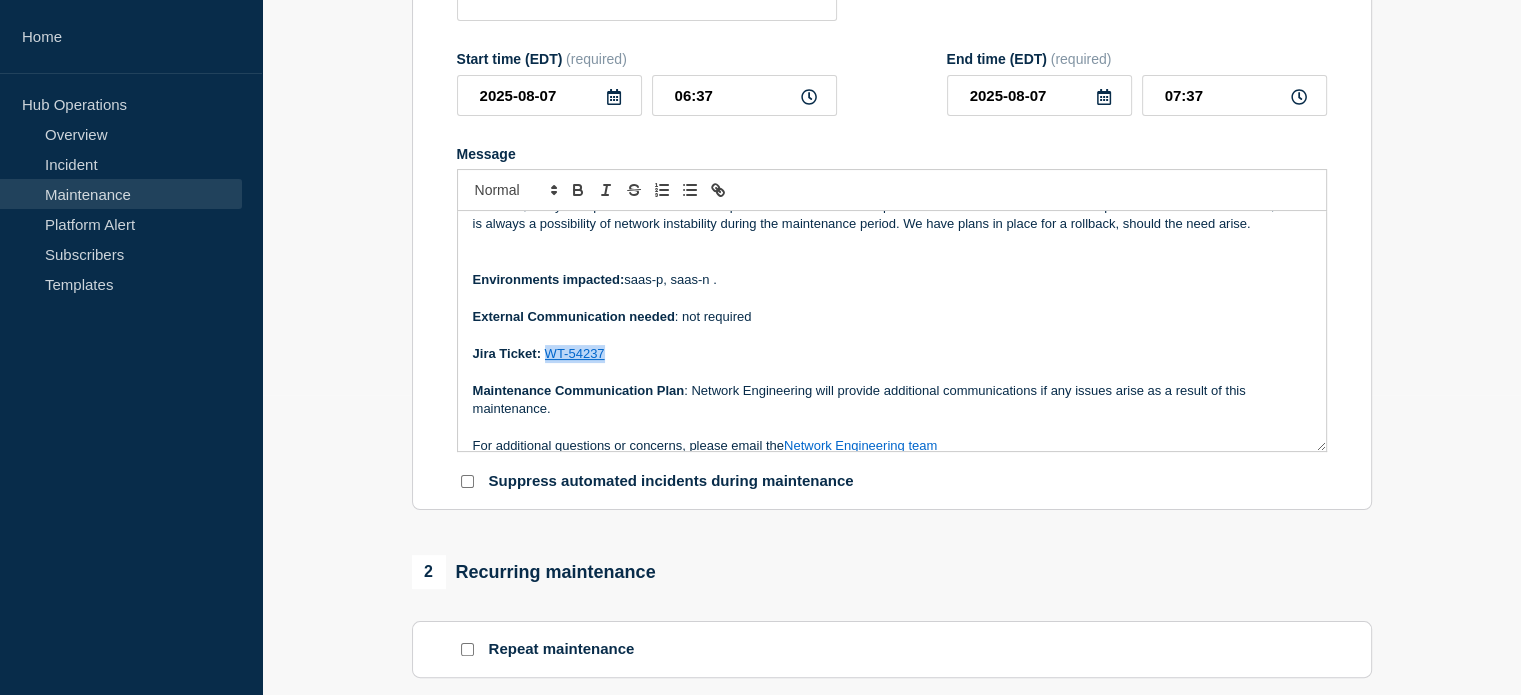 drag, startPoint x: 609, startPoint y: 360, endPoint x: 547, endPoint y: 363, distance: 62.072536 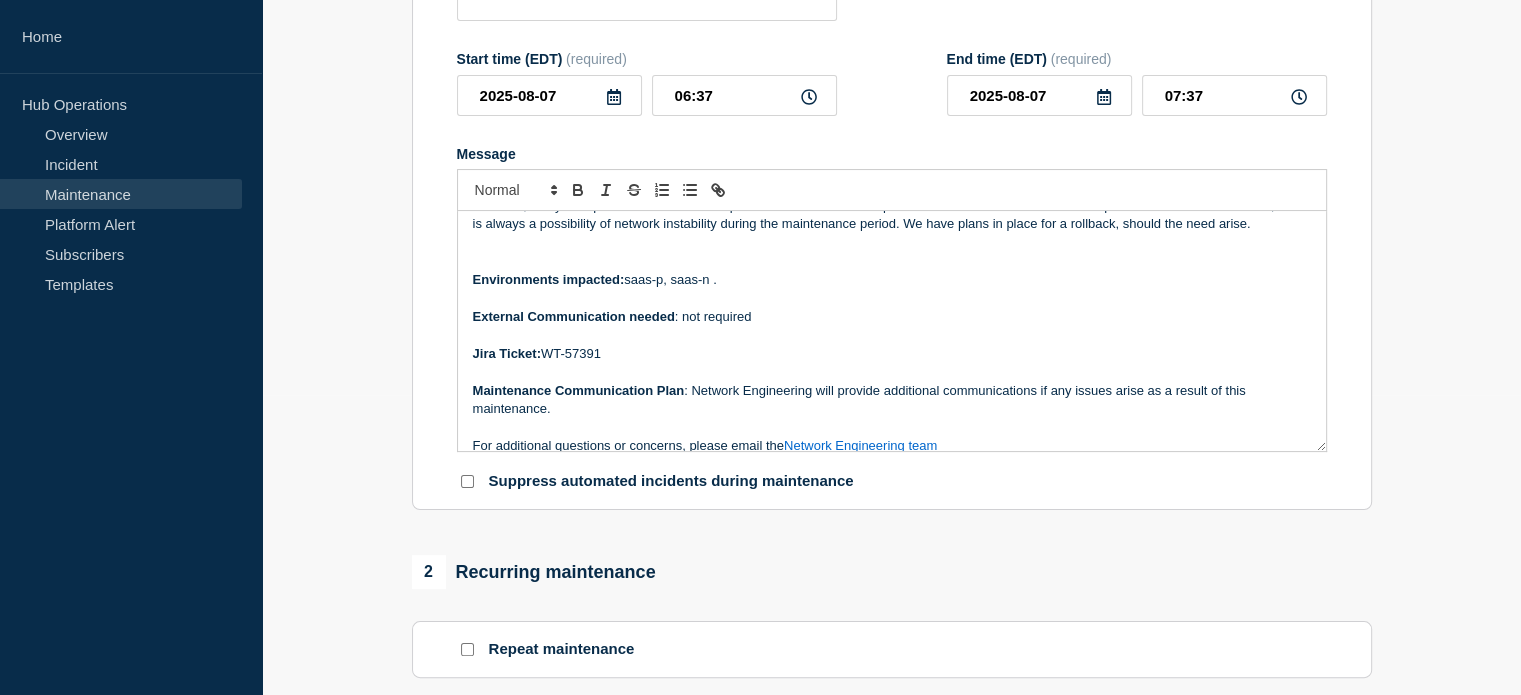 click on "Jira Ticket:  WT-57391" at bounding box center [892, 354] 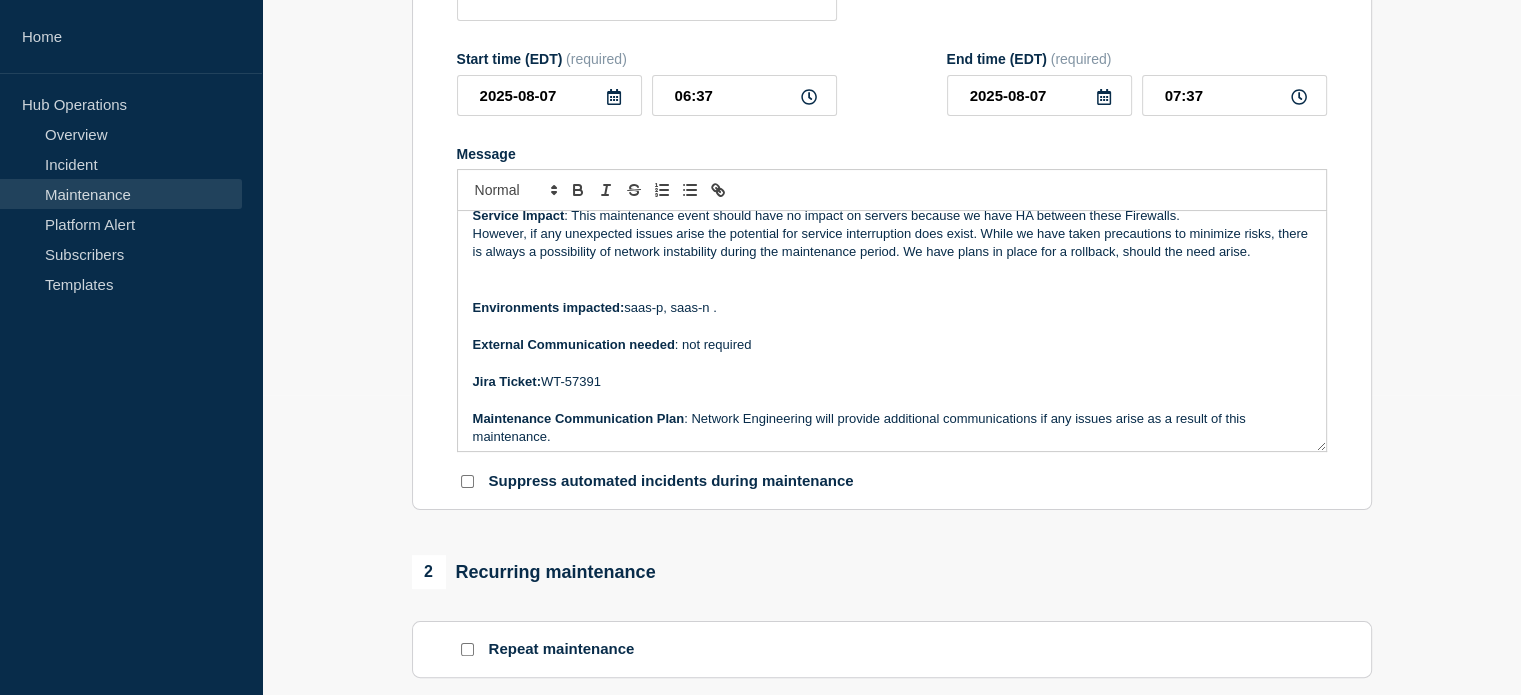 scroll, scrollTop: 0, scrollLeft: 0, axis: both 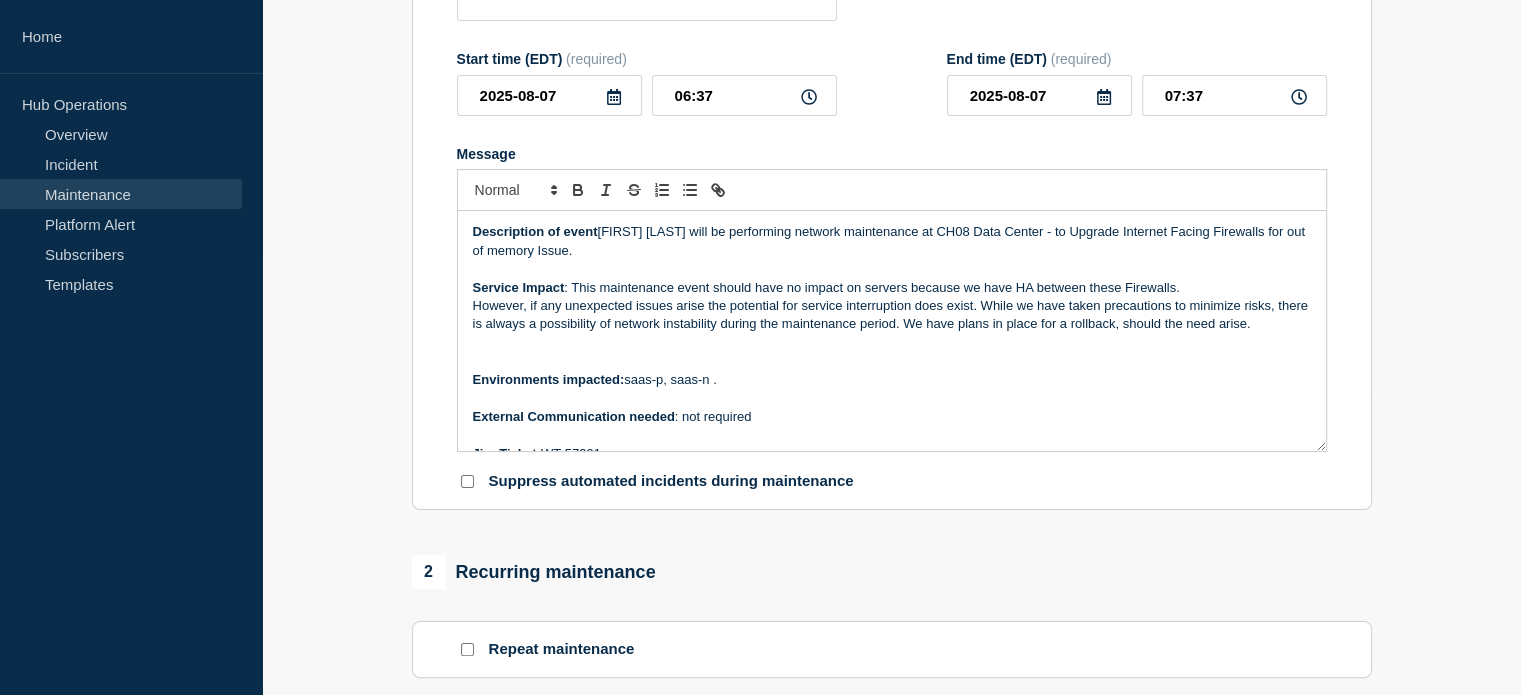 click 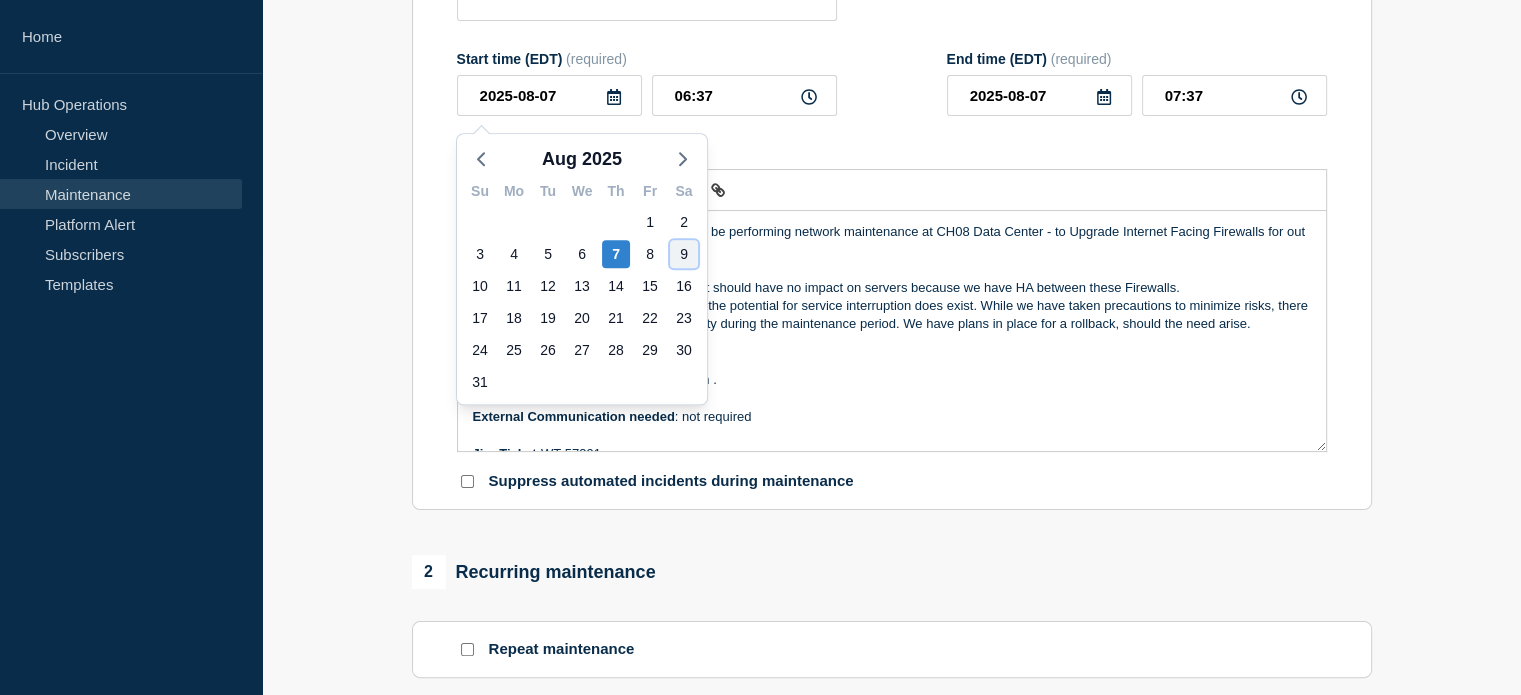 click on "9" 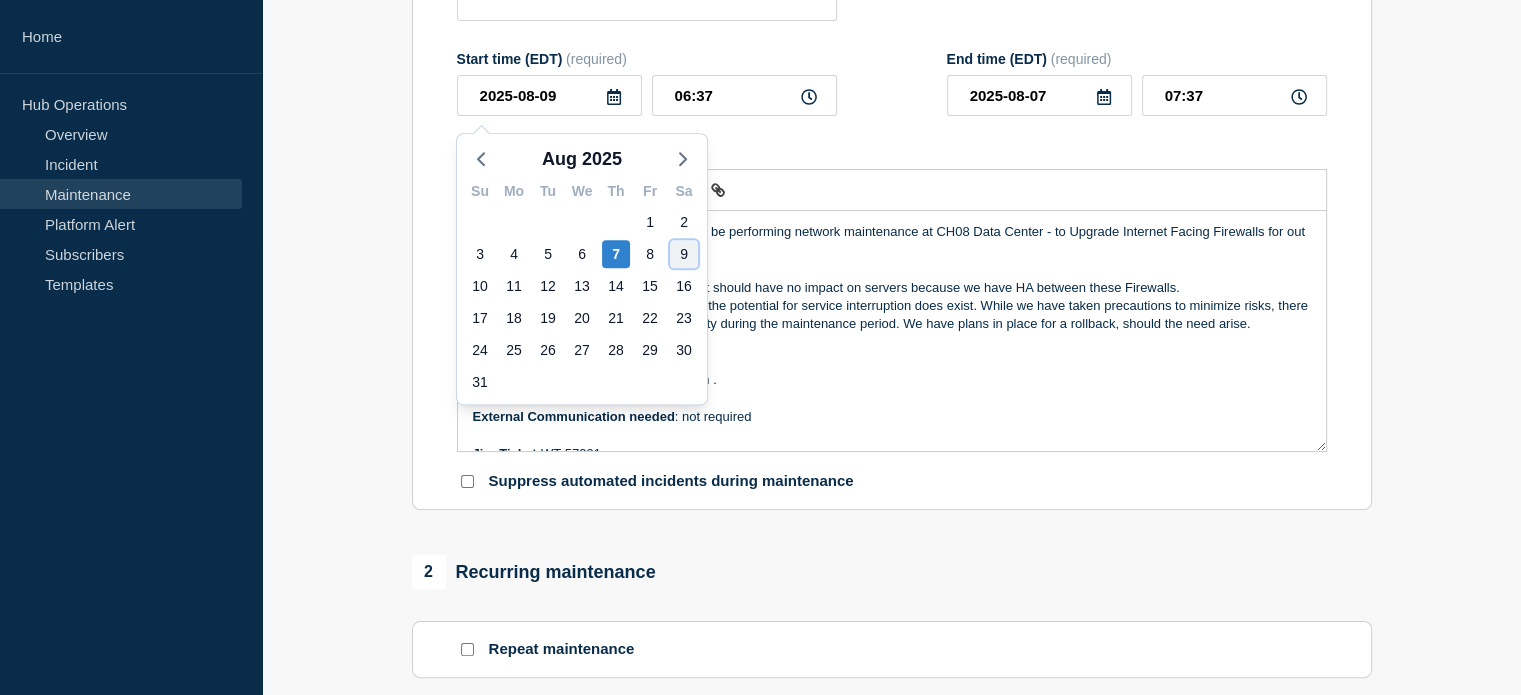 type on "2025-08-09" 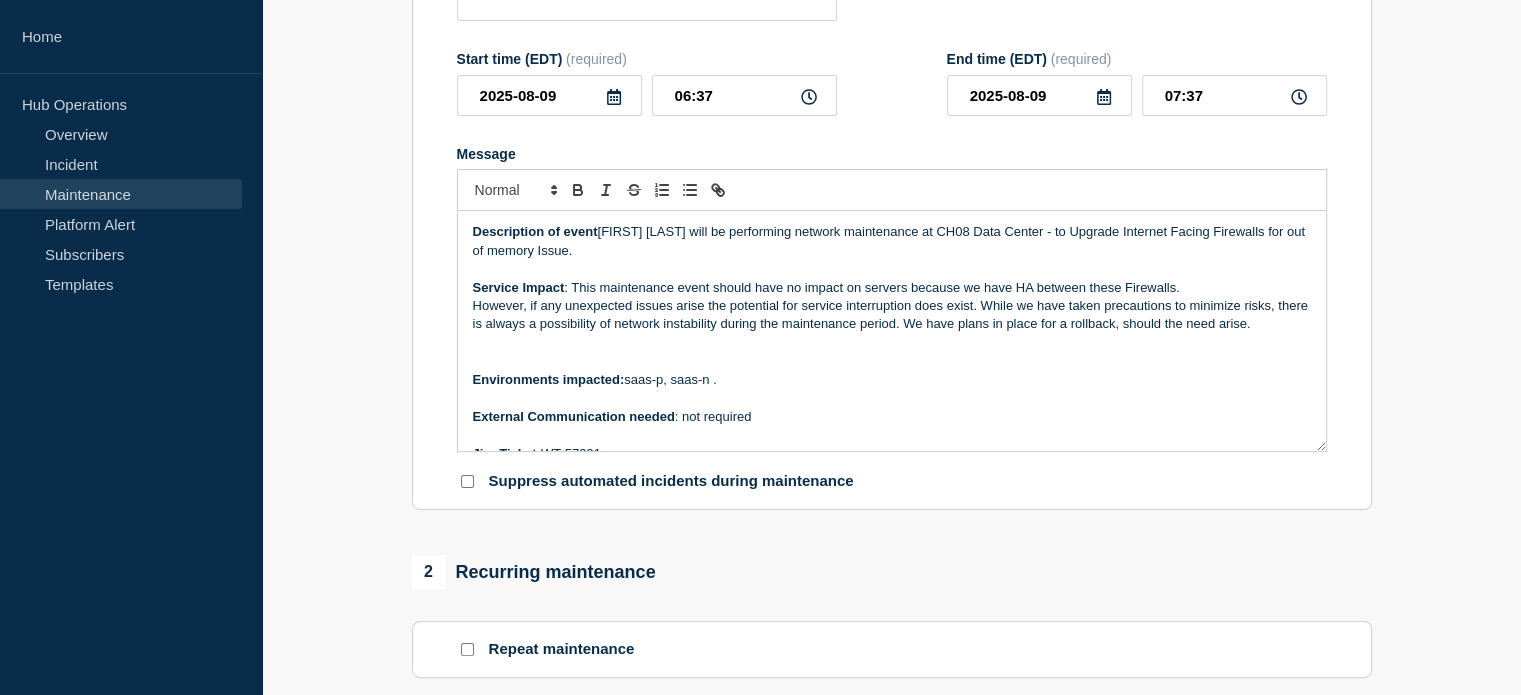 click 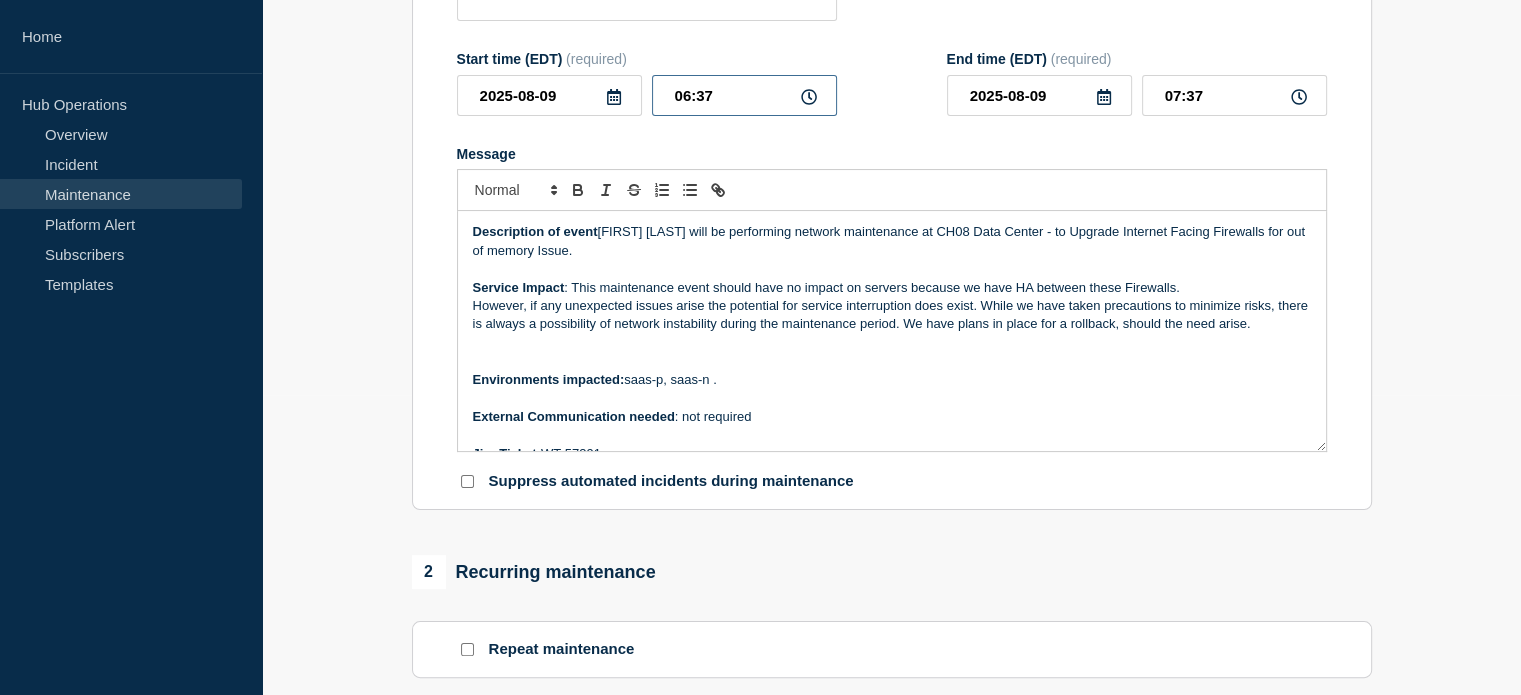 drag, startPoint x: 728, startPoint y: 102, endPoint x: 670, endPoint y: 99, distance: 58.077534 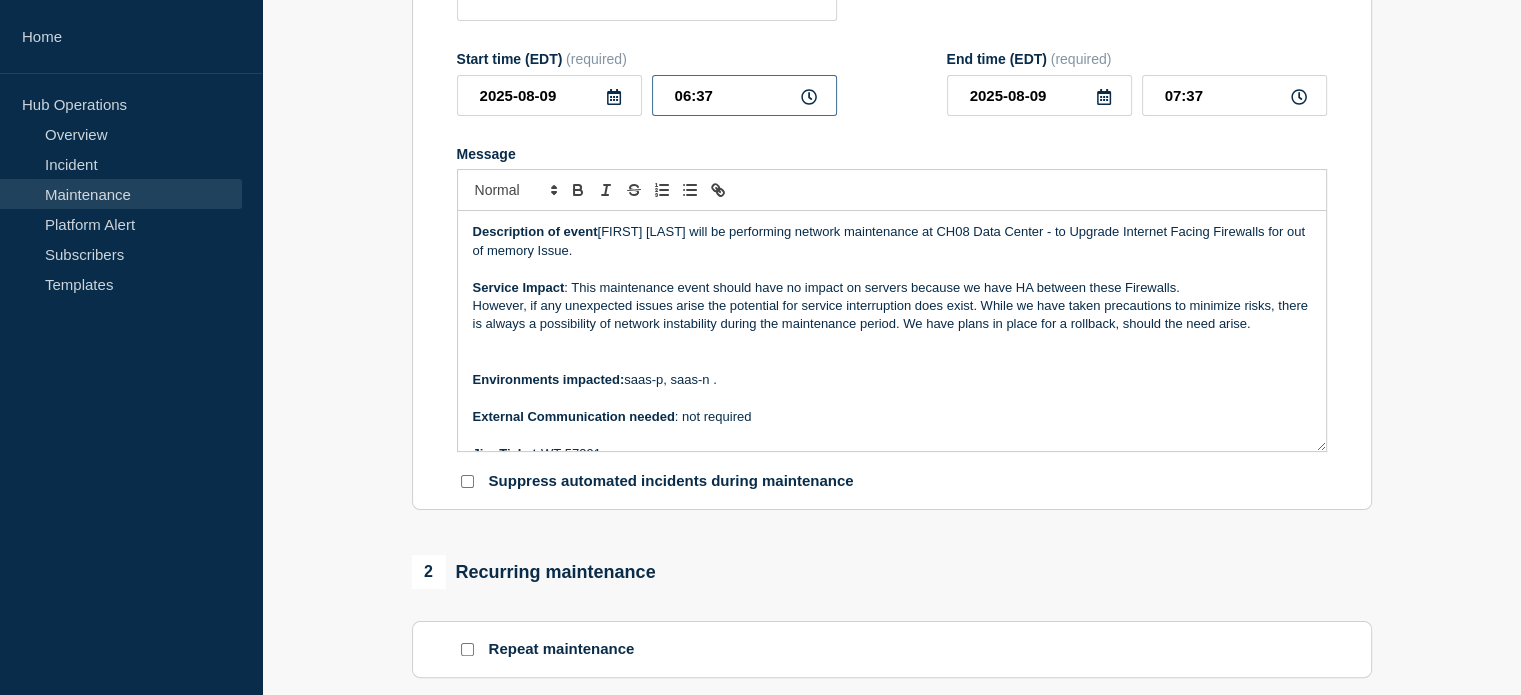 click on "06:37" at bounding box center (744, 95) 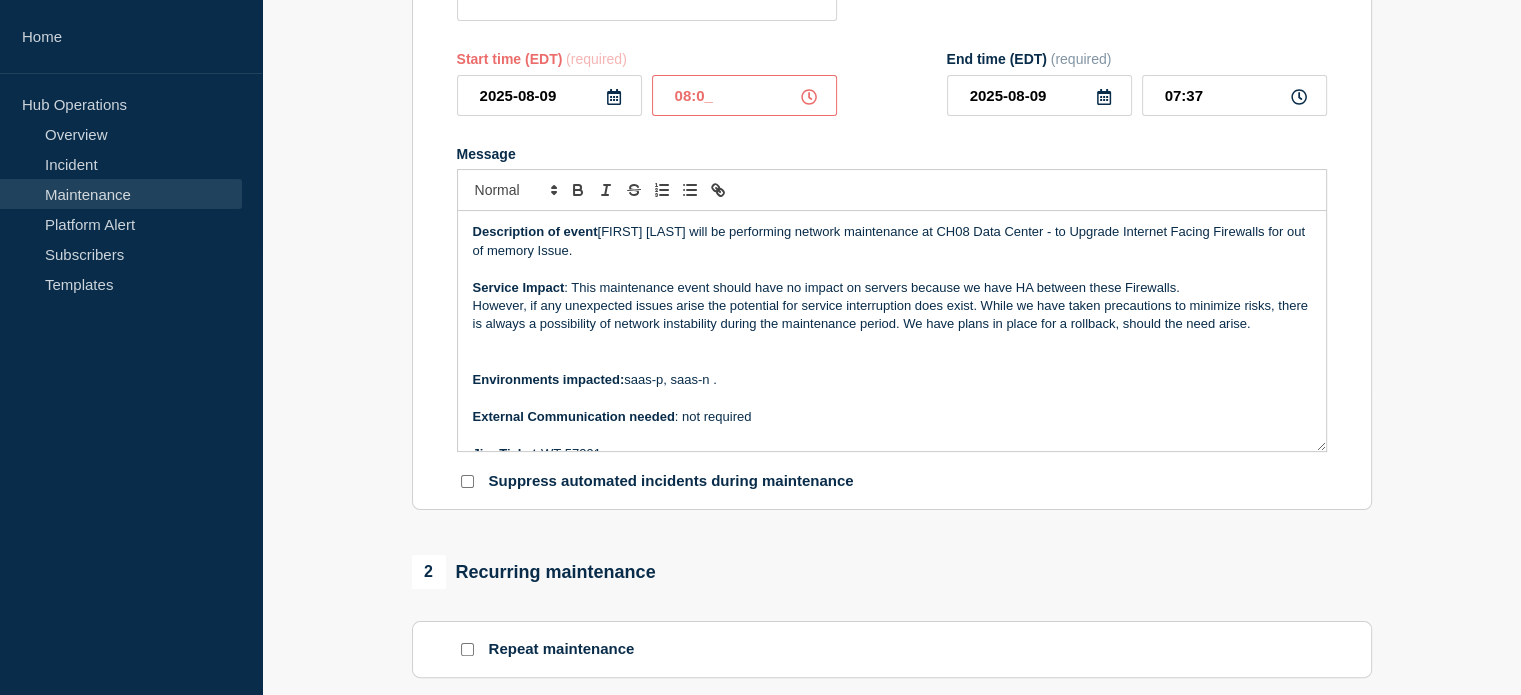 type on "08:00" 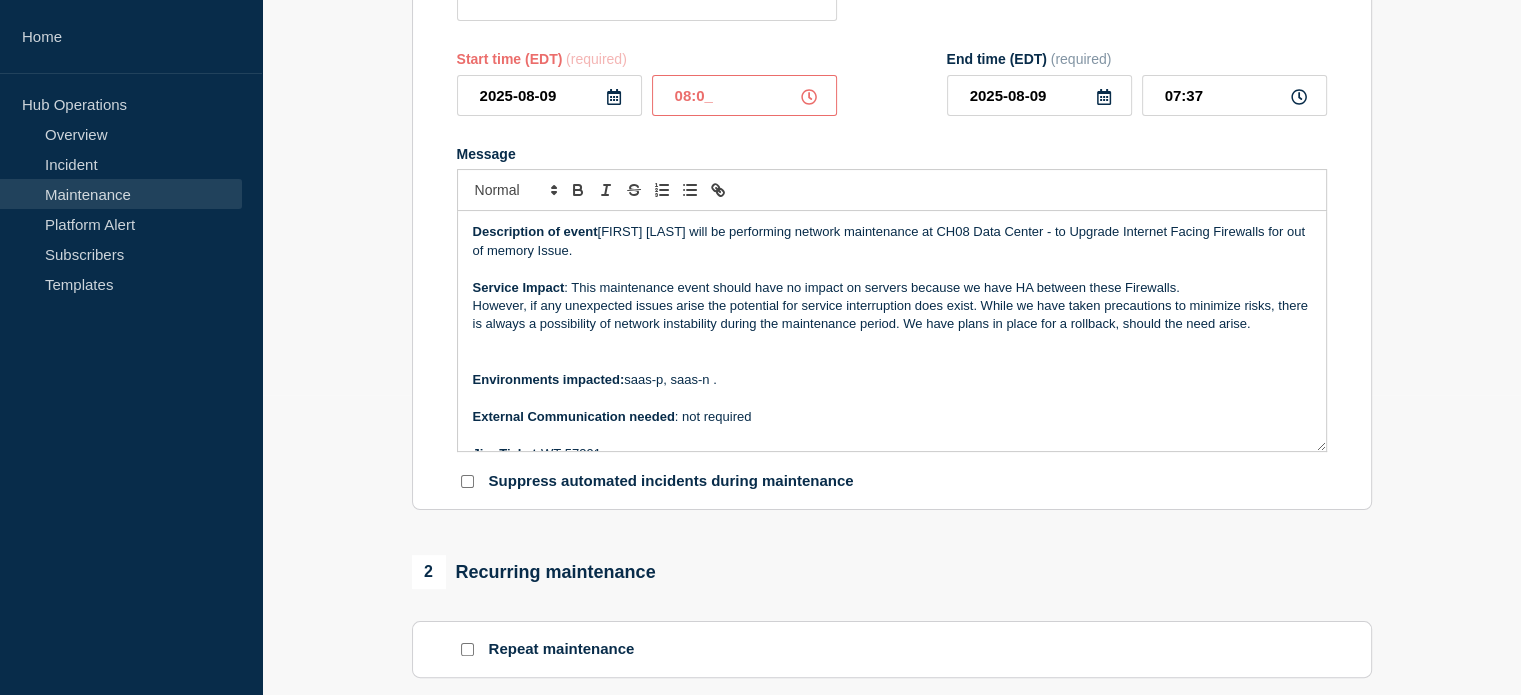 type on "09:00" 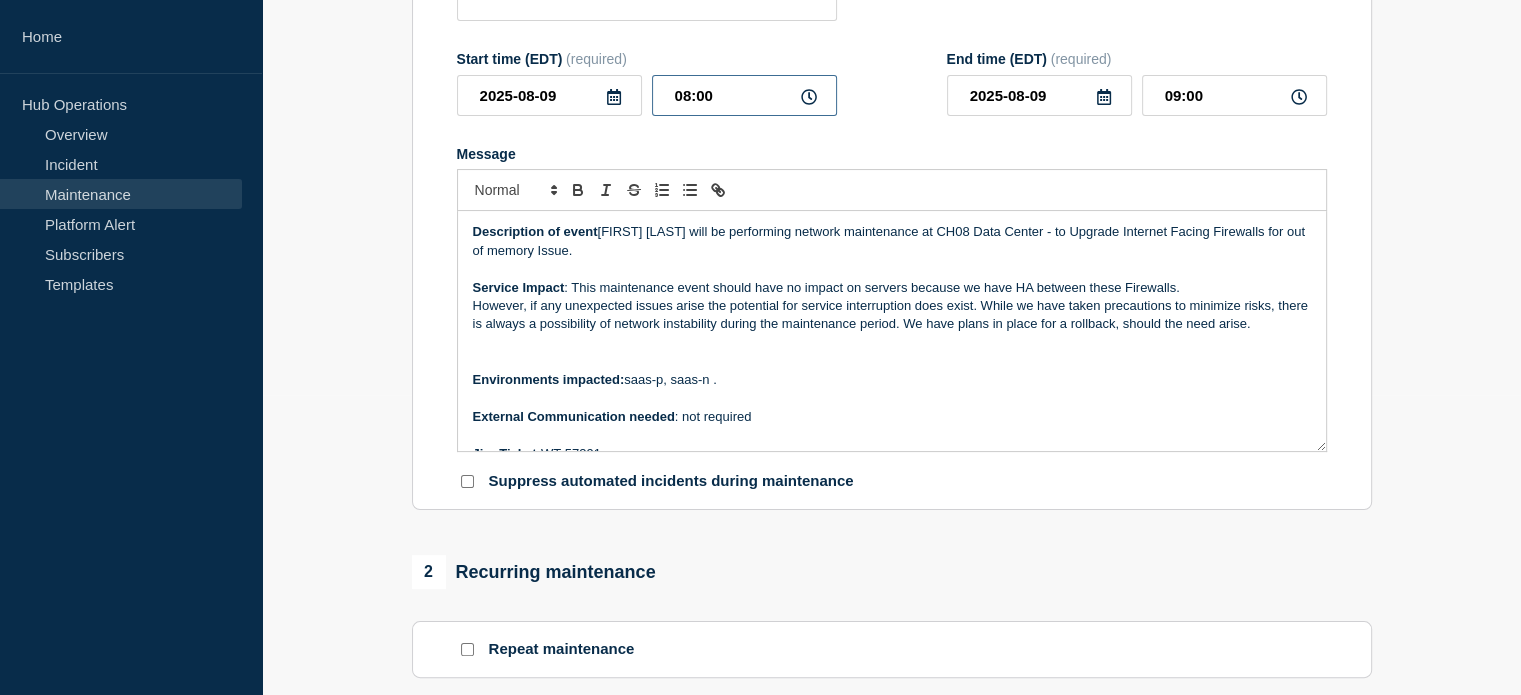 drag, startPoint x: 688, startPoint y: 100, endPoint x: 653, endPoint y: 101, distance: 35.014282 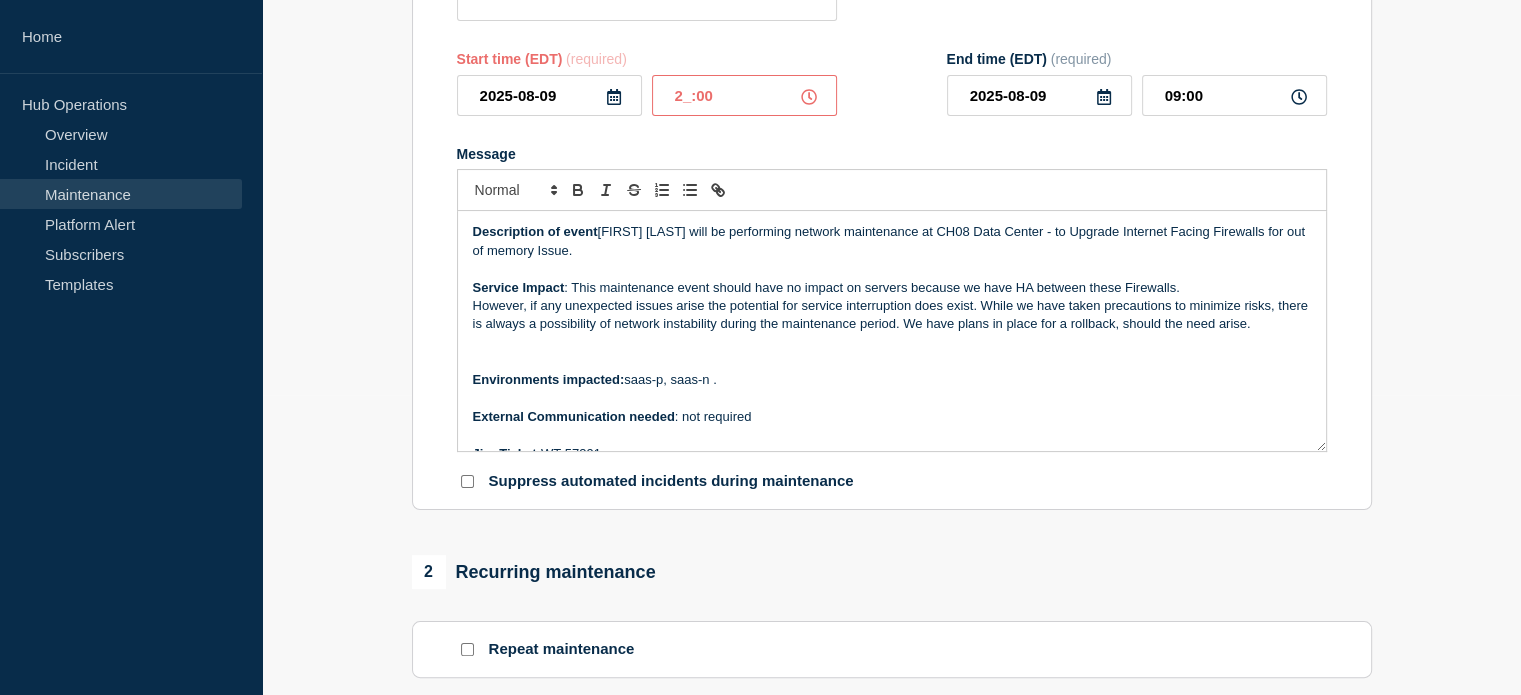type on "20:00" 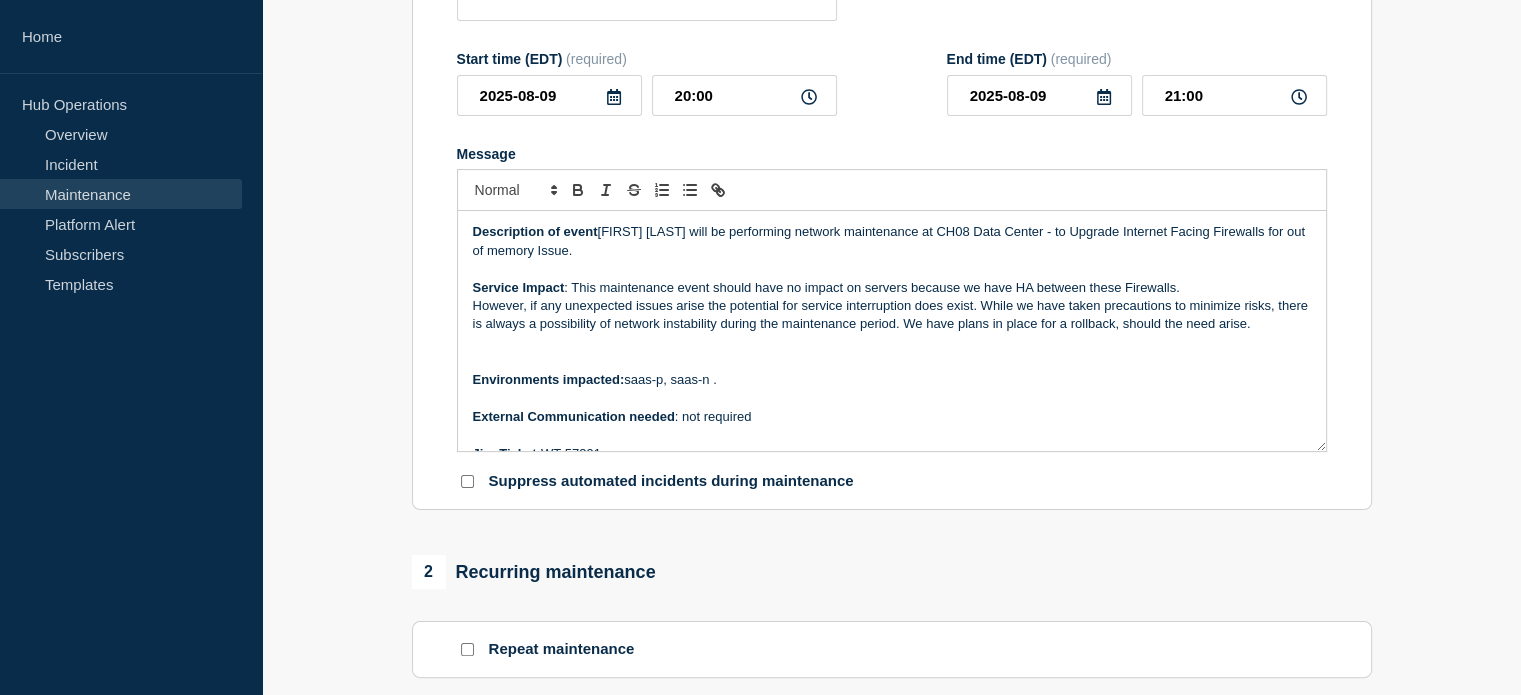 click on "Start time (EDT)  (required) 2025-08-09 20:00 End time (EDT)  (required) 2025-08-09 21:00" at bounding box center (892, 83) 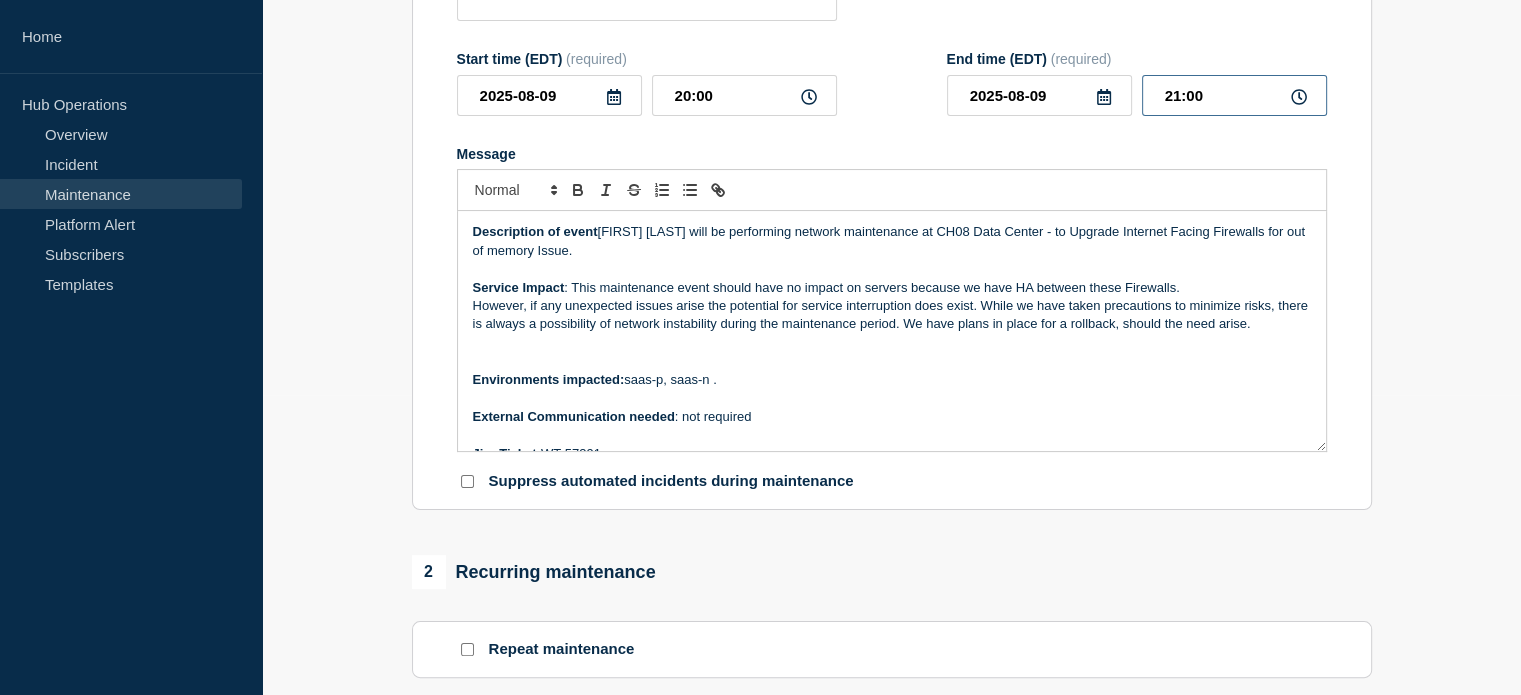 drag, startPoint x: 1205, startPoint y: 104, endPoint x: 1141, endPoint y: 96, distance: 64.49806 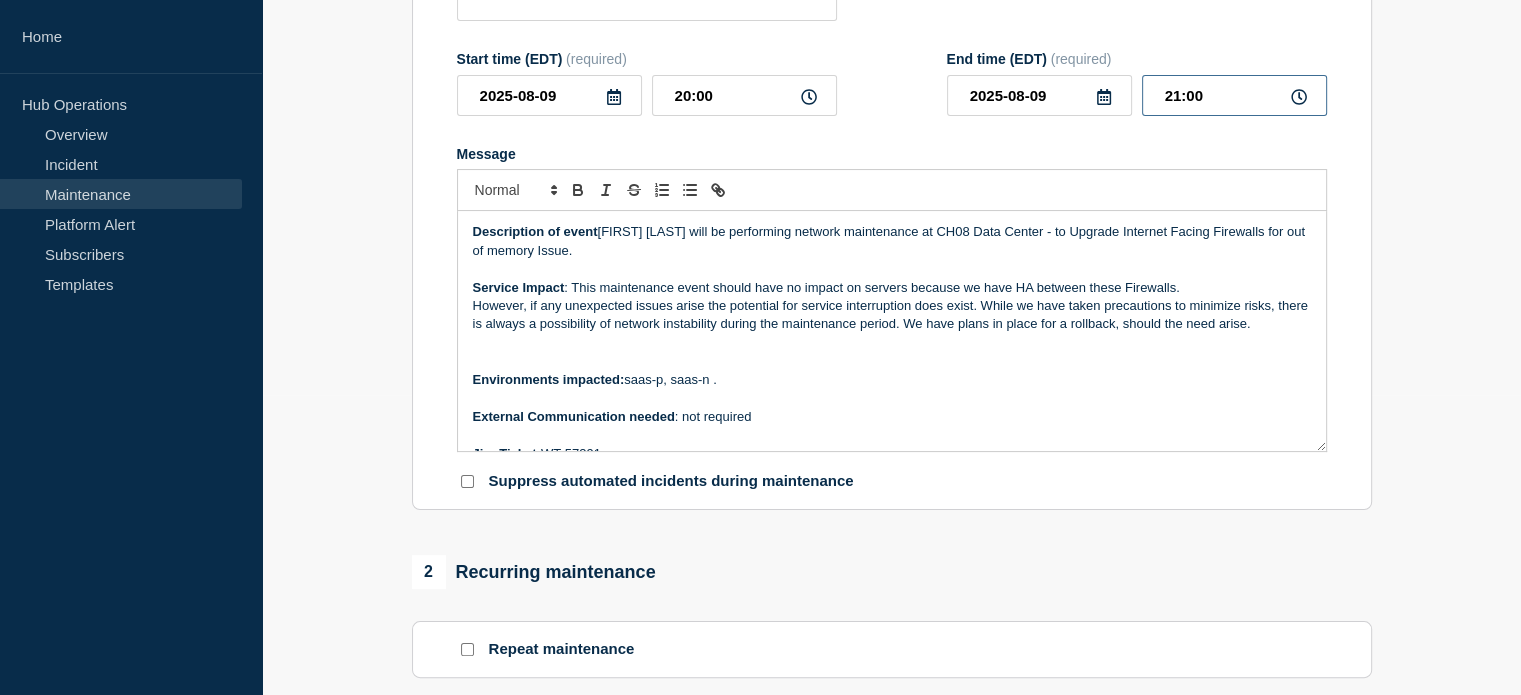 click on "21:00" at bounding box center [1234, 95] 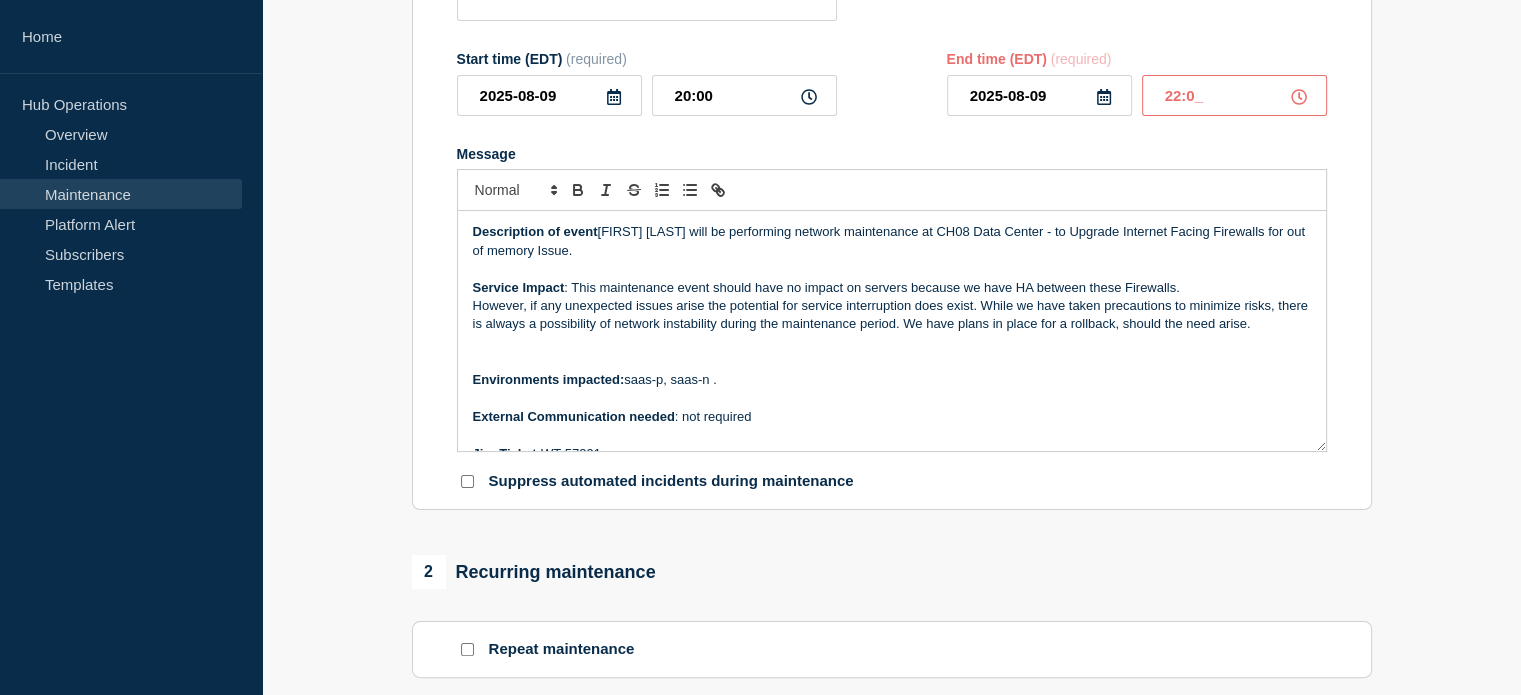 type on "22:00" 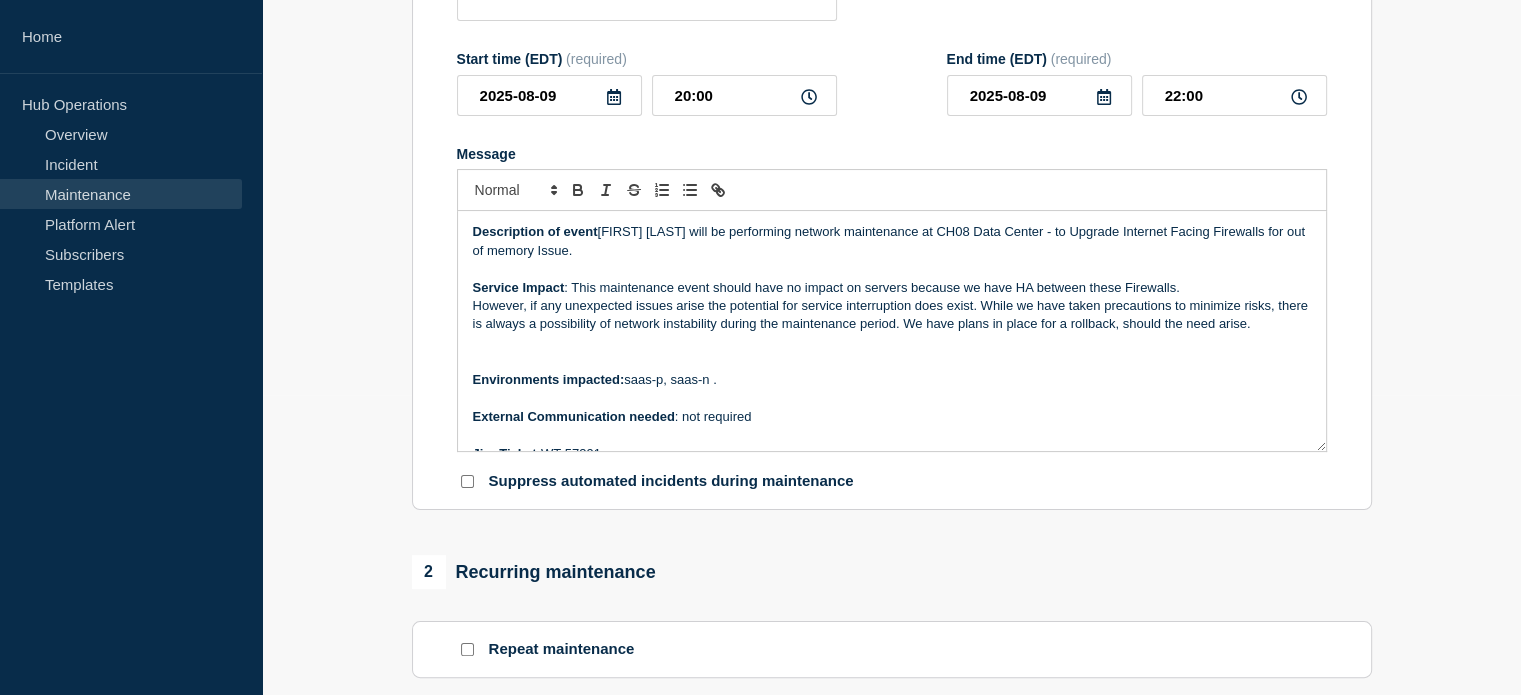 click on "Title  (required) Start time (EDT)  (required) 2025-08-09 20:00 End time (EDT)  (required) 2025-08-09 22:00 Message  Description of event : Network Engineering team will be performing network maintenance at CH08 Data Center - to Upgrade Internet Facing Firewalls for out of memory Issue. Service Impact : This maintenance event should have no impact on servers because we have HA between these Firewalls. However, if any unexpected issues arise the potential for service interruption does exist. While we have taken precautions to minimize risks, there is always a possibility of network instability during the maintenance period. We have plans in place for a rollback, should the need arise. Environments impacted:  saas-p, saas-n . External Communication needed : not required Jira Ticket:  WT-57391 Maintenance Communication Plan : Network Engineering will provide additional communications if any issues arise as a result of this maintenance. For additional questions or concerns, please email the  Thank you," at bounding box center [892, 224] 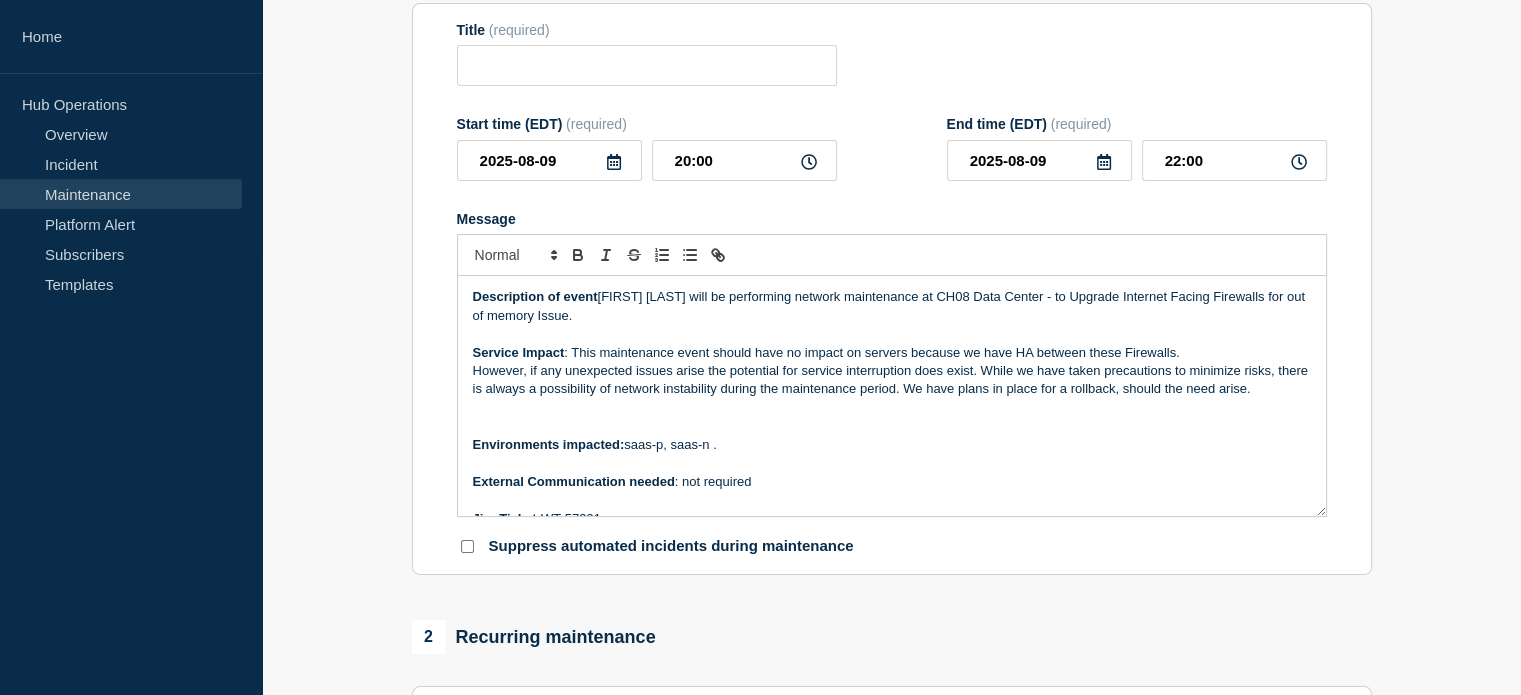 scroll, scrollTop: 200, scrollLeft: 0, axis: vertical 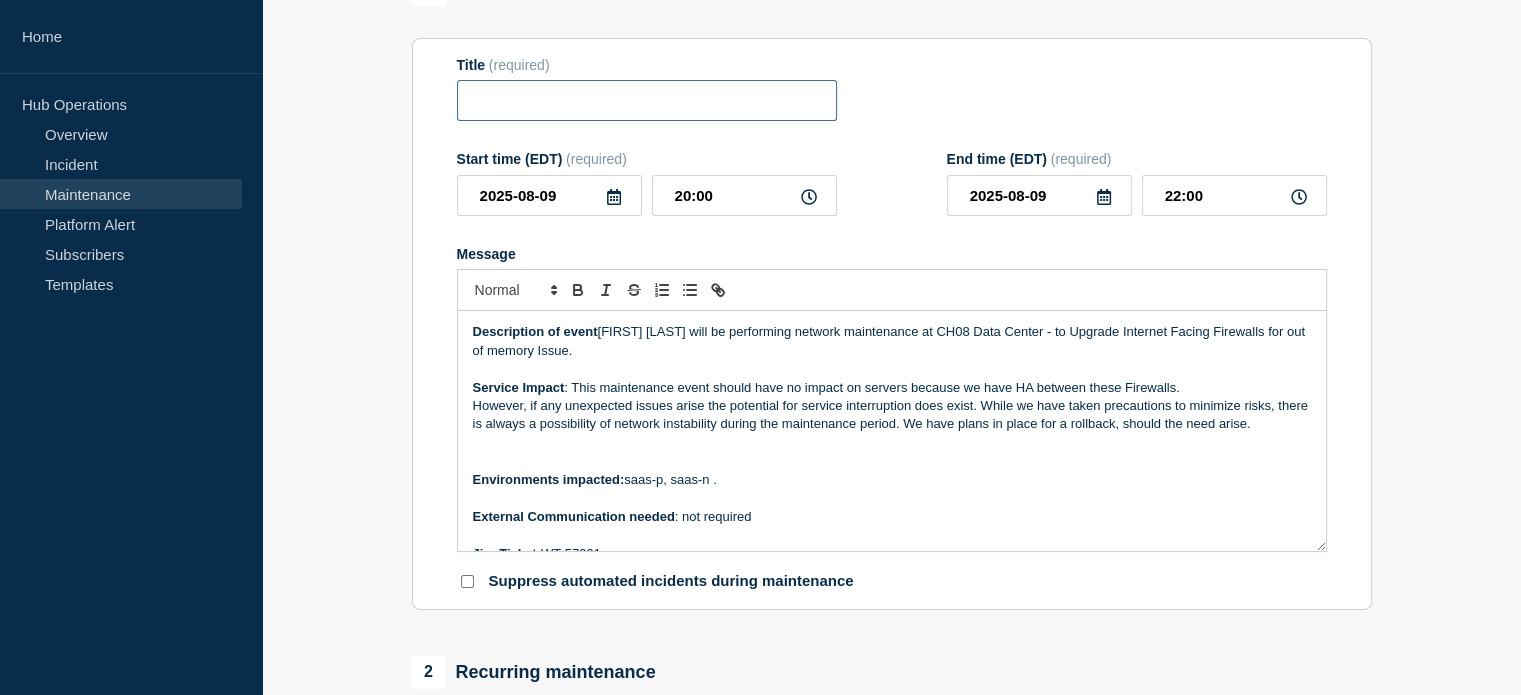 click at bounding box center [647, 100] 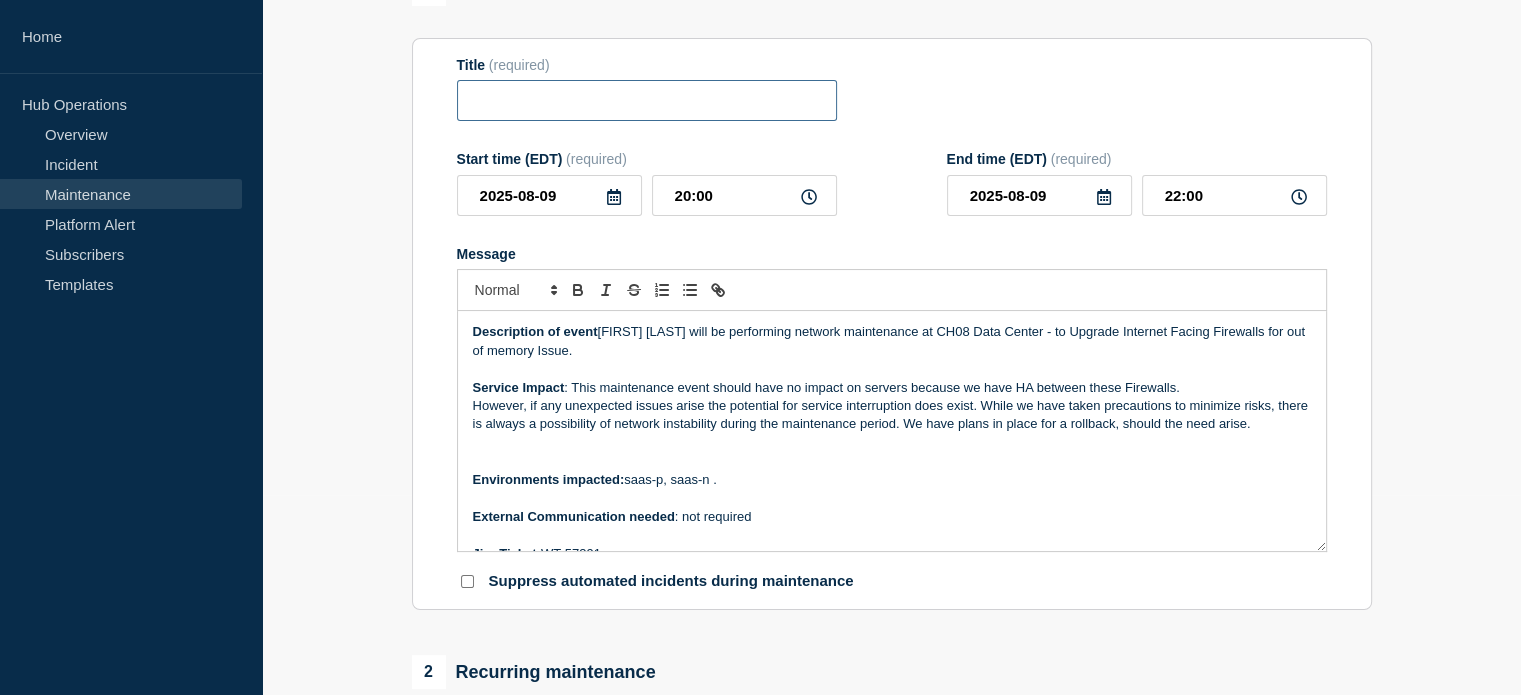 paste on "CH08 Palo Alto Internet firewall Firmware Update to 10.2.16-h1" 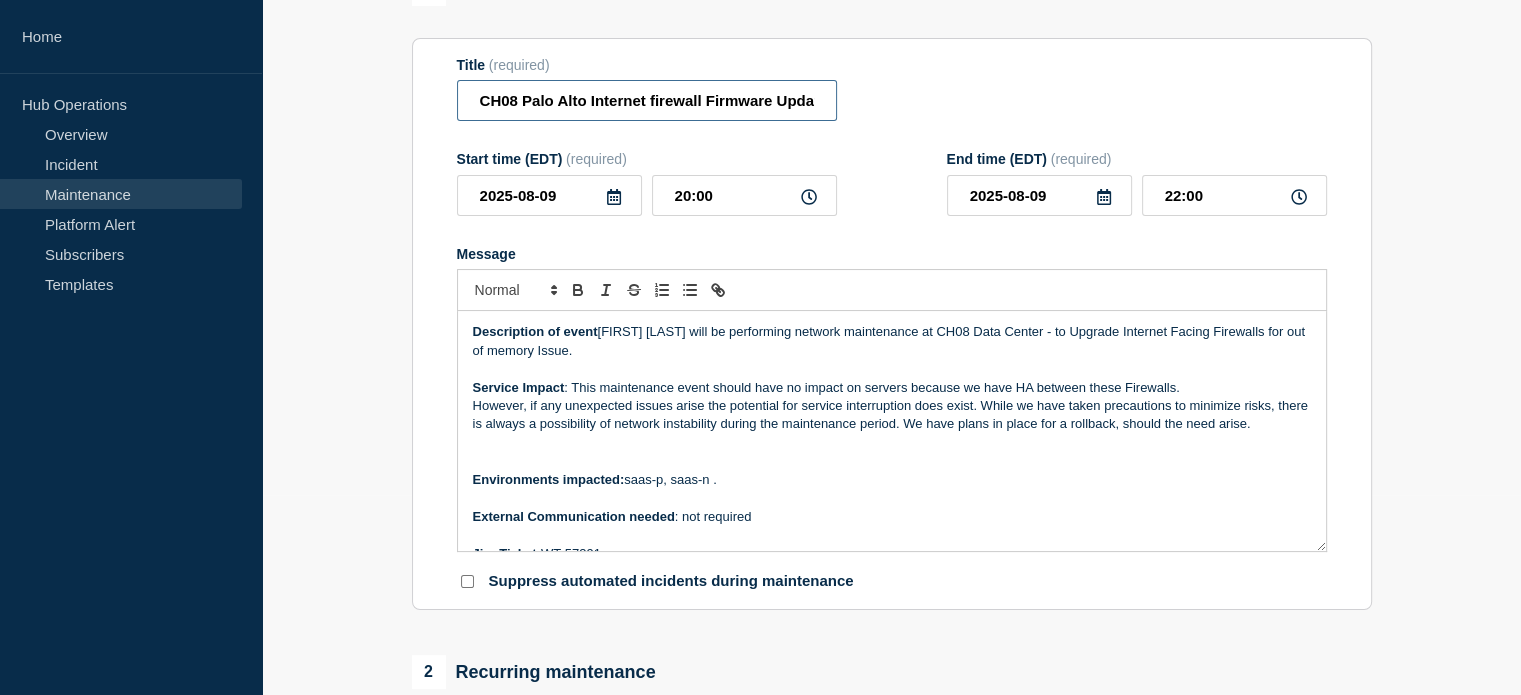 scroll, scrollTop: 0, scrollLeft: 108, axis: horizontal 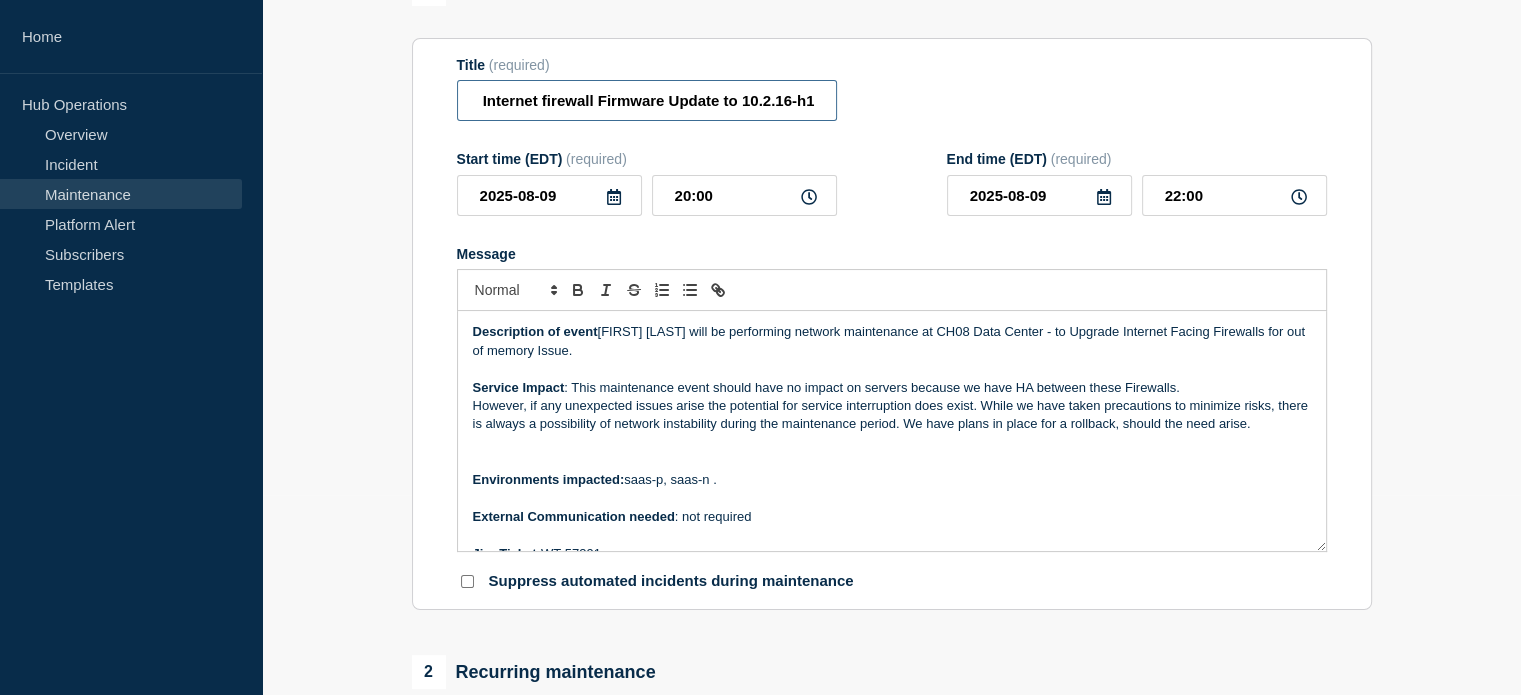 click on "CH08 Palo Alto Internet firewall Firmware Update to 10.2.16-h1" at bounding box center (647, 100) 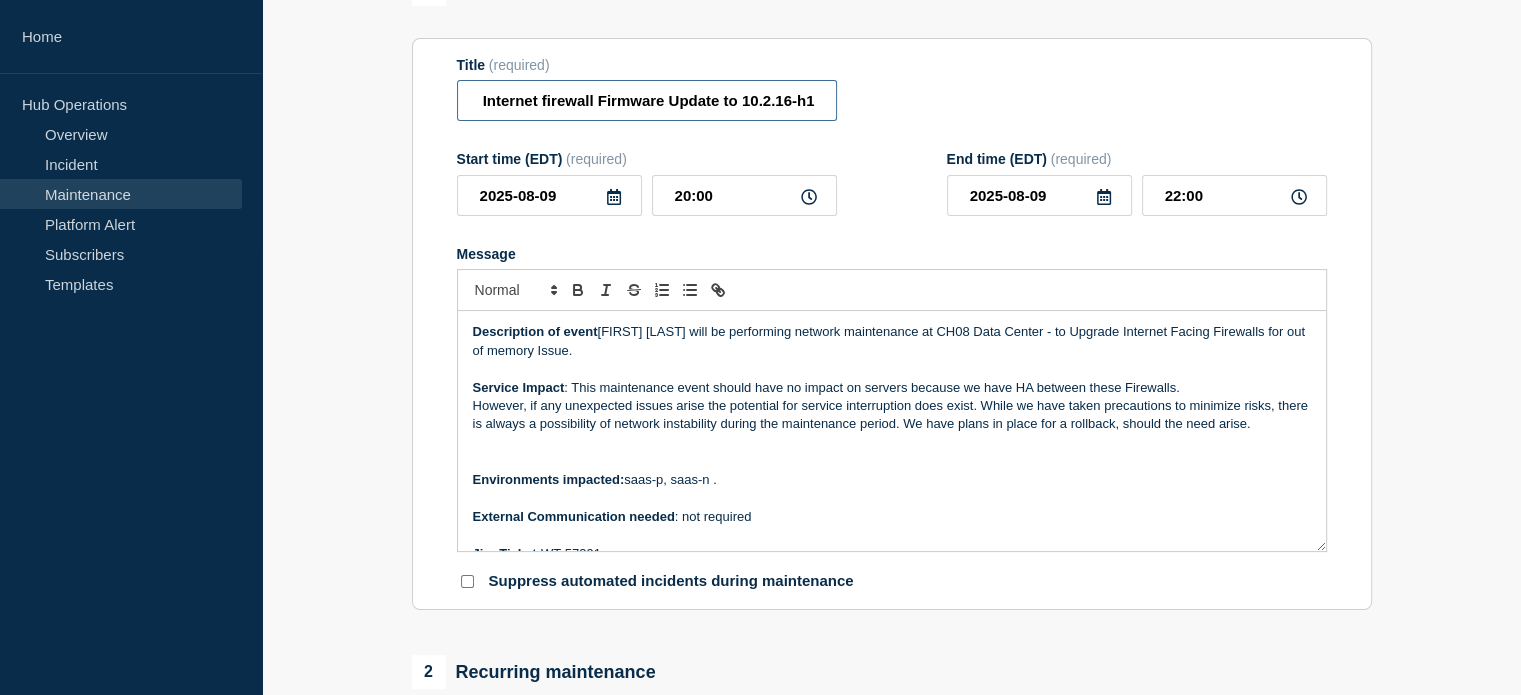 scroll, scrollTop: 0, scrollLeft: 0, axis: both 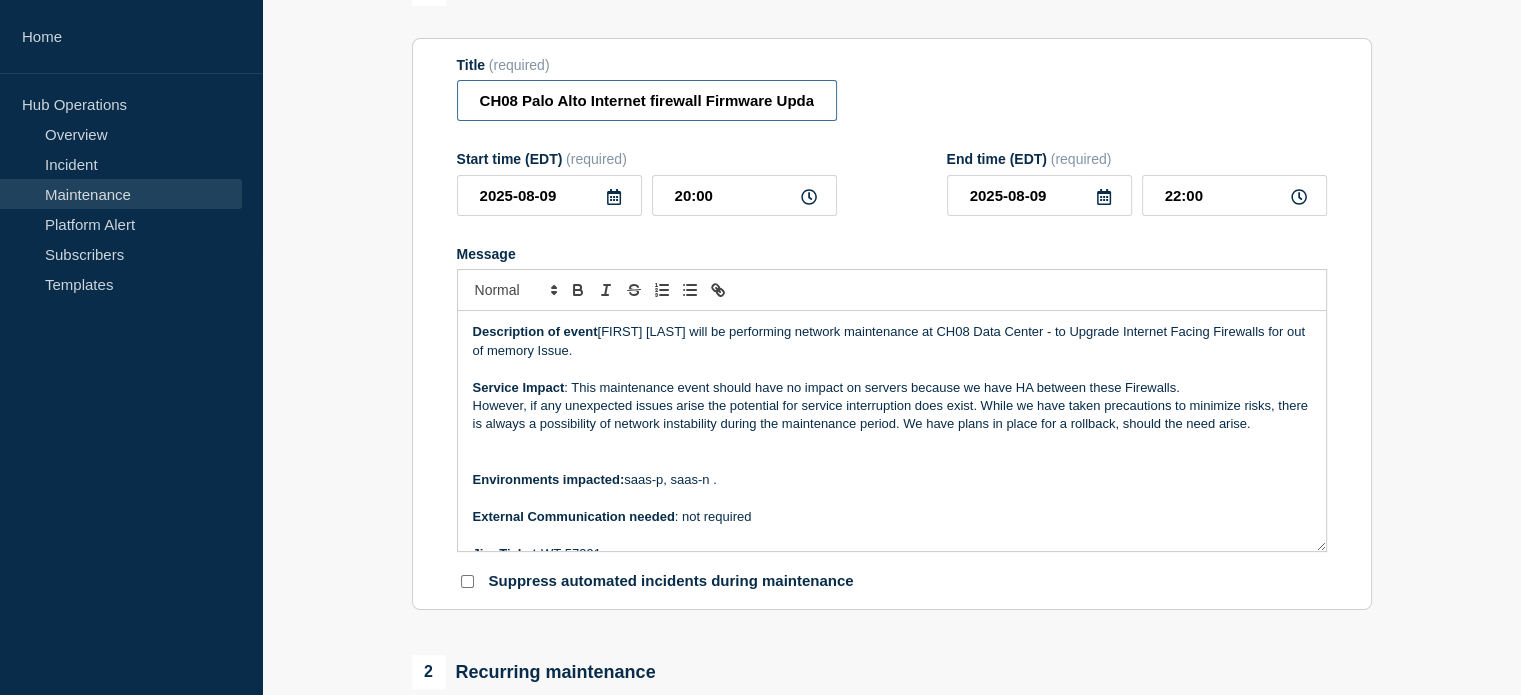 click on "CH08 Palo Alto Internet firewall Firmware Update to 10.2.16-h1" at bounding box center [647, 100] 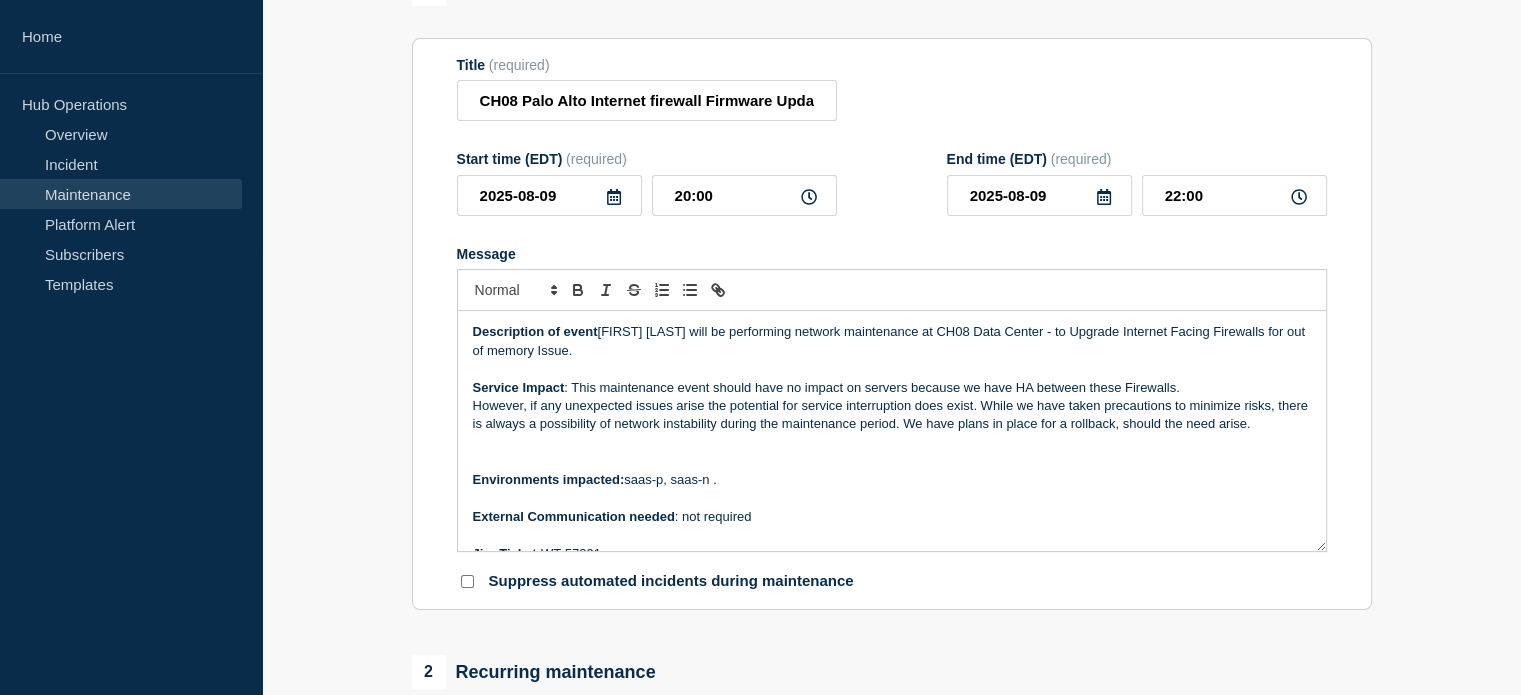 click on "Description of event : Network Engineering team will be performing network maintenance at CH08 Data Center - to Upgrade Internet Facing Firewalls for out of memory Issue." at bounding box center [892, 341] 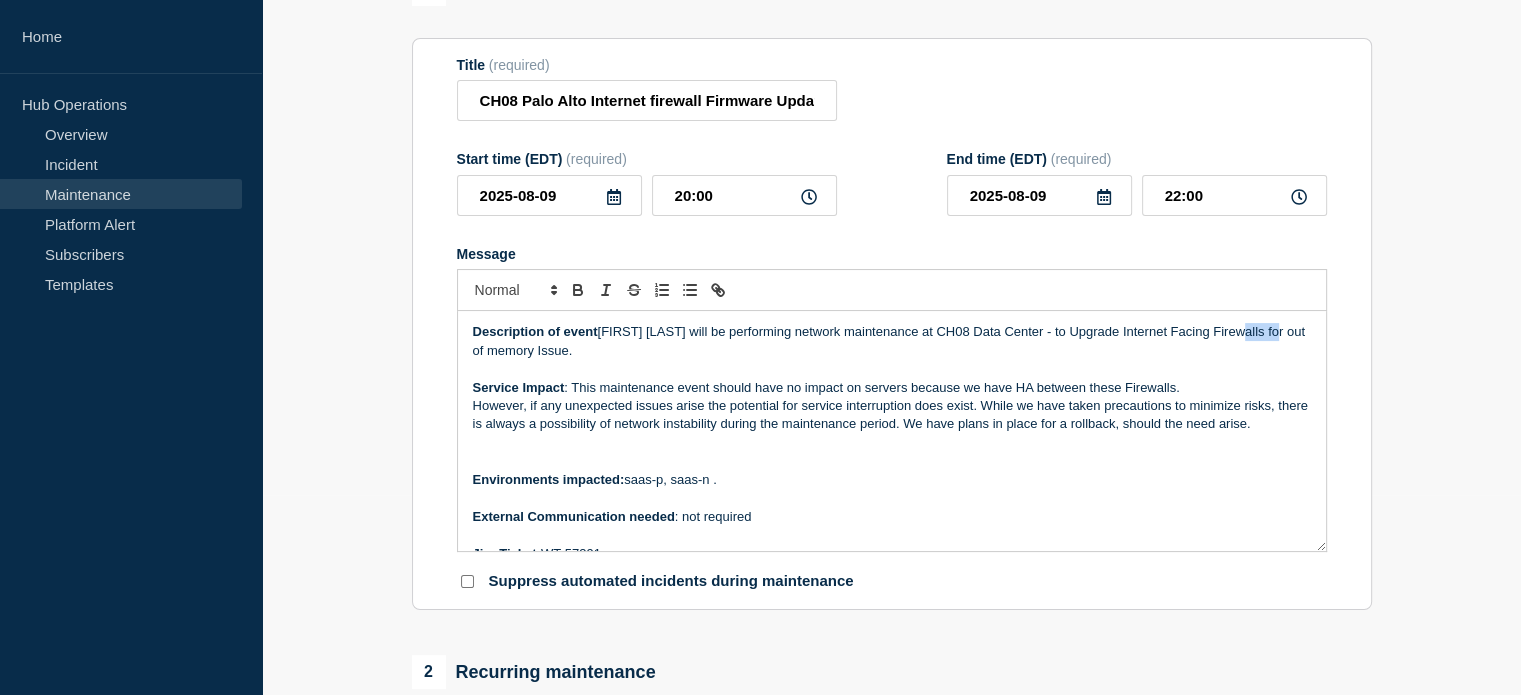 click on "Description of event : Network Engineering team will be performing network maintenance at CH08 Data Center - to Upgrade Internet Facing Firewalls for out of memory Issue." at bounding box center (892, 341) 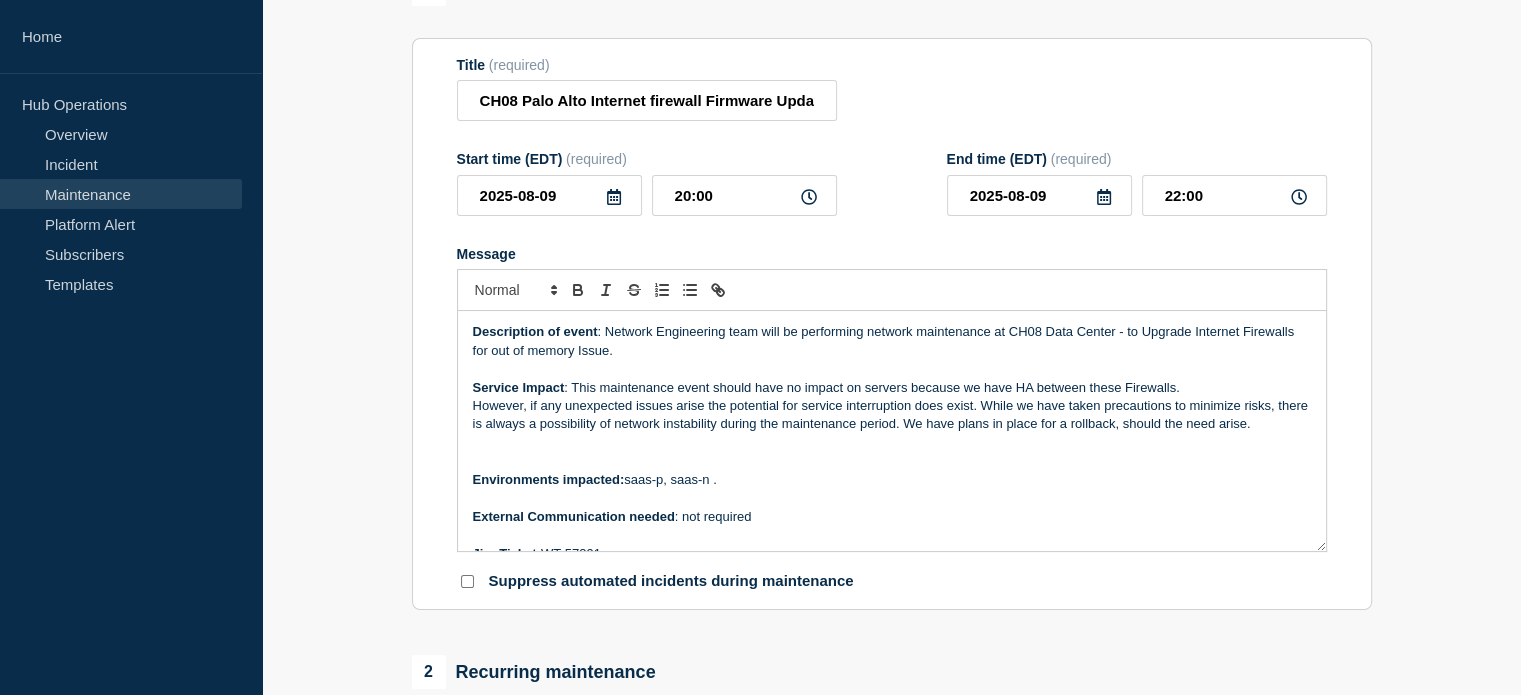 click on "Description of event : Network Engineering team will be performing network maintenance at CH08 Data Center - to Upgrade Internet Firewalls for out of memory Issue. Service Impact : This maintenance event should have no impact on servers because we have HA between these Firewalls. However, if any unexpected issues arise the potential for service interruption does exist. While we have taken precautions to minimize risks, there is always a possibility of network instability during the maintenance period. We have plans in place for a rollback, should the need arise. Environments impacted:  saas-p, saas-n . External Communication needed : not required Jira Ticket:  WT-57391 Maintenance Communication Plan : Network Engineering will provide additional communications if any issues arise as a result of this maintenance. For additional questions or concerns, please email the  Network Engineering team Thank you,  Network Engineering Team" at bounding box center [892, 431] 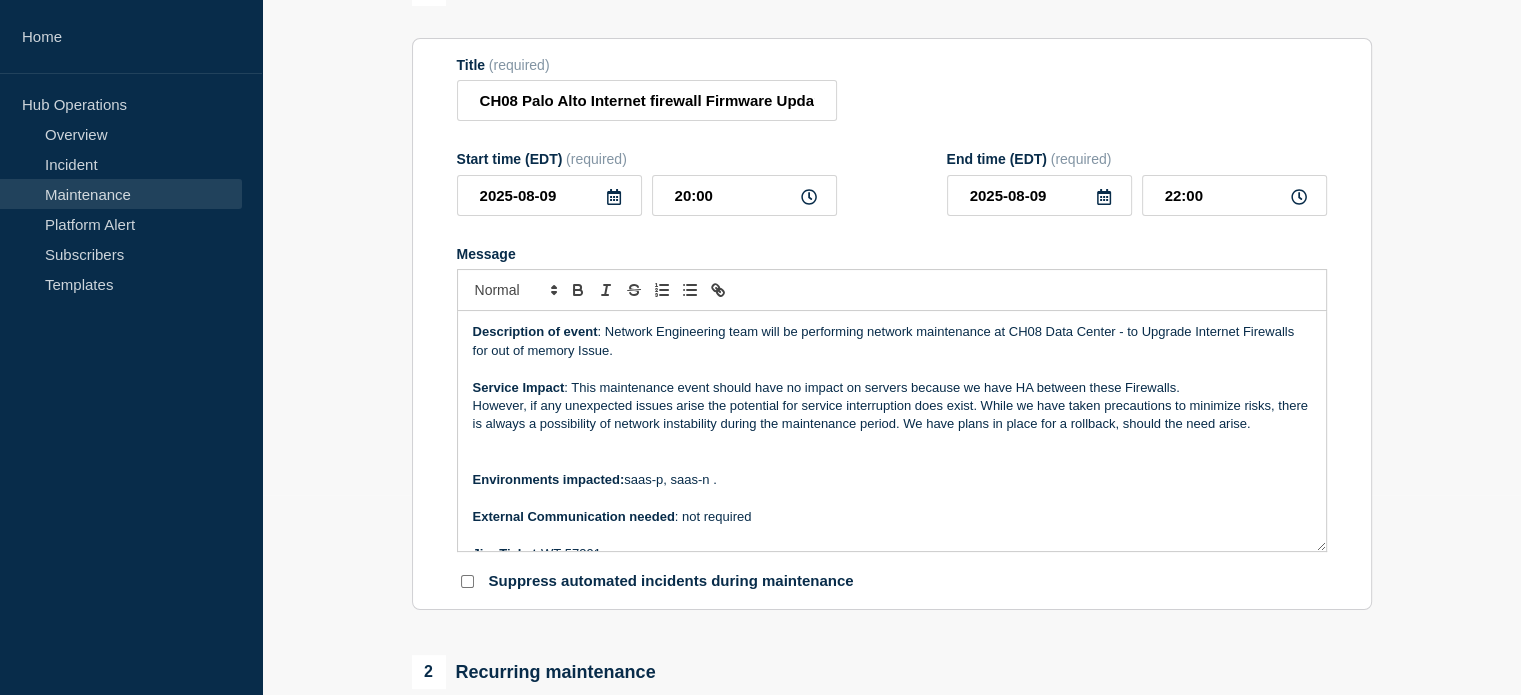 scroll, scrollTop: 100, scrollLeft: 0, axis: vertical 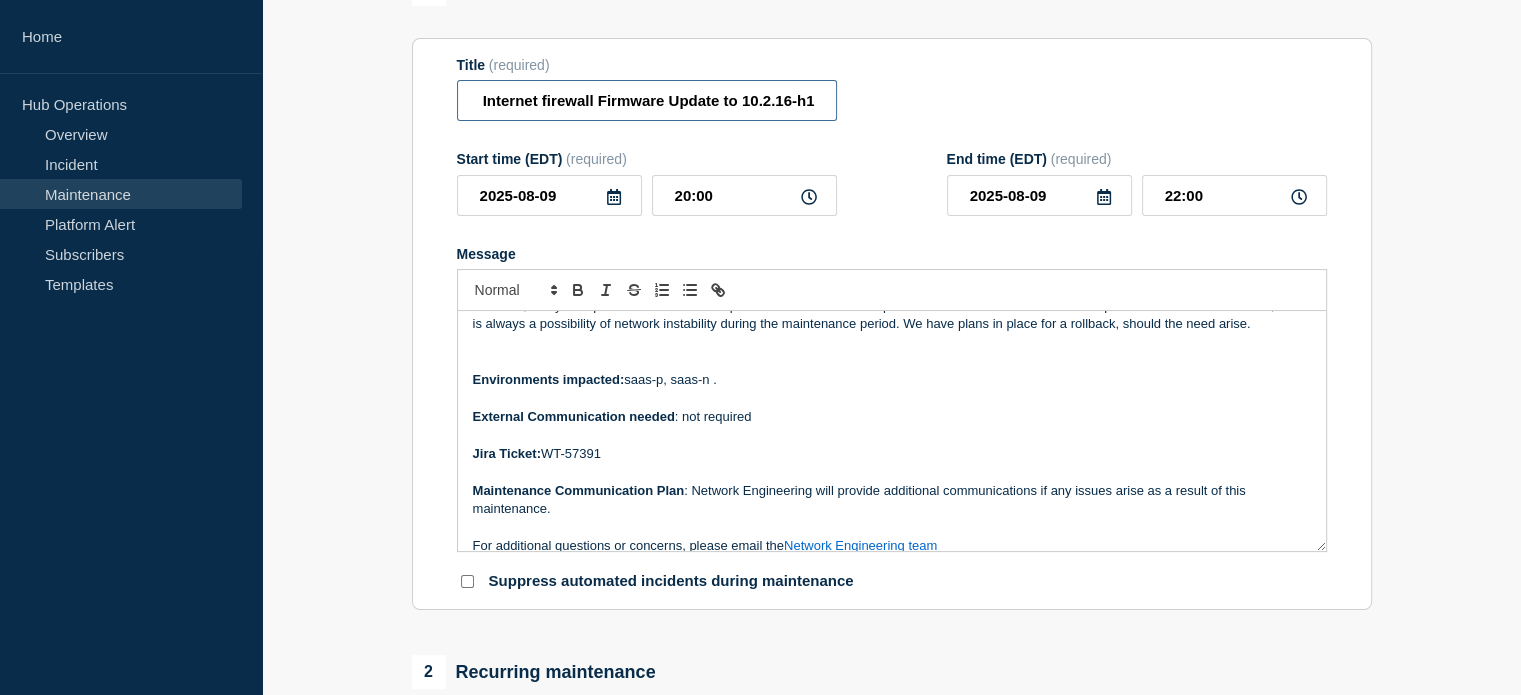 drag, startPoint x: 469, startPoint y: 105, endPoint x: 1251, endPoint y: 93, distance: 782.09204 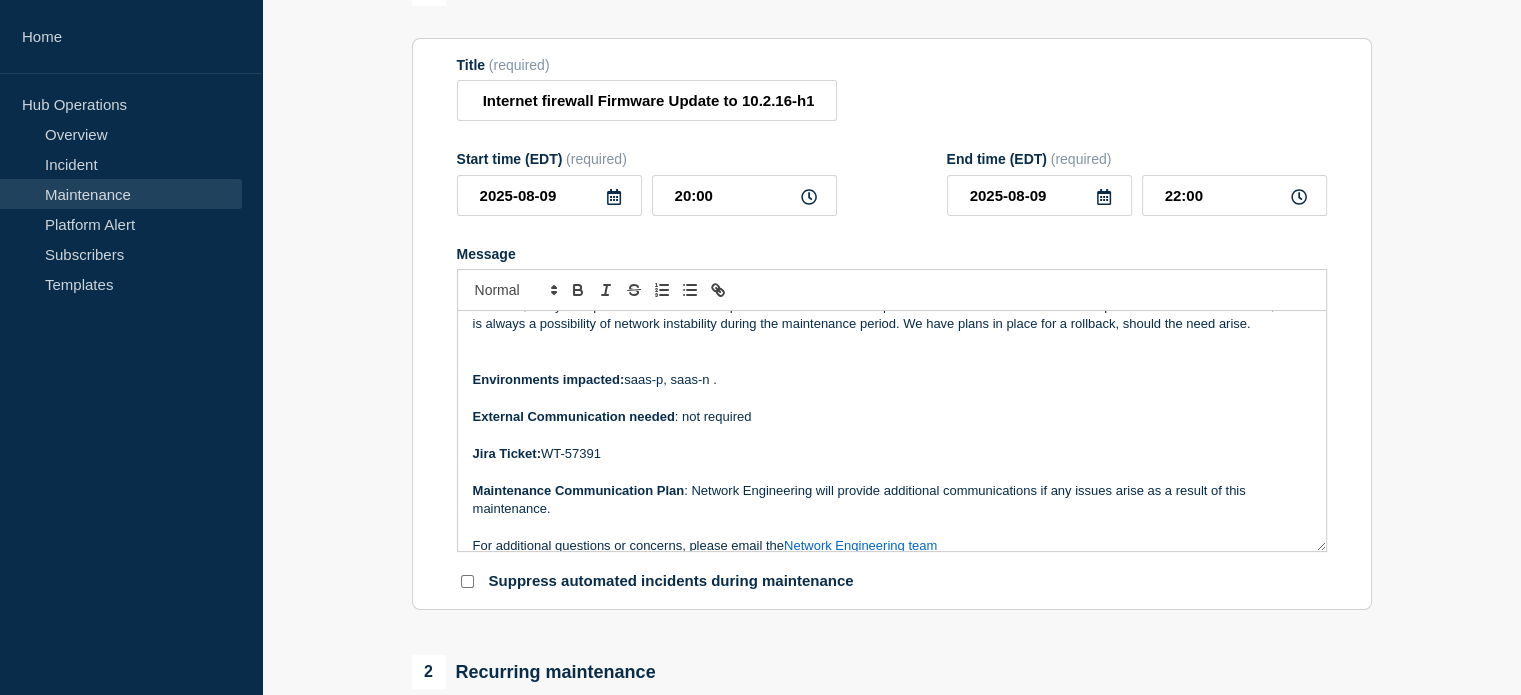 scroll, scrollTop: 0, scrollLeft: 0, axis: both 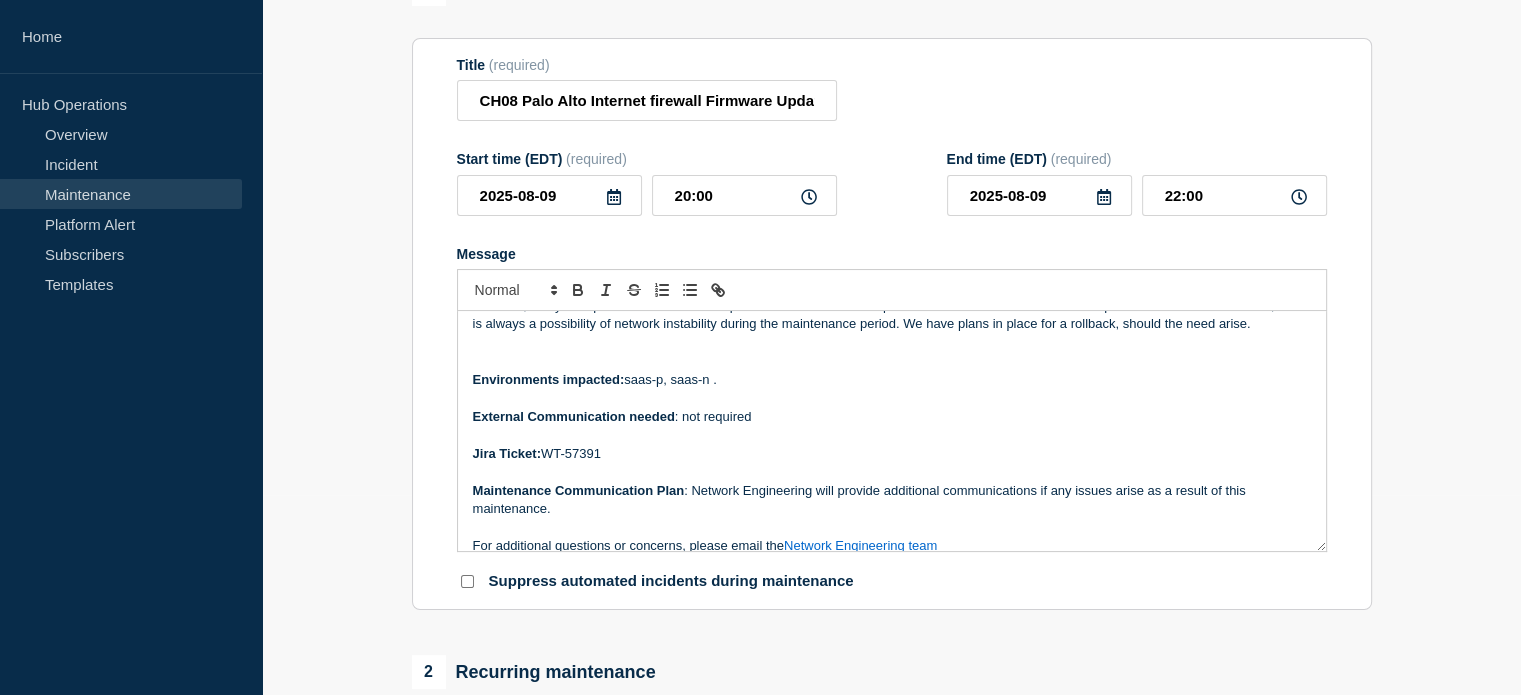 click on "Title  (required) CH08 Palo Alto Internet firewall Firmware Update to 10.2.16-h1" at bounding box center [892, 89] 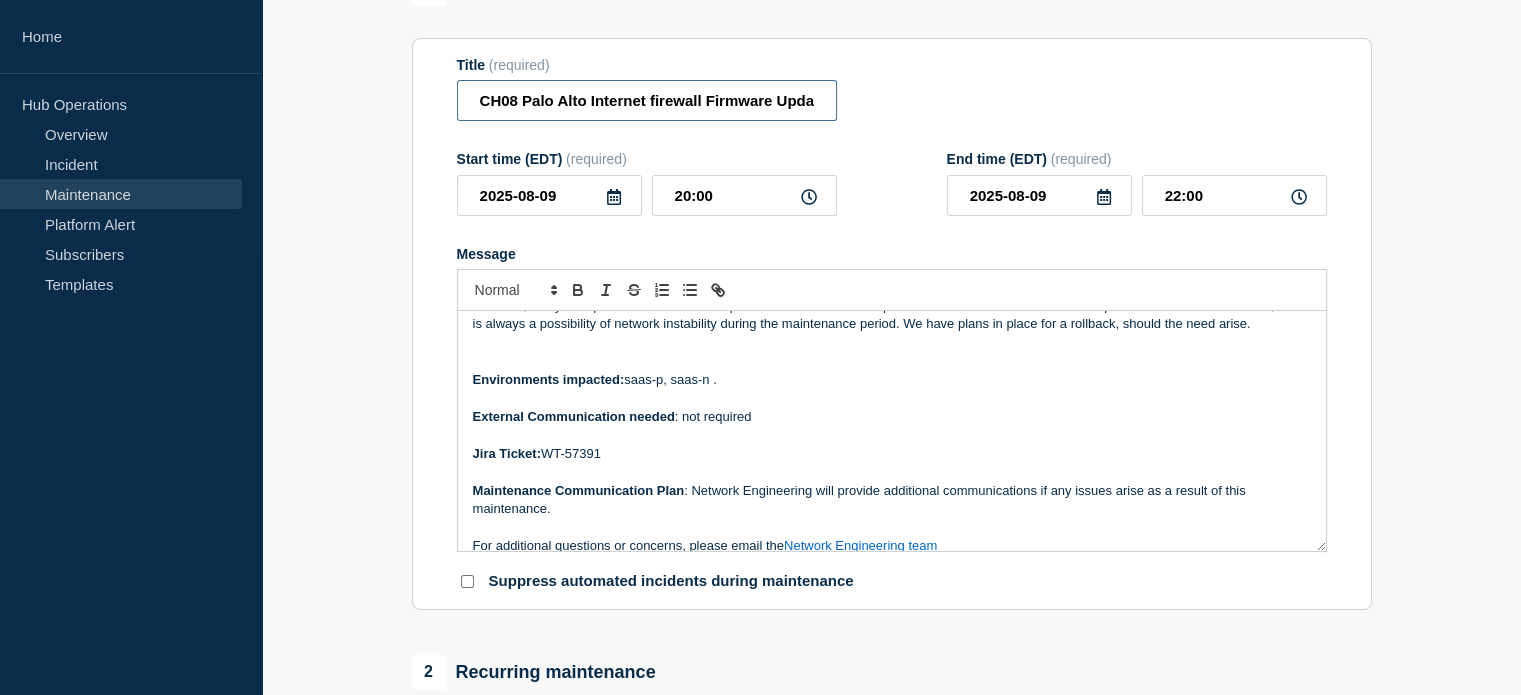 scroll, scrollTop: 0, scrollLeft: 108, axis: horizontal 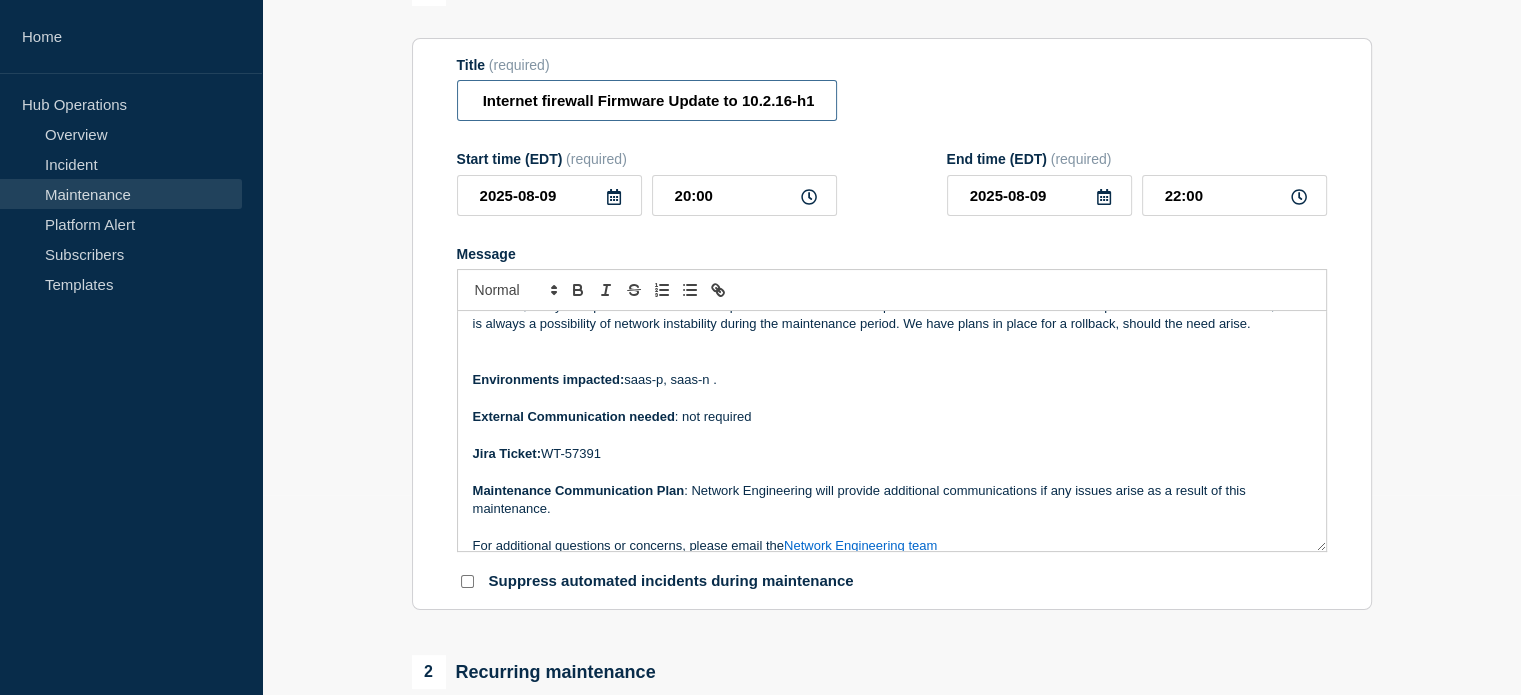 drag, startPoint x: 1188, startPoint y: 139, endPoint x: 1236, endPoint y: 138, distance: 48.010414 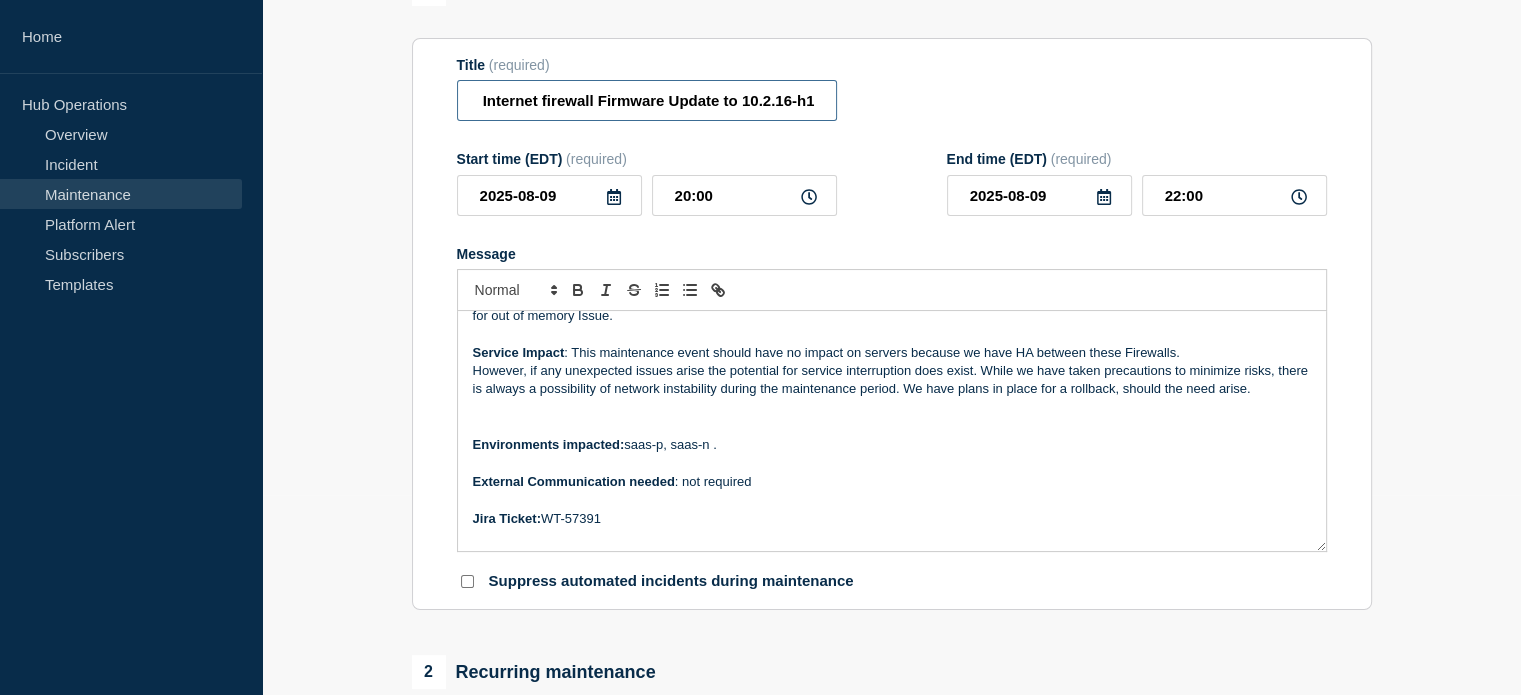 scroll, scrollTop: 0, scrollLeft: 0, axis: both 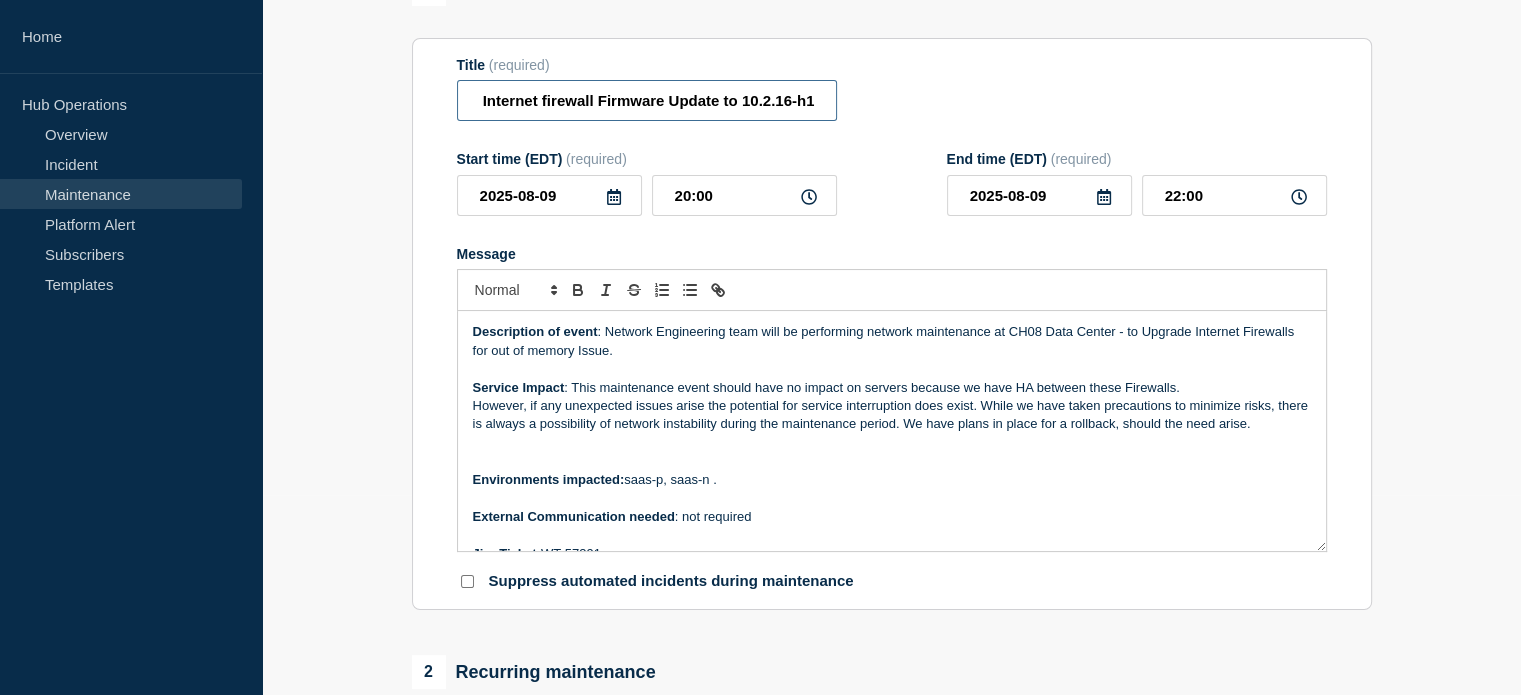 click on "CH08 Palo Alto Internet firewall Firmware Update to 10.2.16-h1" at bounding box center [647, 100] 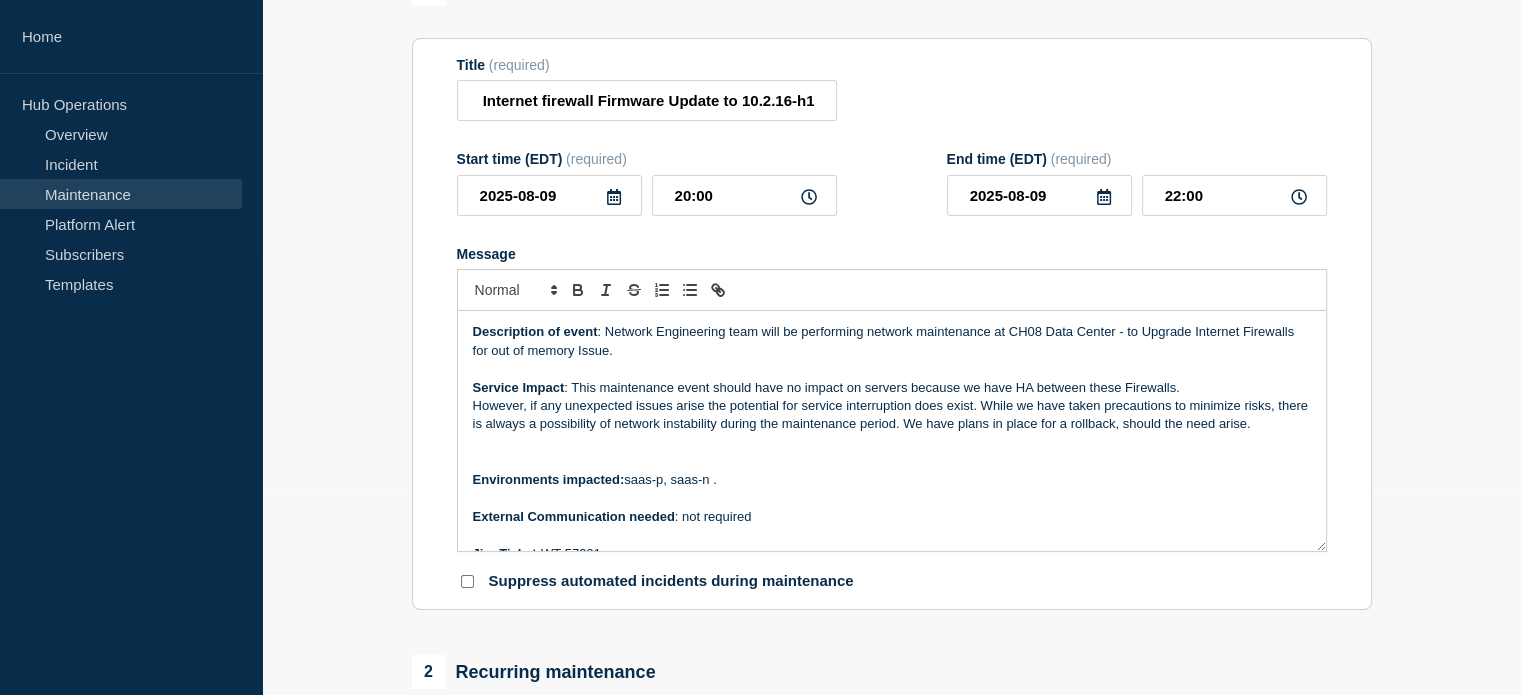 scroll, scrollTop: 0, scrollLeft: 0, axis: both 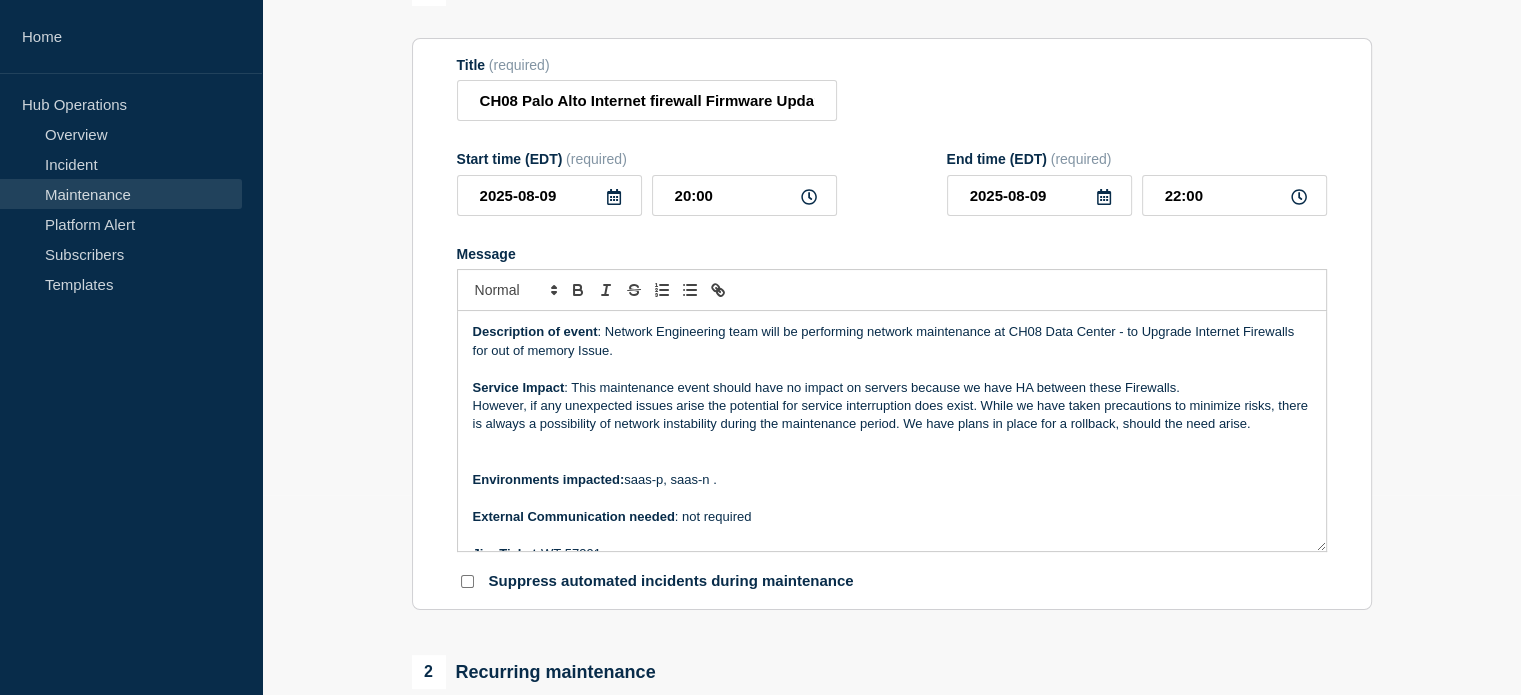 click on "Description of event : Network Engineering team will be performing network maintenance at CH08 Data Center - to Upgrade Internet Firewalls for out of memory Issue." at bounding box center (892, 341) 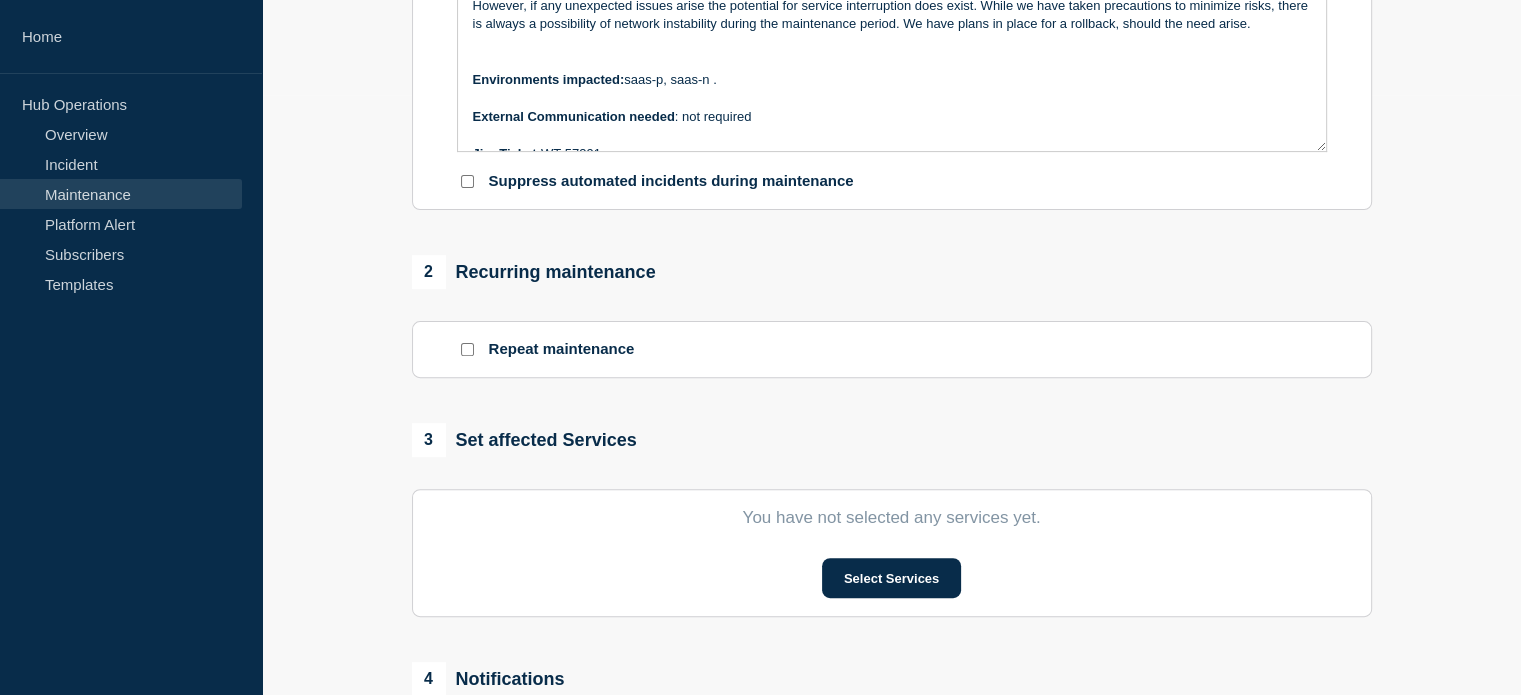scroll, scrollTop: 700, scrollLeft: 0, axis: vertical 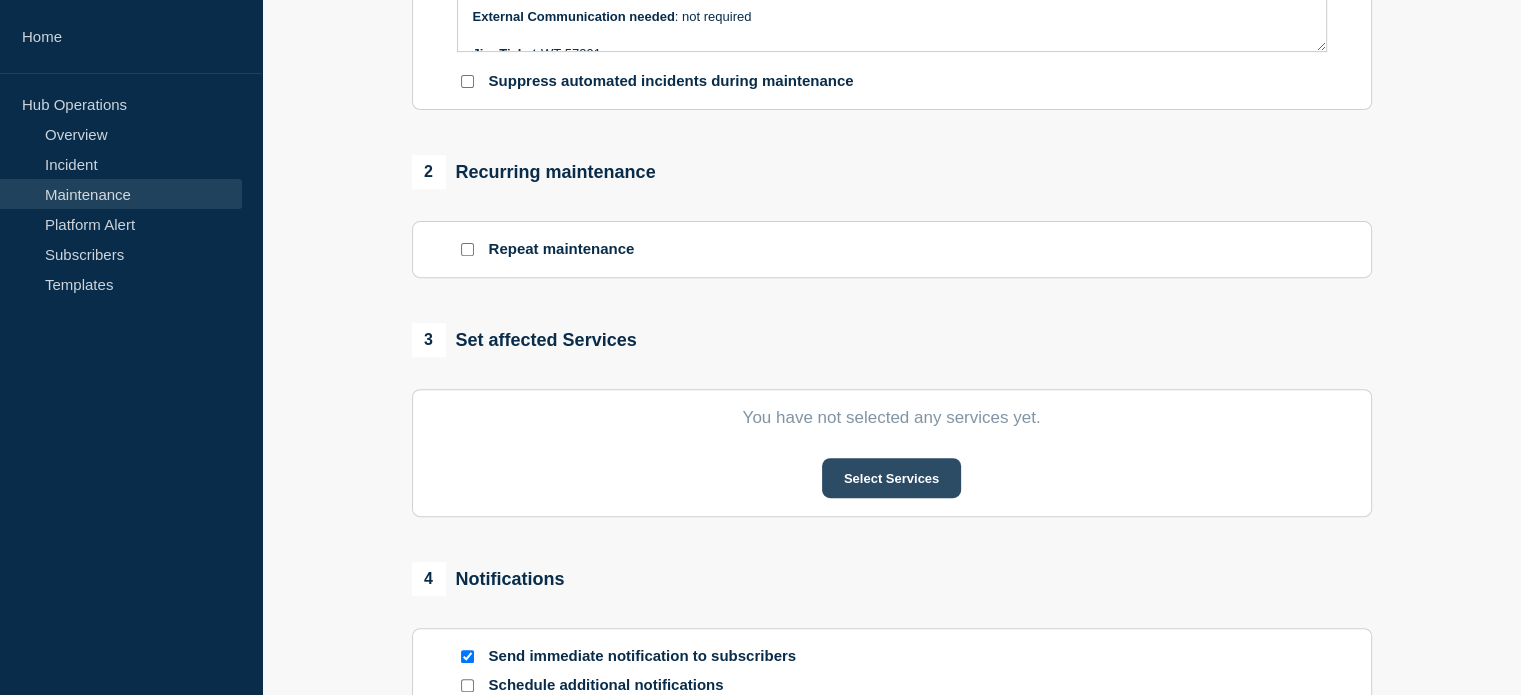 click on "Select Services" at bounding box center [891, 478] 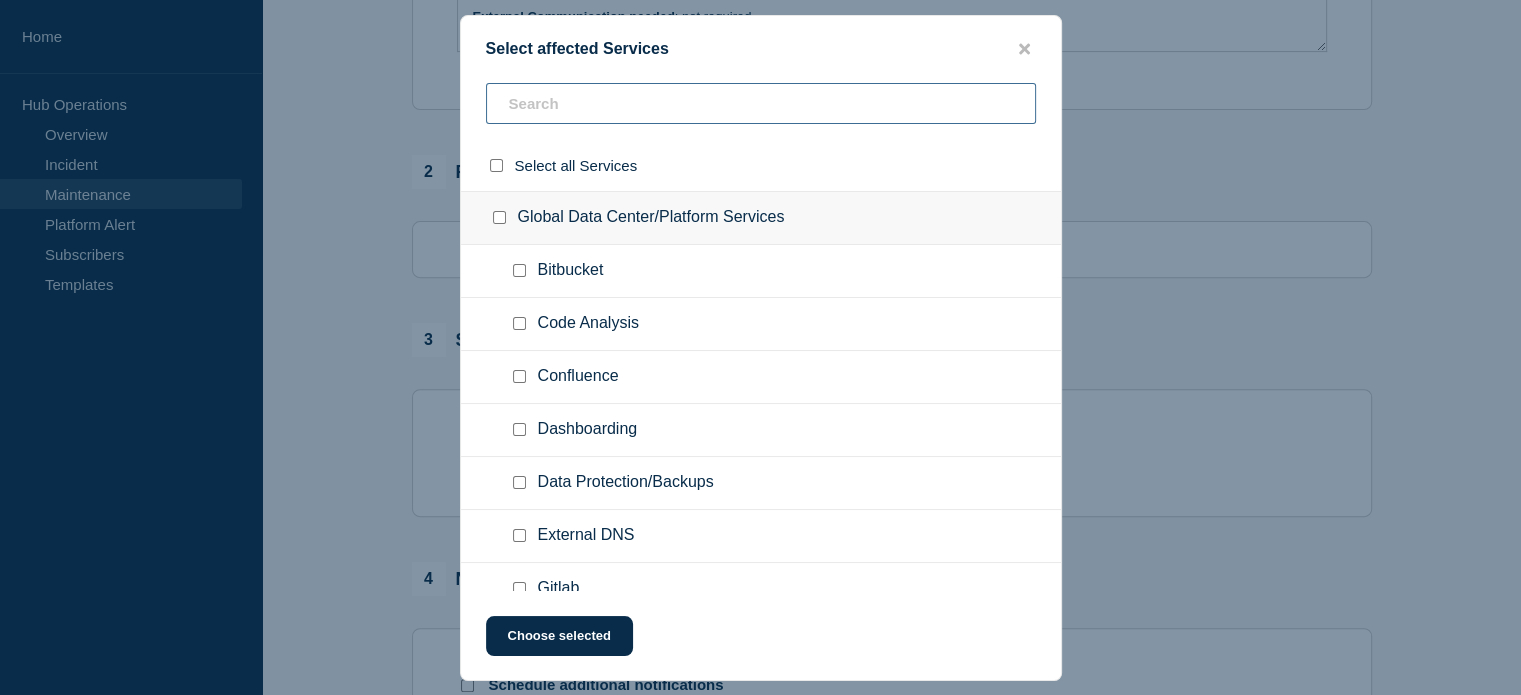click on "Select all Services  Global Data Center/Platform Services Bitbucket Code Analysis Confluence Dashboarding Data Protection/Backups External DNS Gitlab Jira Load and Performance On - Call Management  Oracle Database and Middleware Management Postgres - Shared Puppet Profiles Status Pages  CA00 Data Center Configuration Management Container Orchestration Data Center Services Email Relays File Storage Firewalling Hypervisors Identity & Authentication Image Repository Internal DNS Internet Proxies Load balancing Log Aggregation Object Storage Package Repository Patch Management  Routing/Switching  Secrets Management Server Provisioning Service Discovery Storage  CH07 Data Center Configuration Management Container Orchestration Data Center Services Email Relays File Storage Firewalling Hypervisors Identity & Authentication Image Repository Internal DNS Internet Proxies Load Balancing Log Aggregation & Tracing Metrics Object Storage Package Repository Patch Management Routing/Switching Secrets Management Storage DNS" at bounding box center (761, 337) 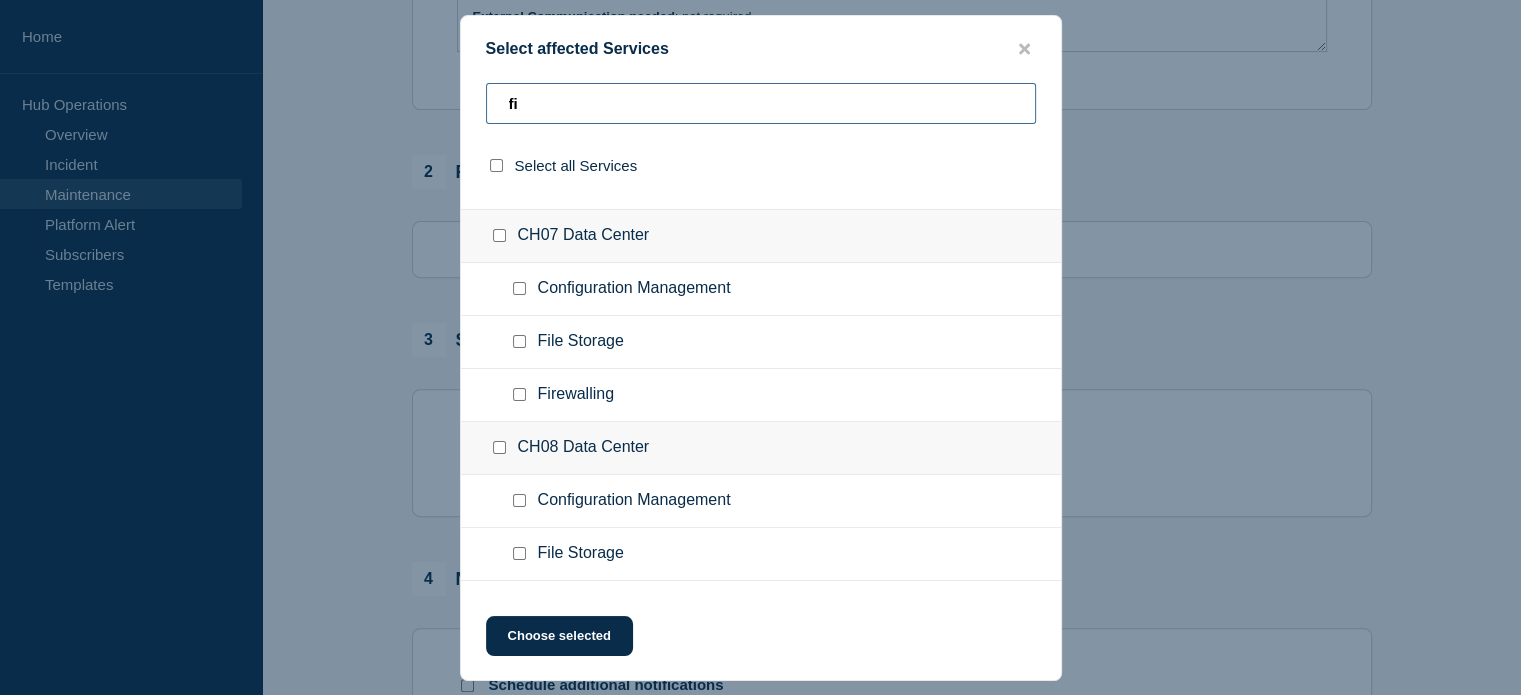 scroll, scrollTop: 0, scrollLeft: 0, axis: both 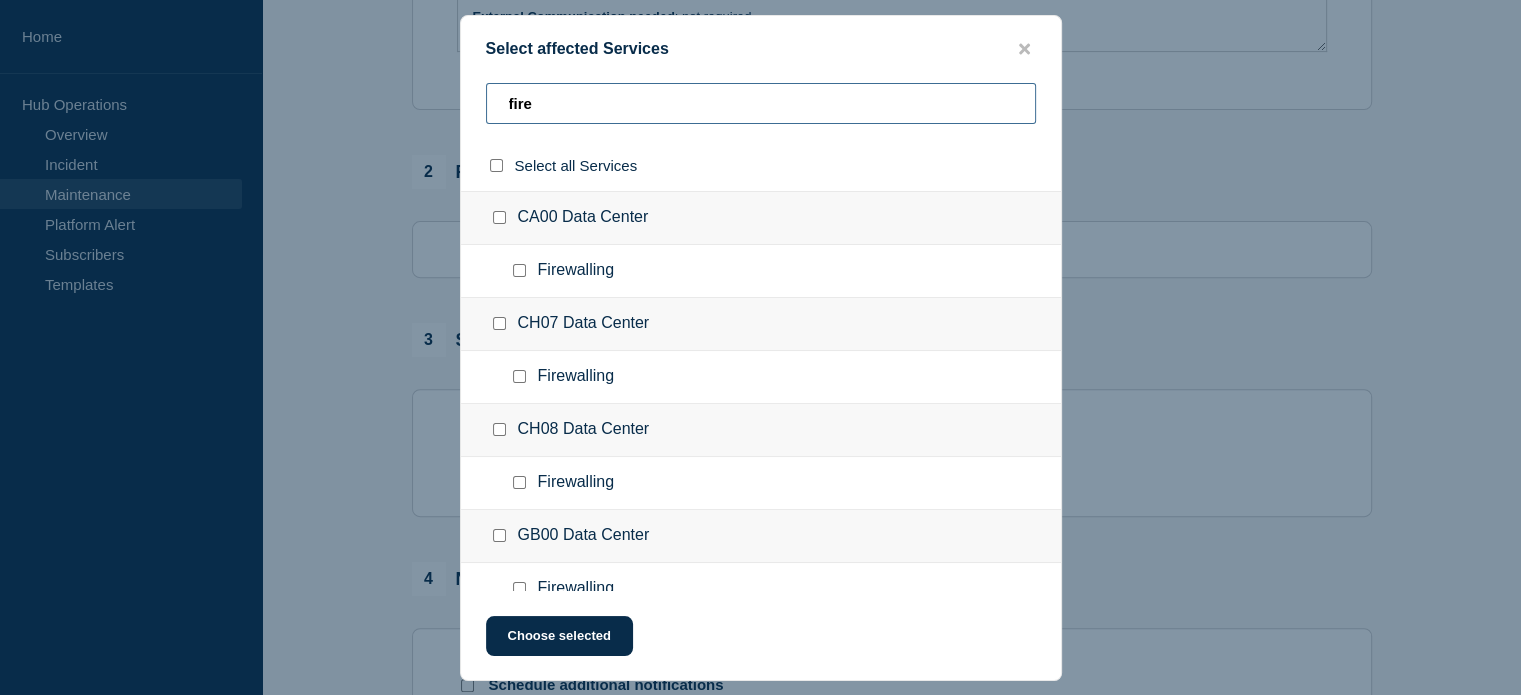 type on "fire" 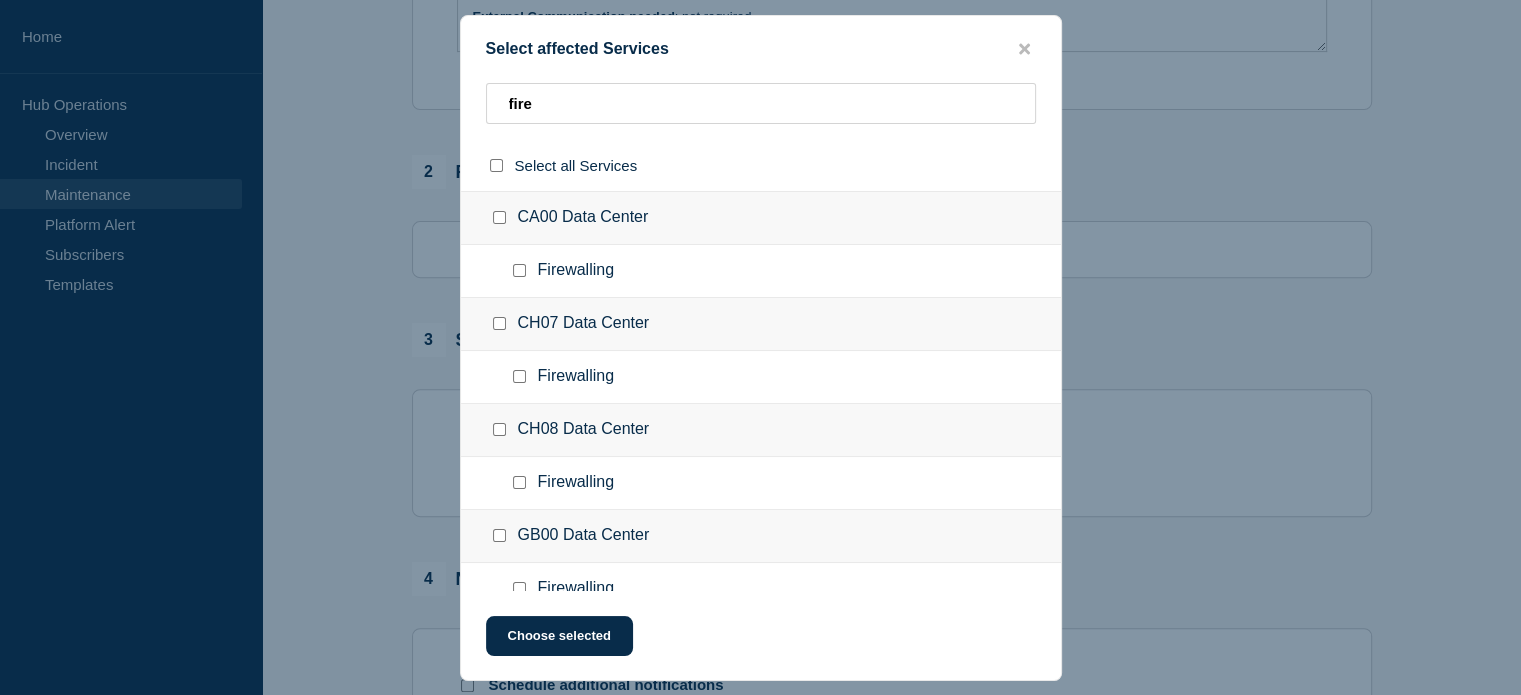 click at bounding box center [499, 429] 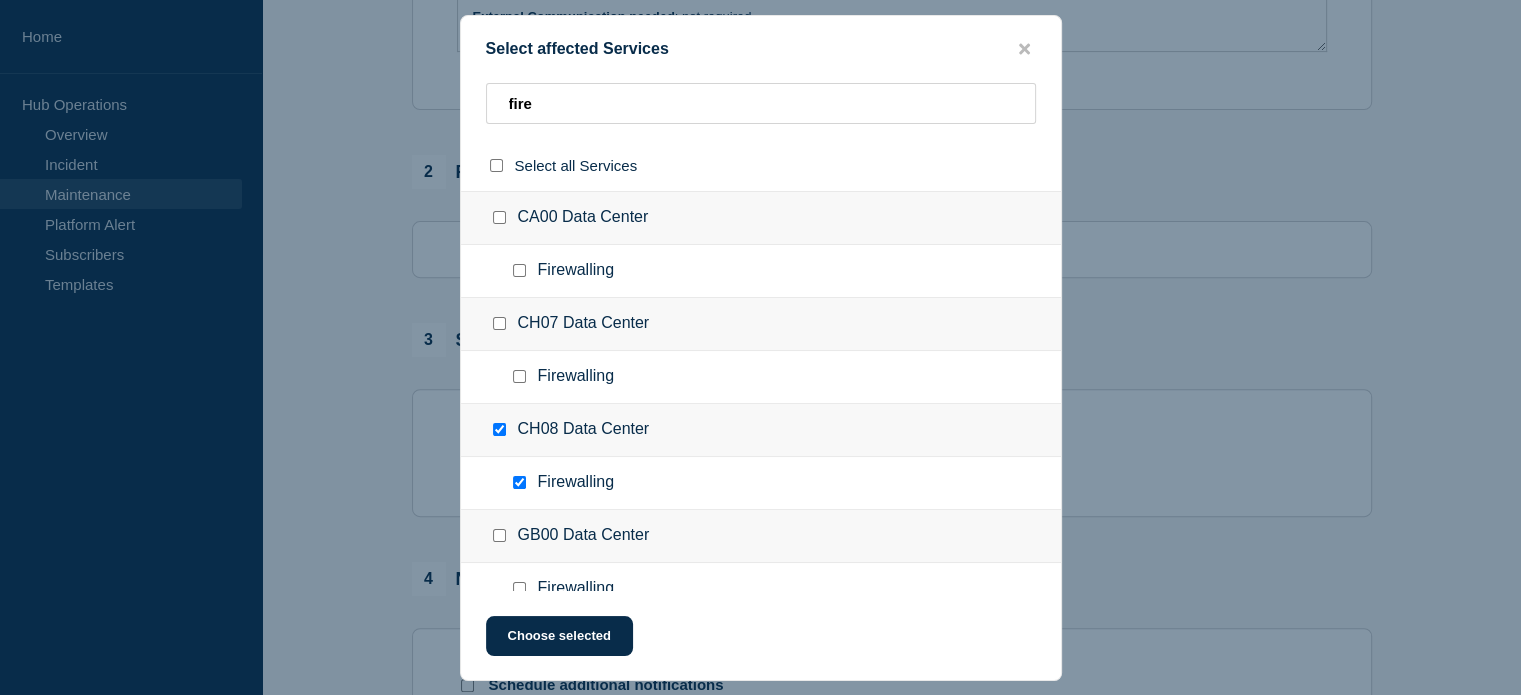 checkbox on "true" 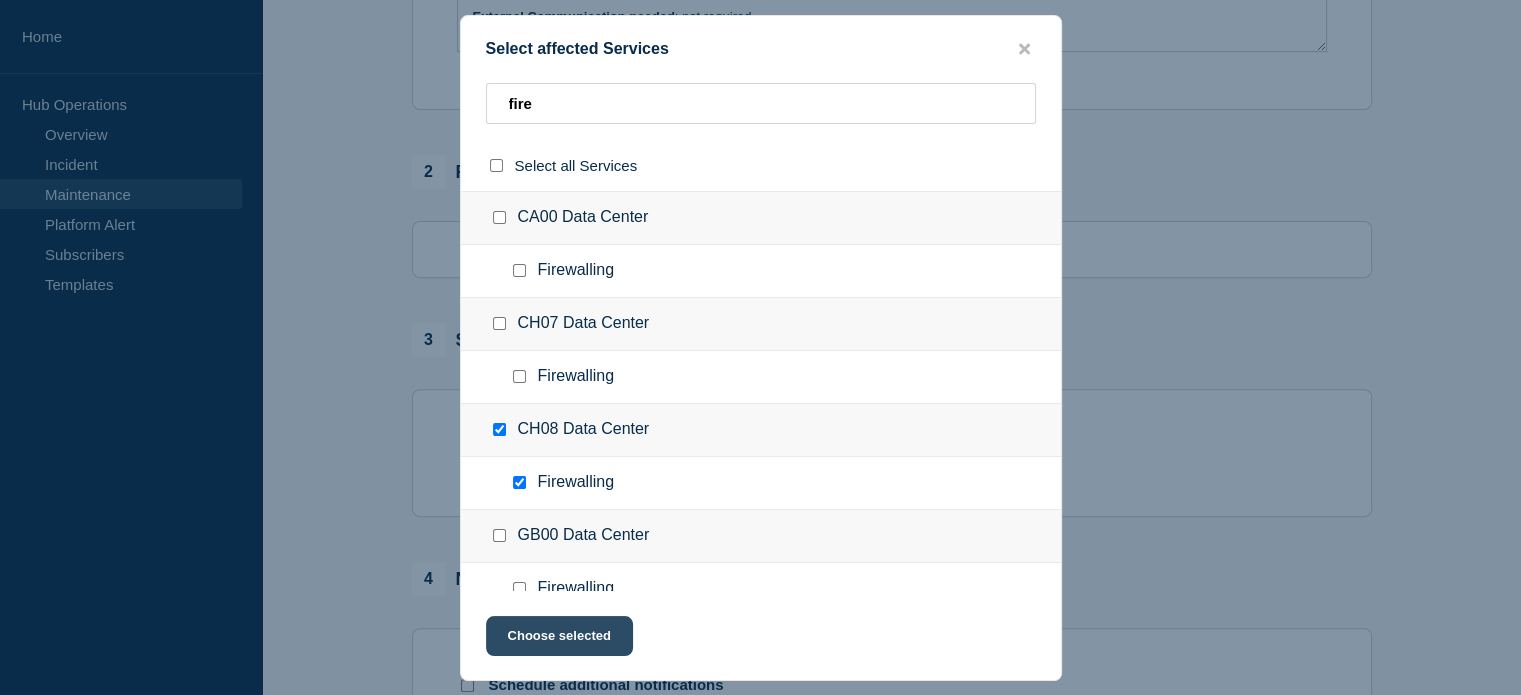 click on "Choose selected" 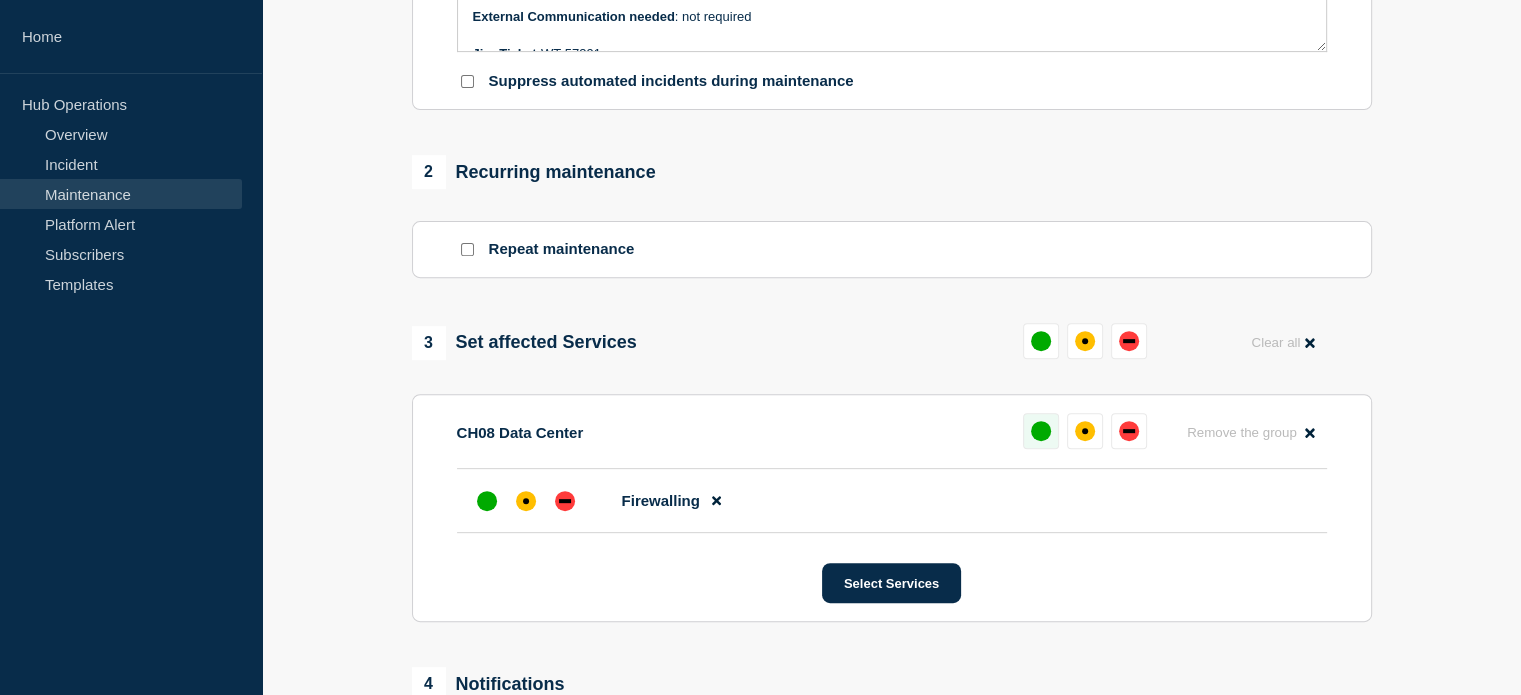 click at bounding box center [1041, 431] 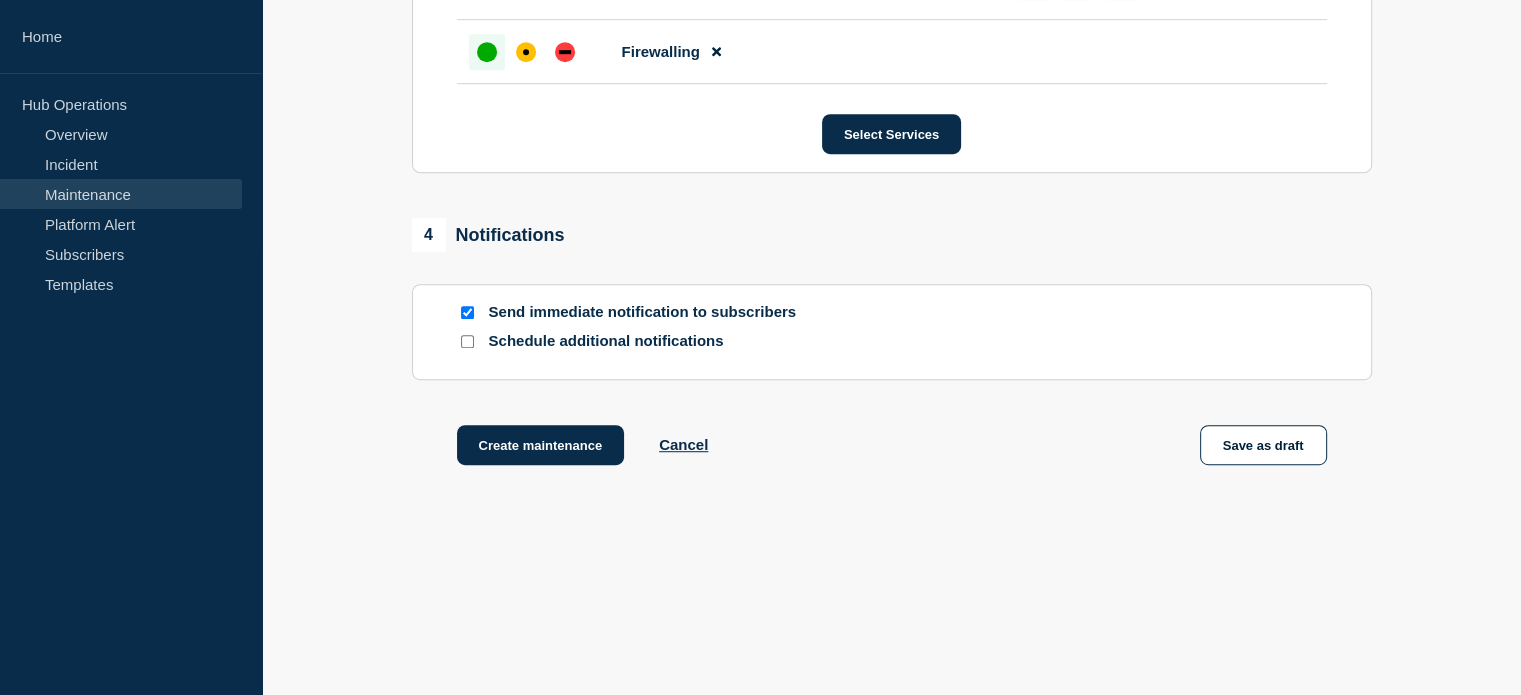 scroll, scrollTop: 1159, scrollLeft: 0, axis: vertical 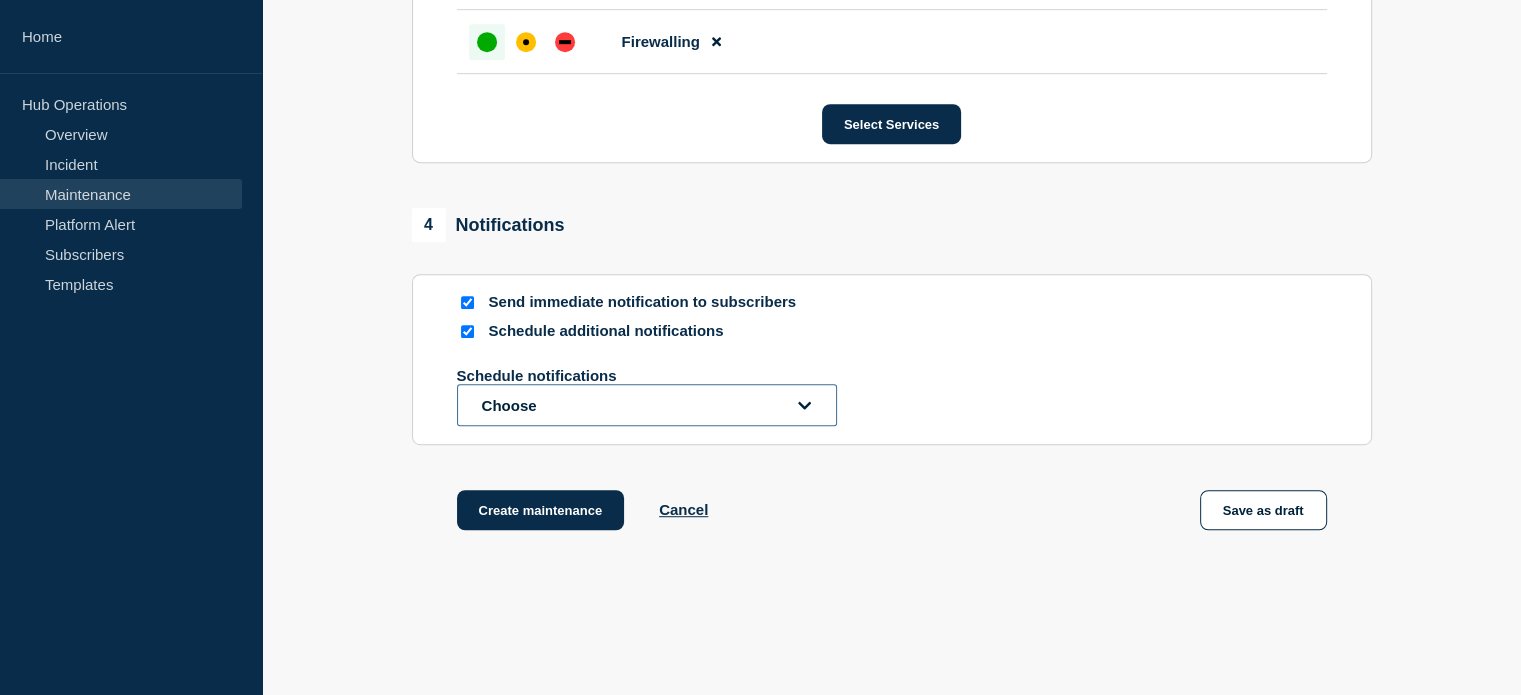 click on "Choose" 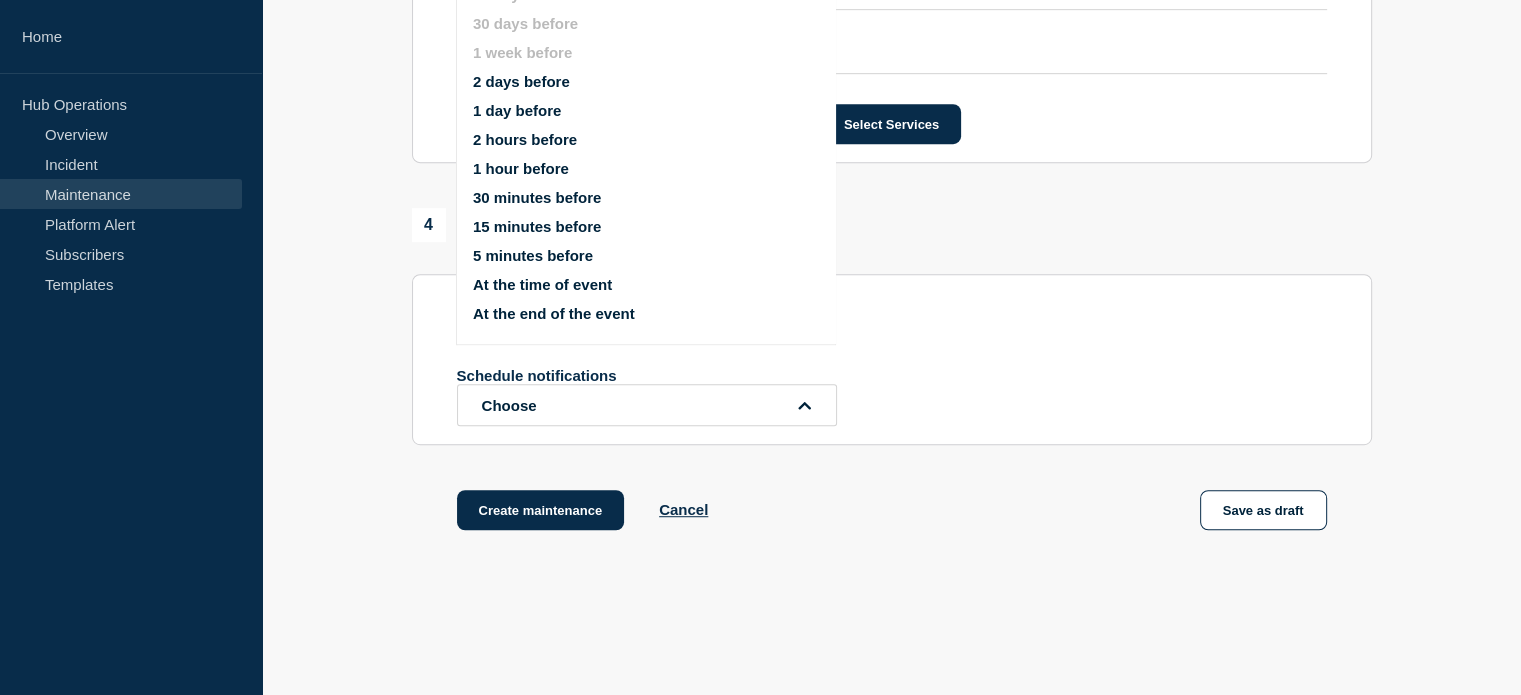 scroll, scrollTop: 1098, scrollLeft: 0, axis: vertical 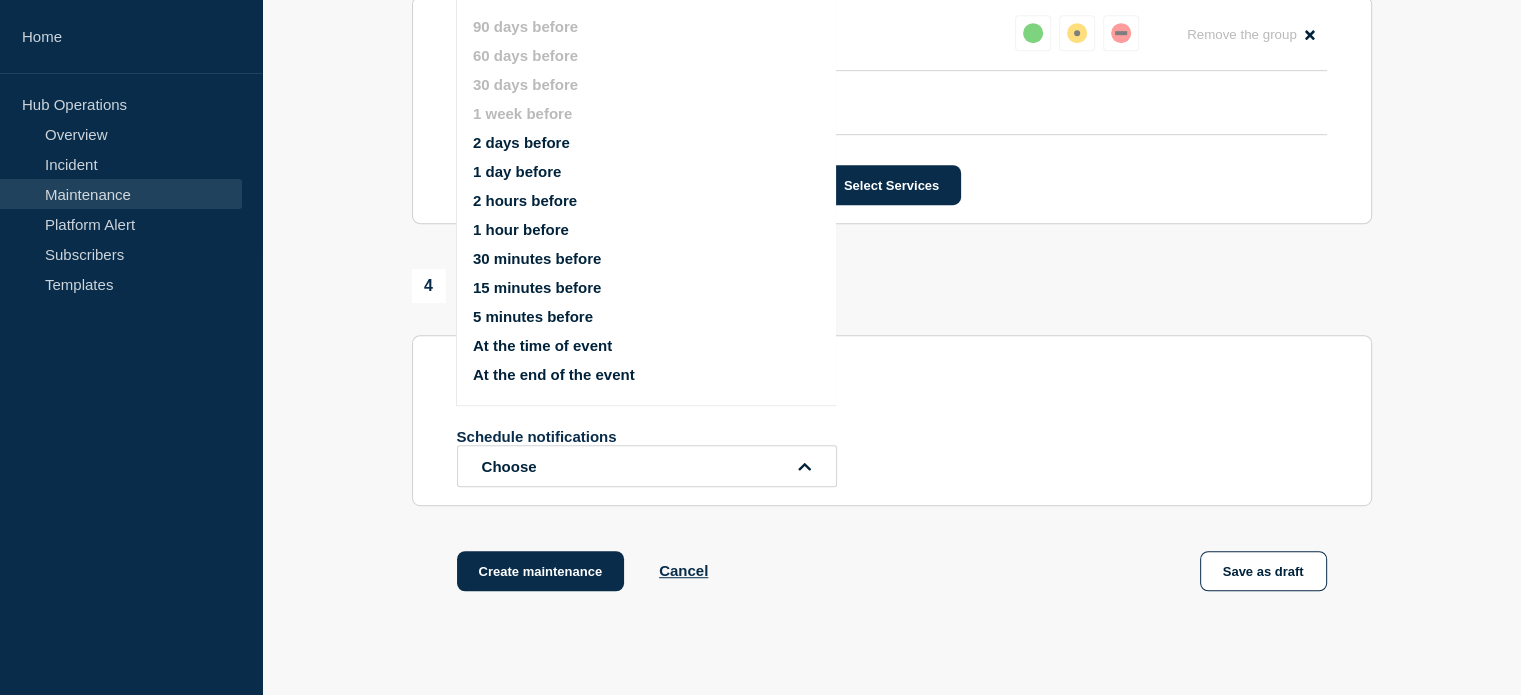 click on "2 days before" at bounding box center [521, 142] 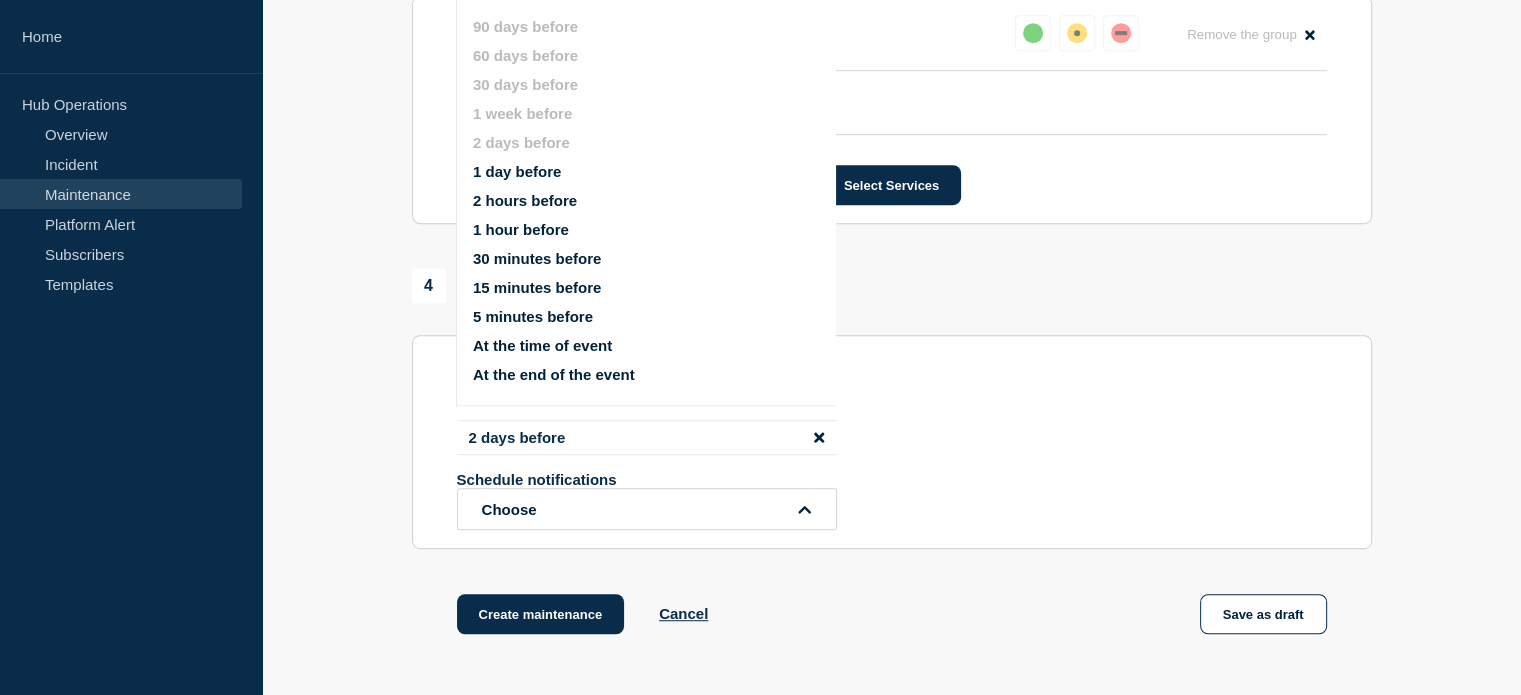 click on "1 day before" at bounding box center [517, 171] 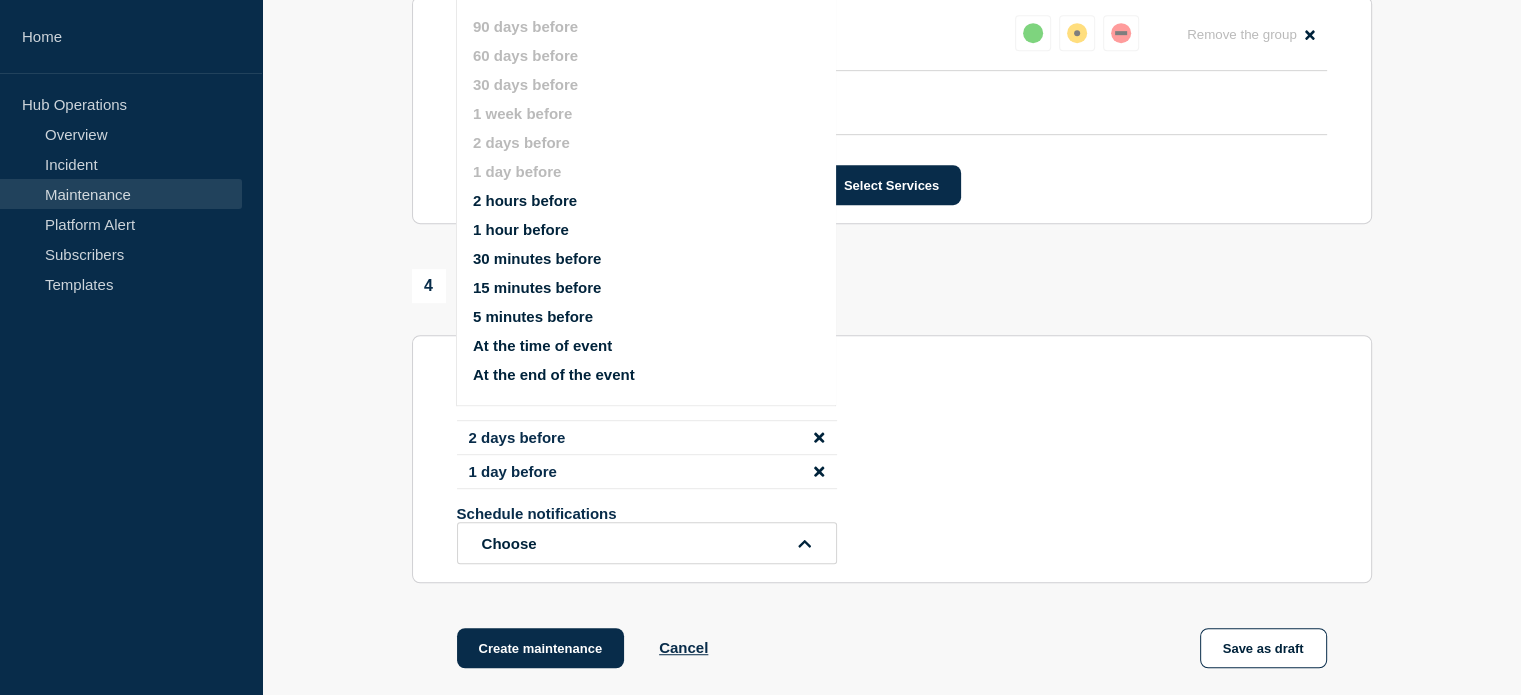 click on "1 hour before" at bounding box center [521, 229] 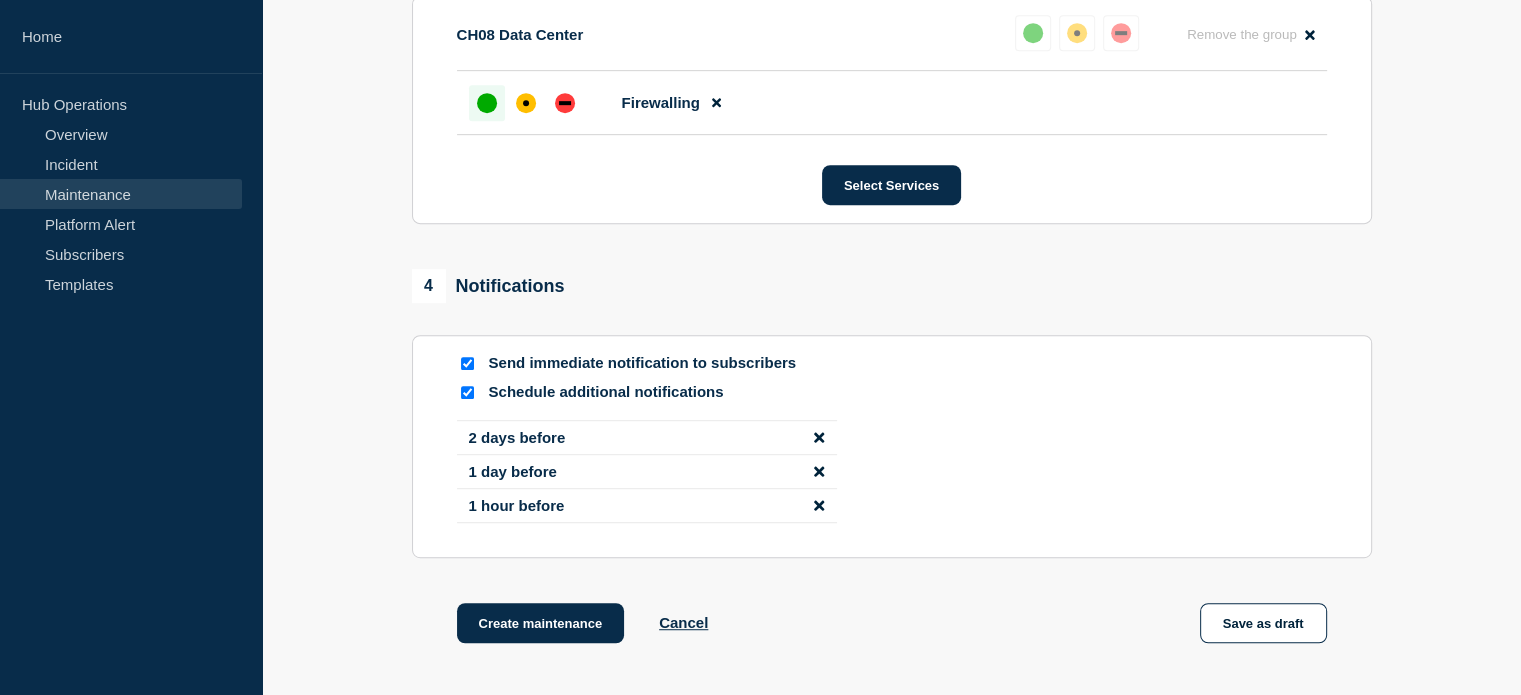 click on "1 hour before" 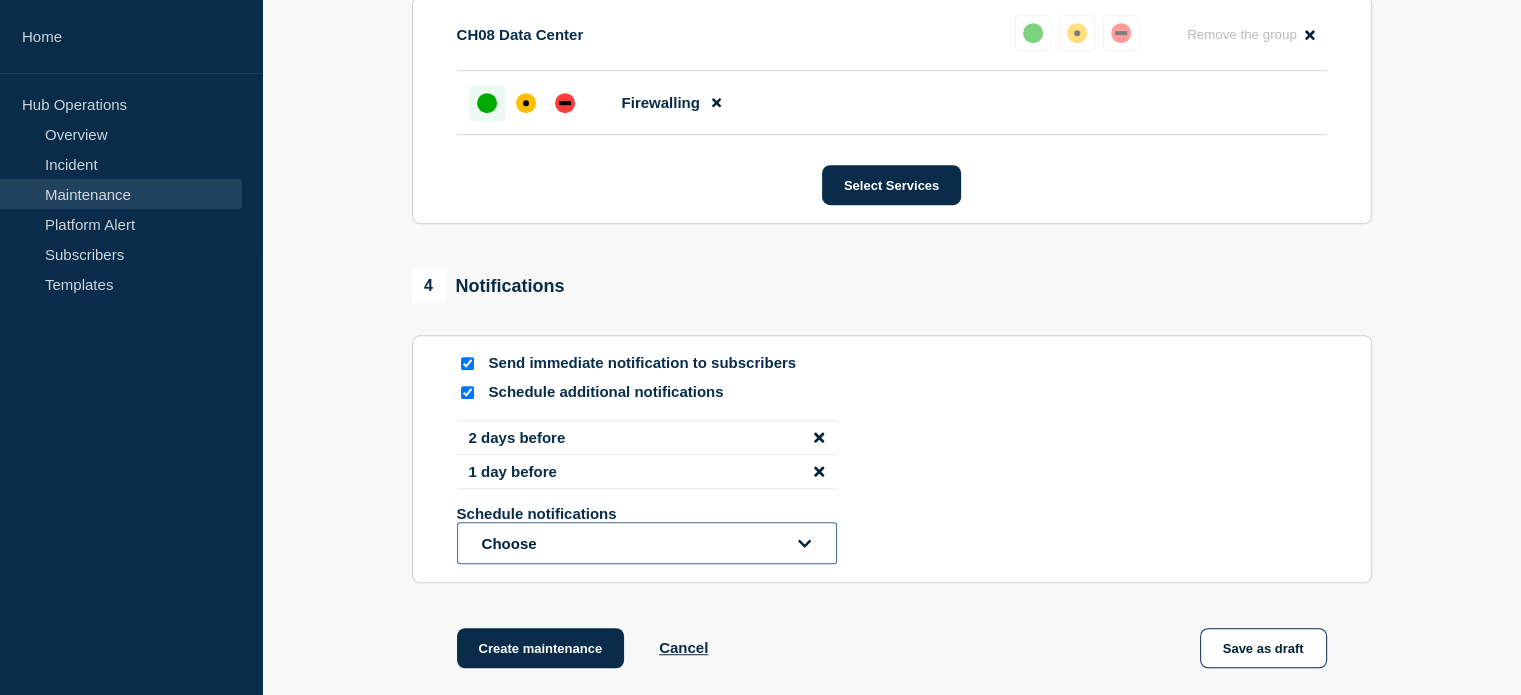 click on "Choose" 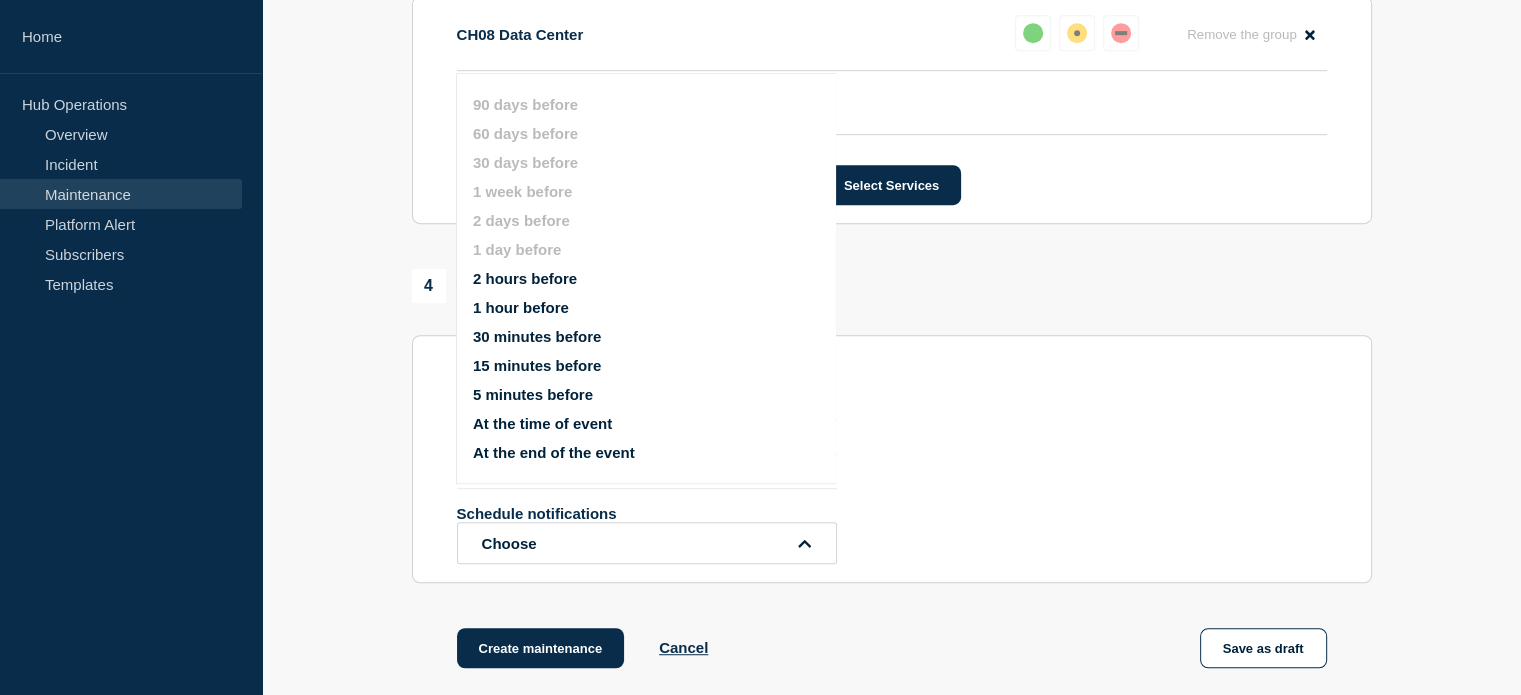 click on "30 minutes before" at bounding box center [537, 336] 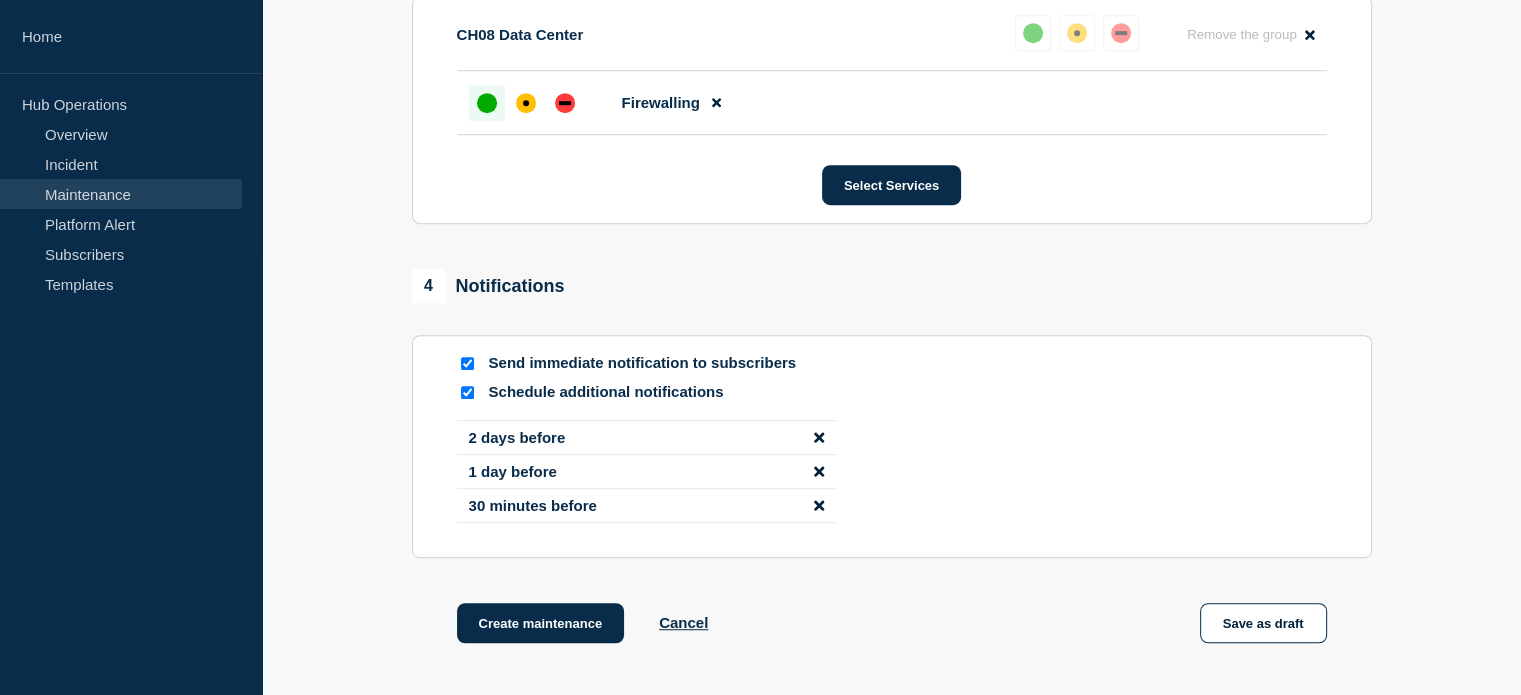 click on "30 minutes before" 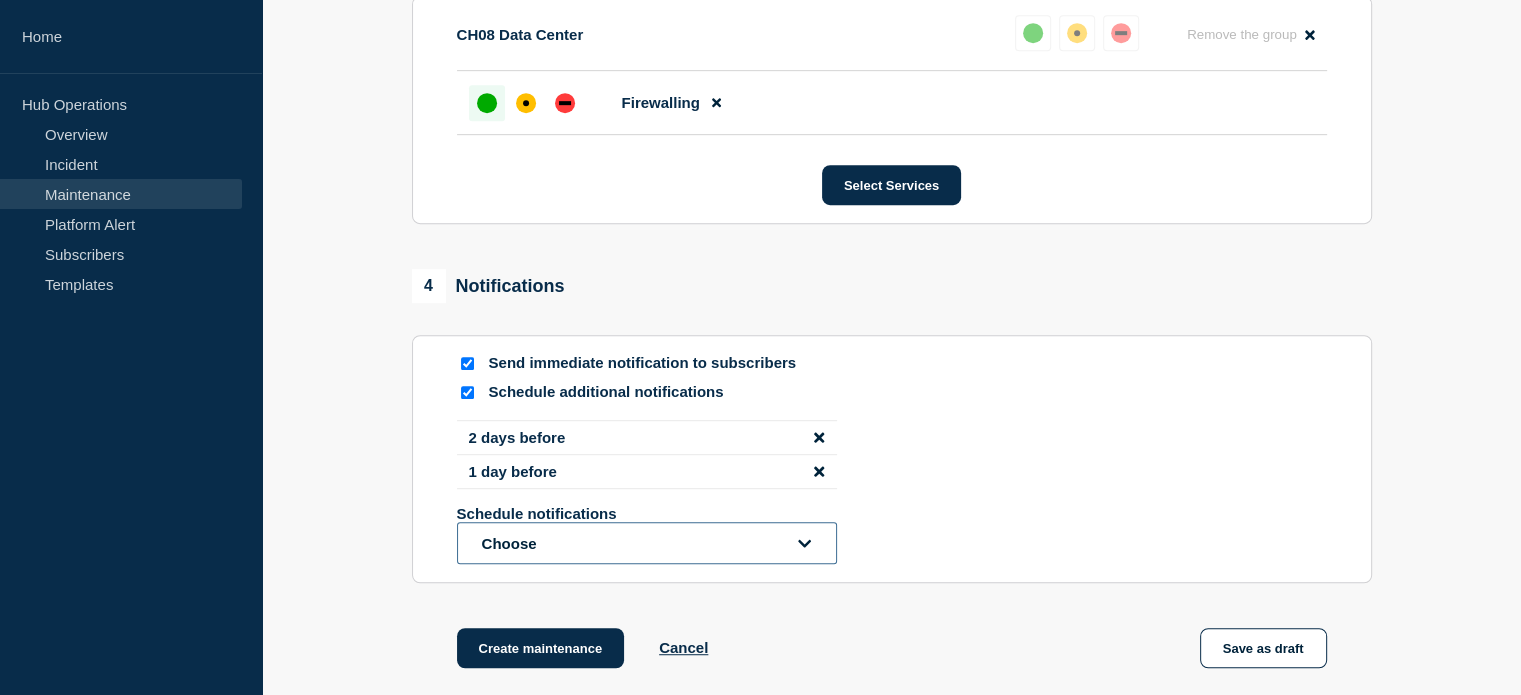 click on "Choose" 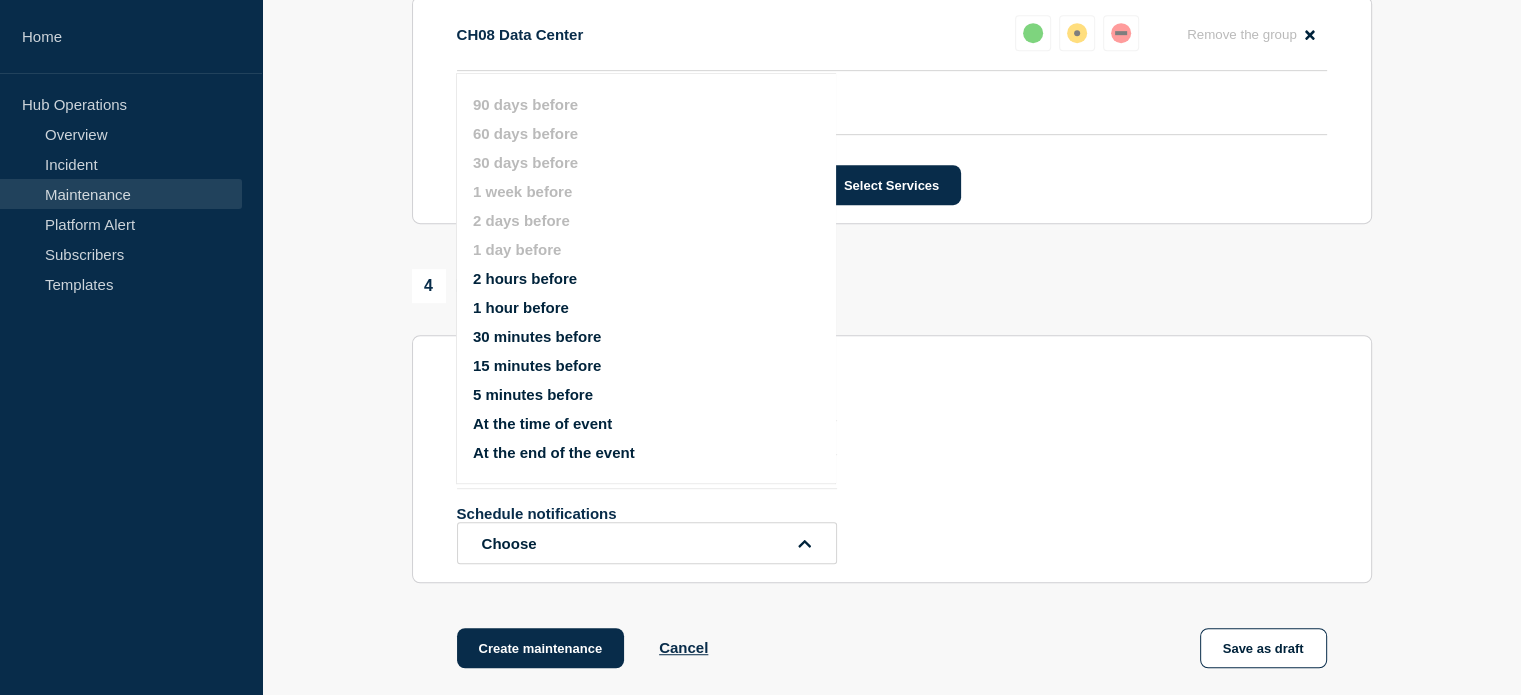 click on "1 hour before" at bounding box center (521, 307) 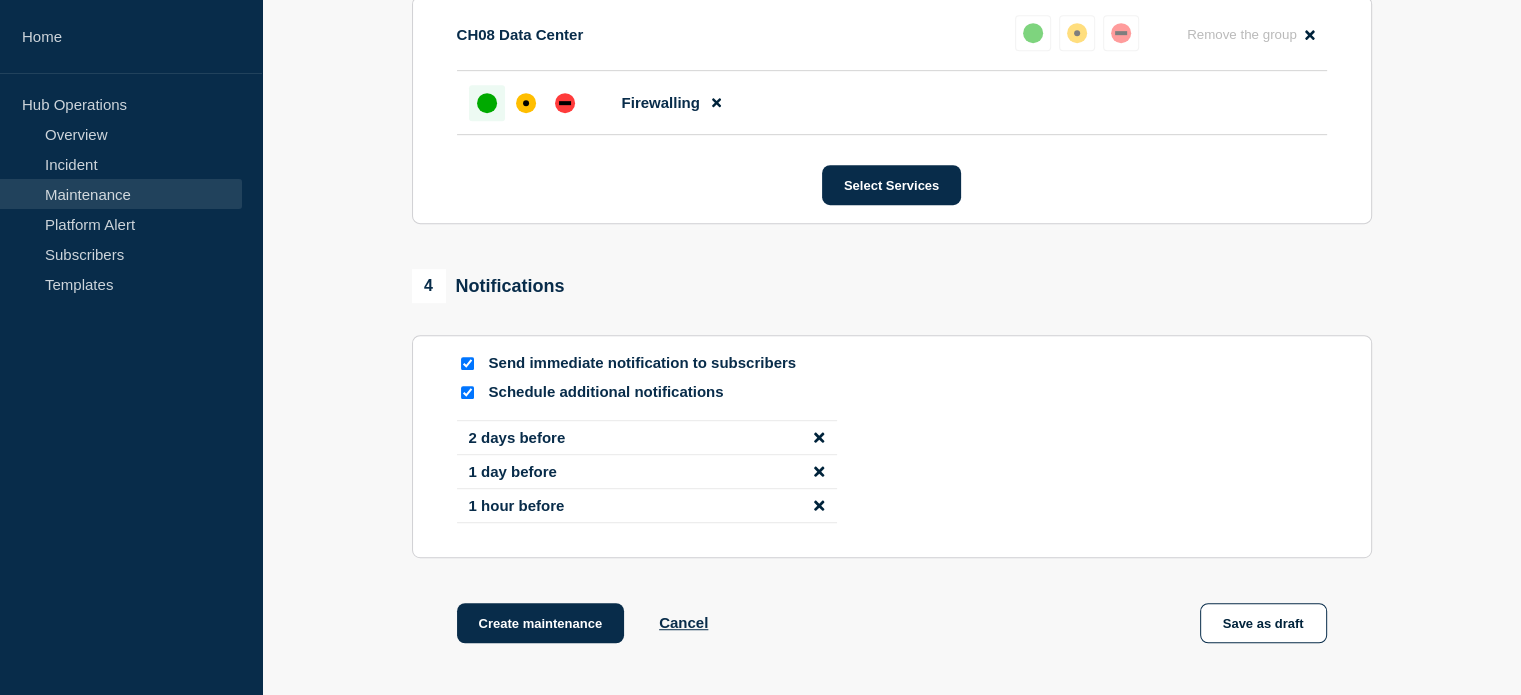 click on "2 days before  1 day before  1 hour before" at bounding box center (892, 479) 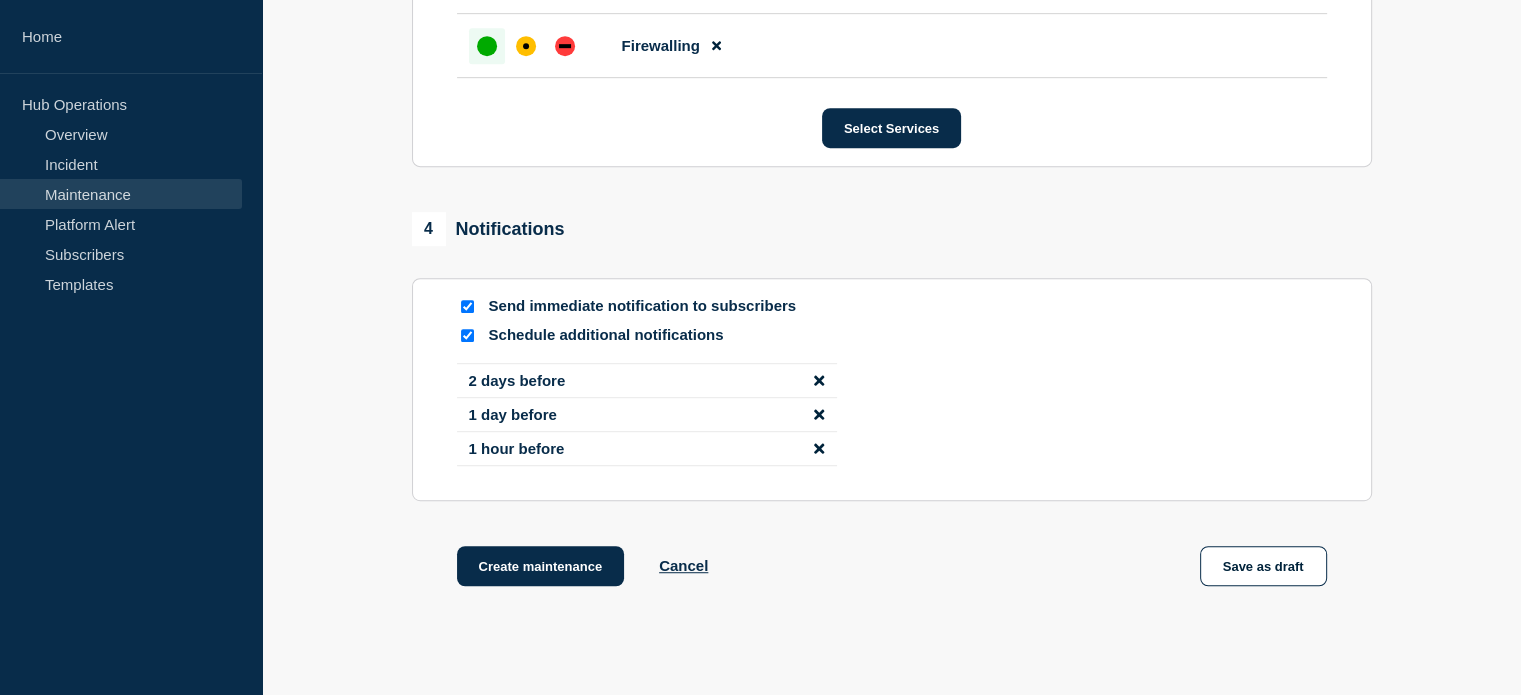 scroll, scrollTop: 1200, scrollLeft: 0, axis: vertical 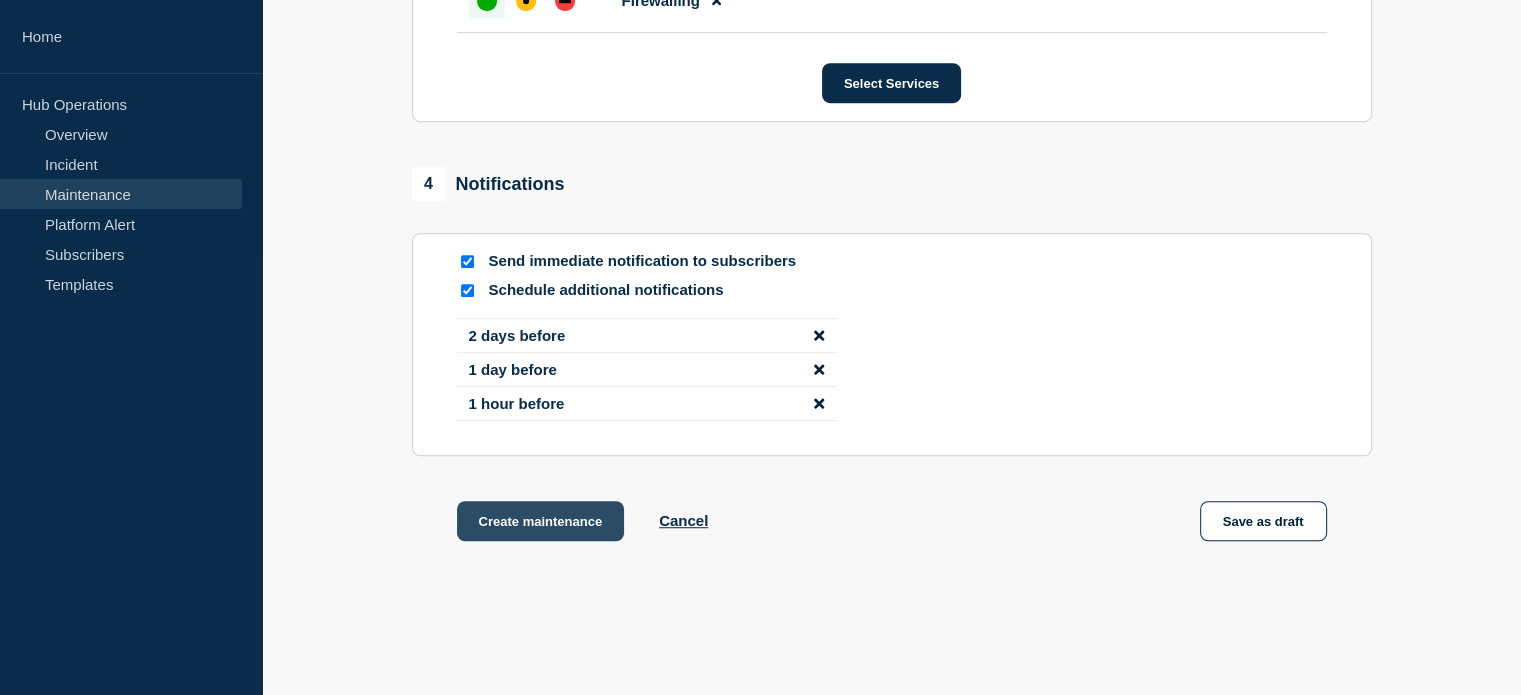 click on "Create maintenance" at bounding box center [541, 521] 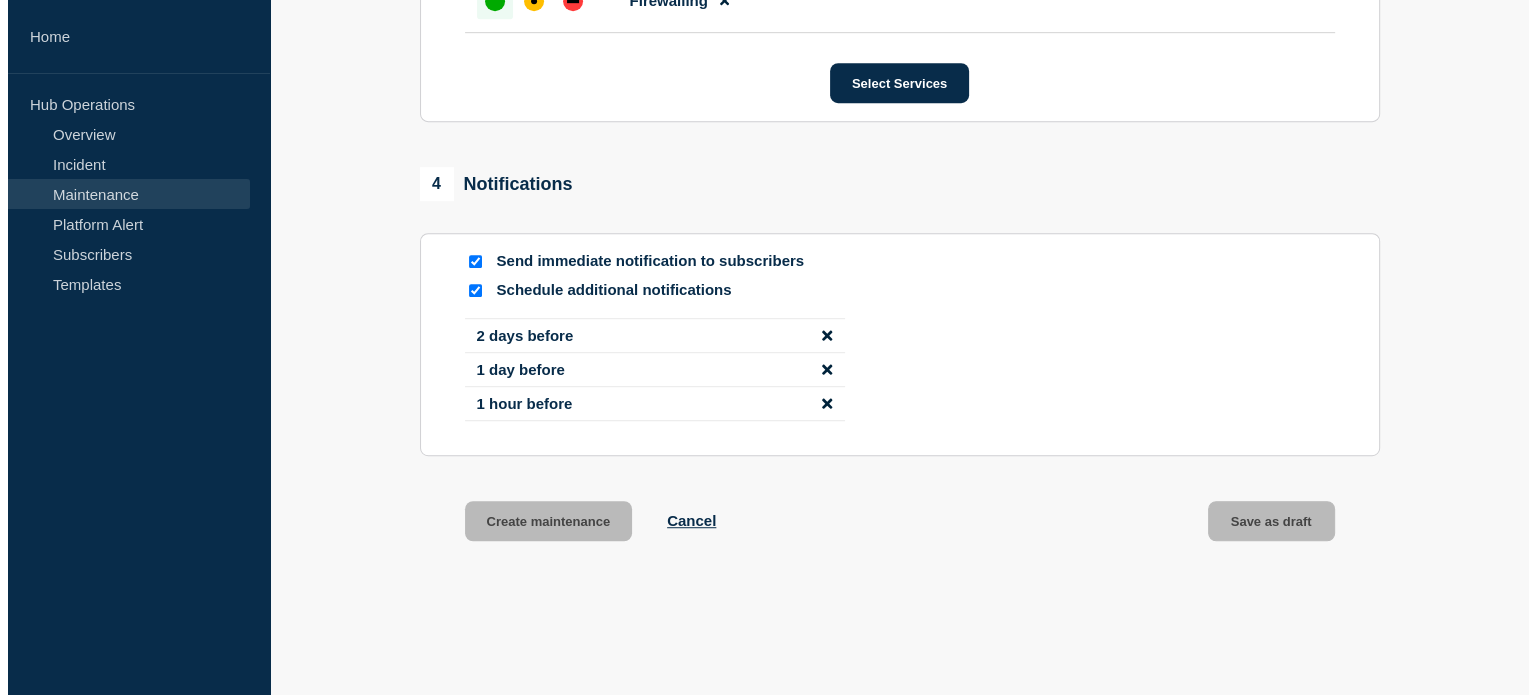 scroll, scrollTop: 0, scrollLeft: 0, axis: both 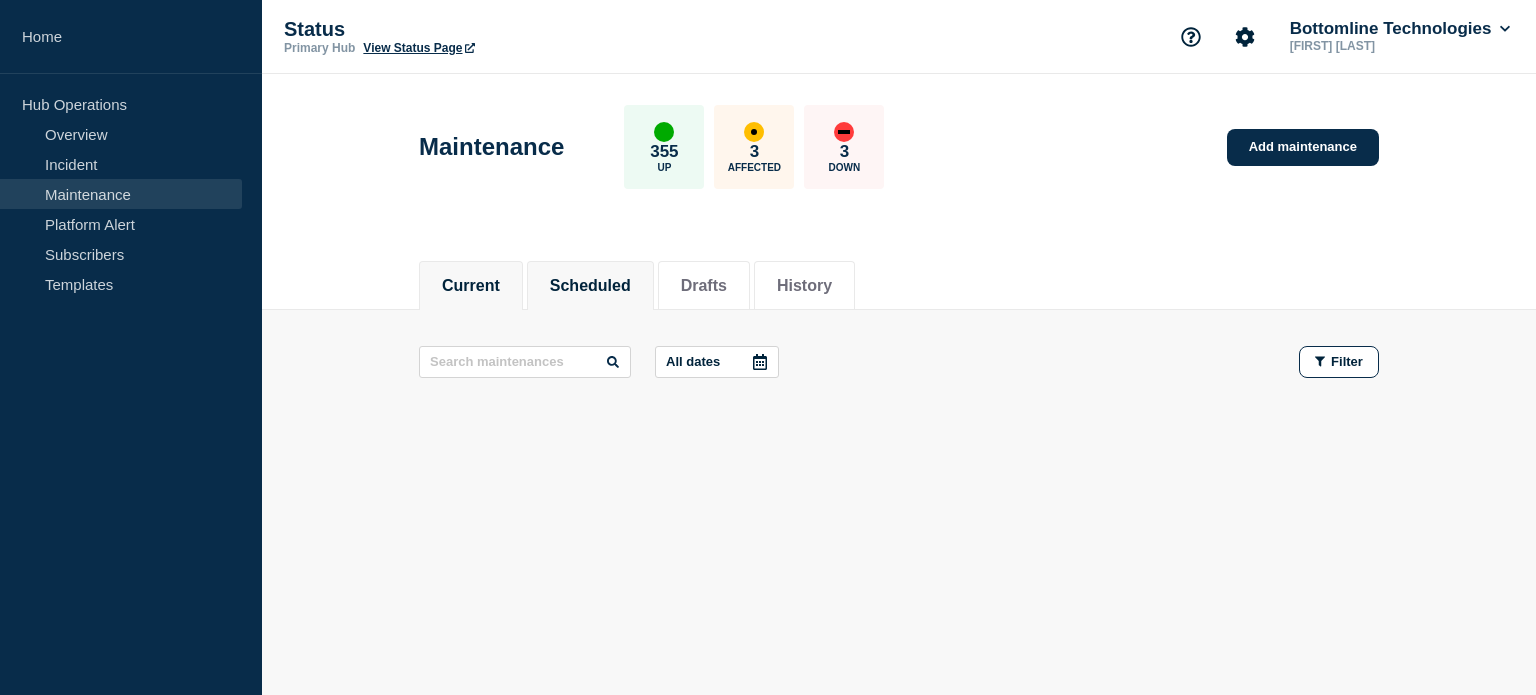 click on "Scheduled" at bounding box center [590, 286] 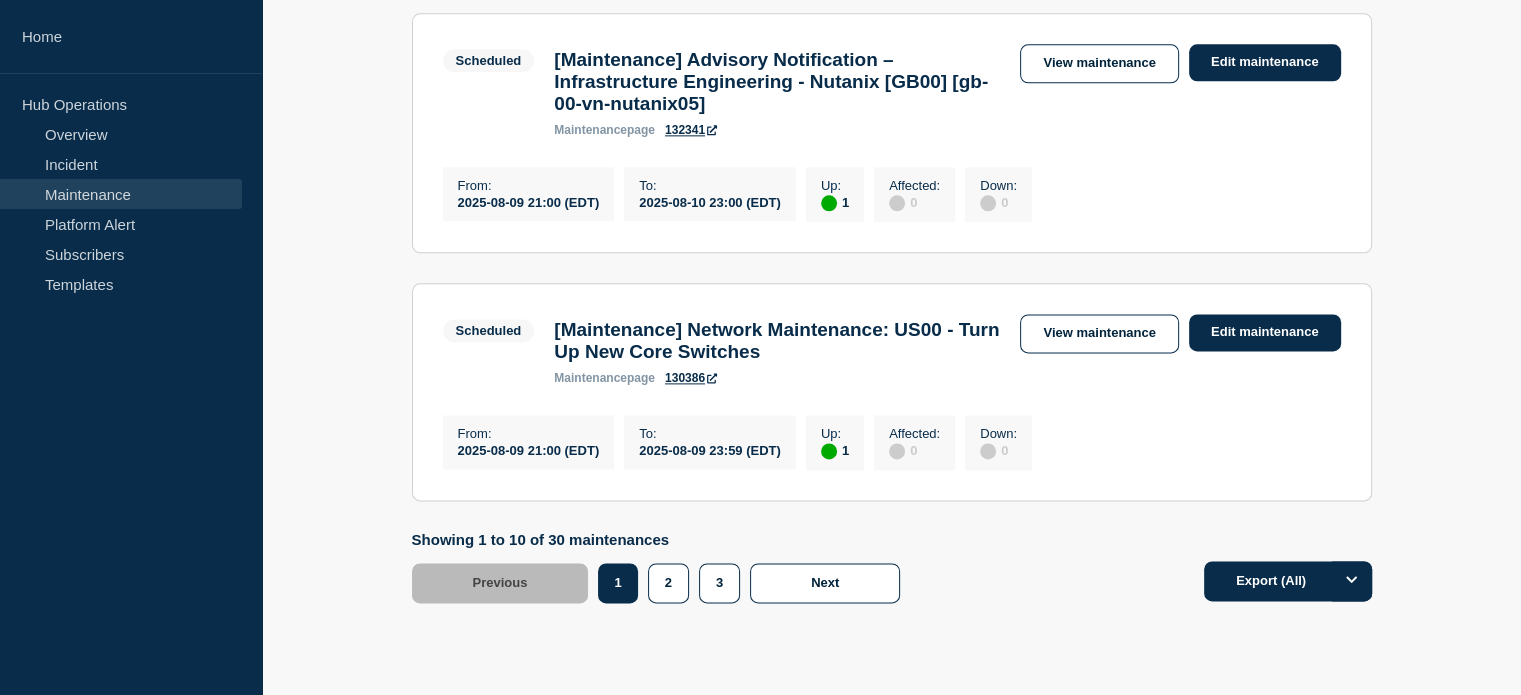scroll, scrollTop: 2794, scrollLeft: 0, axis: vertical 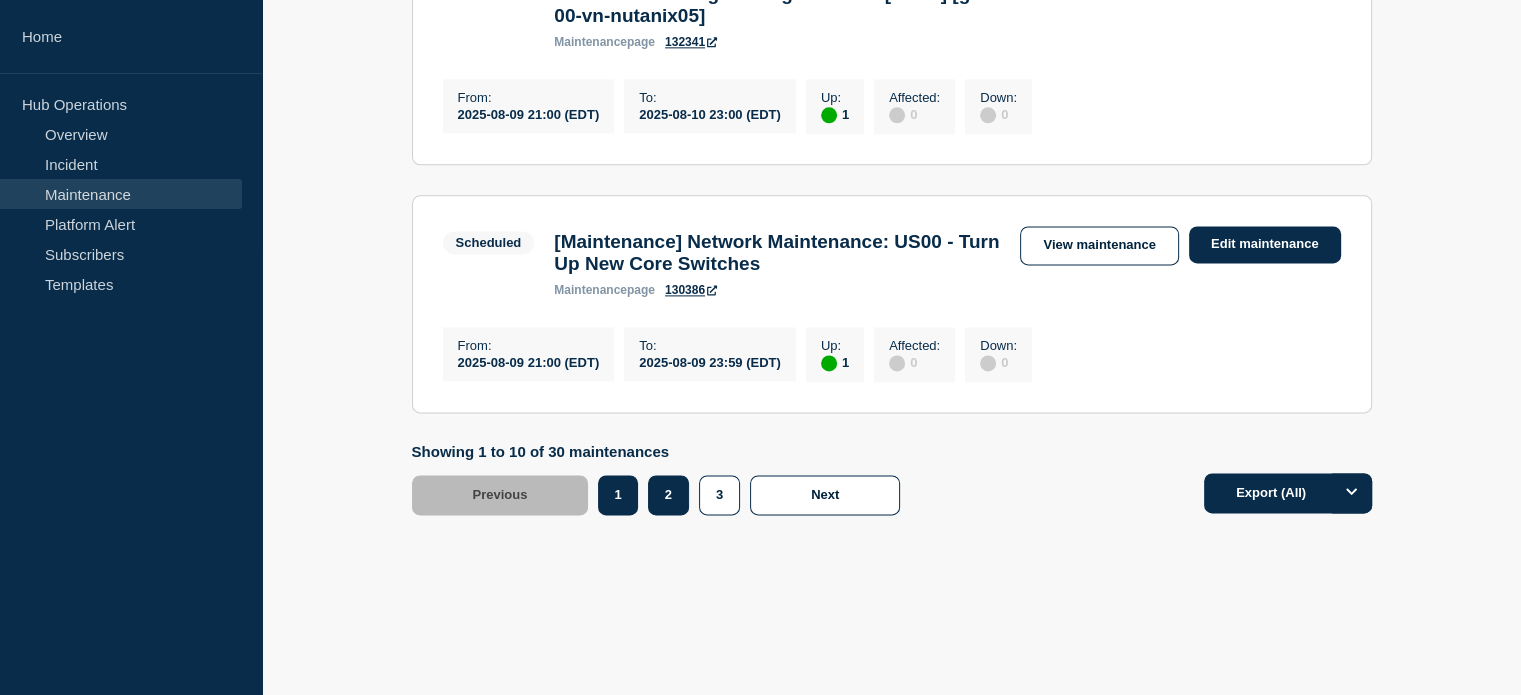 click on "2" at bounding box center [668, 495] 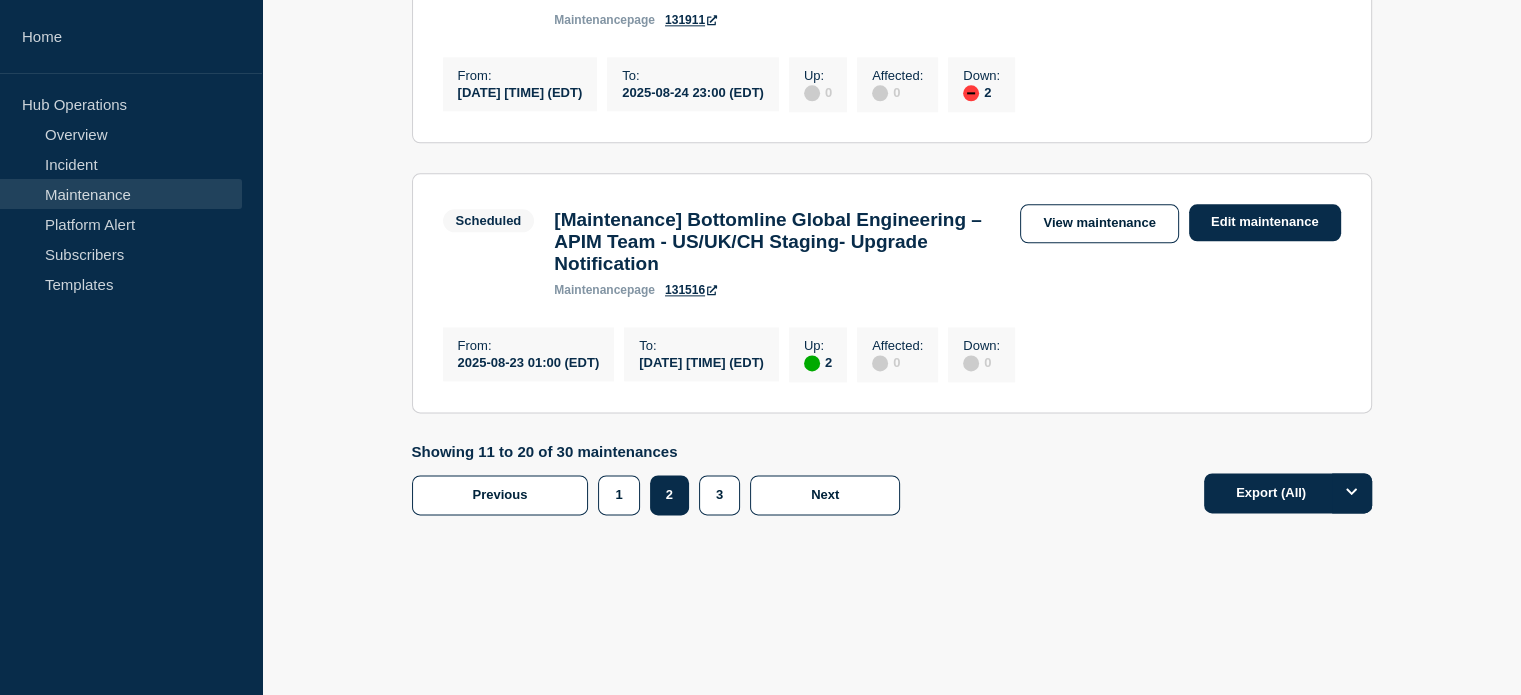 scroll, scrollTop: 2715, scrollLeft: 0, axis: vertical 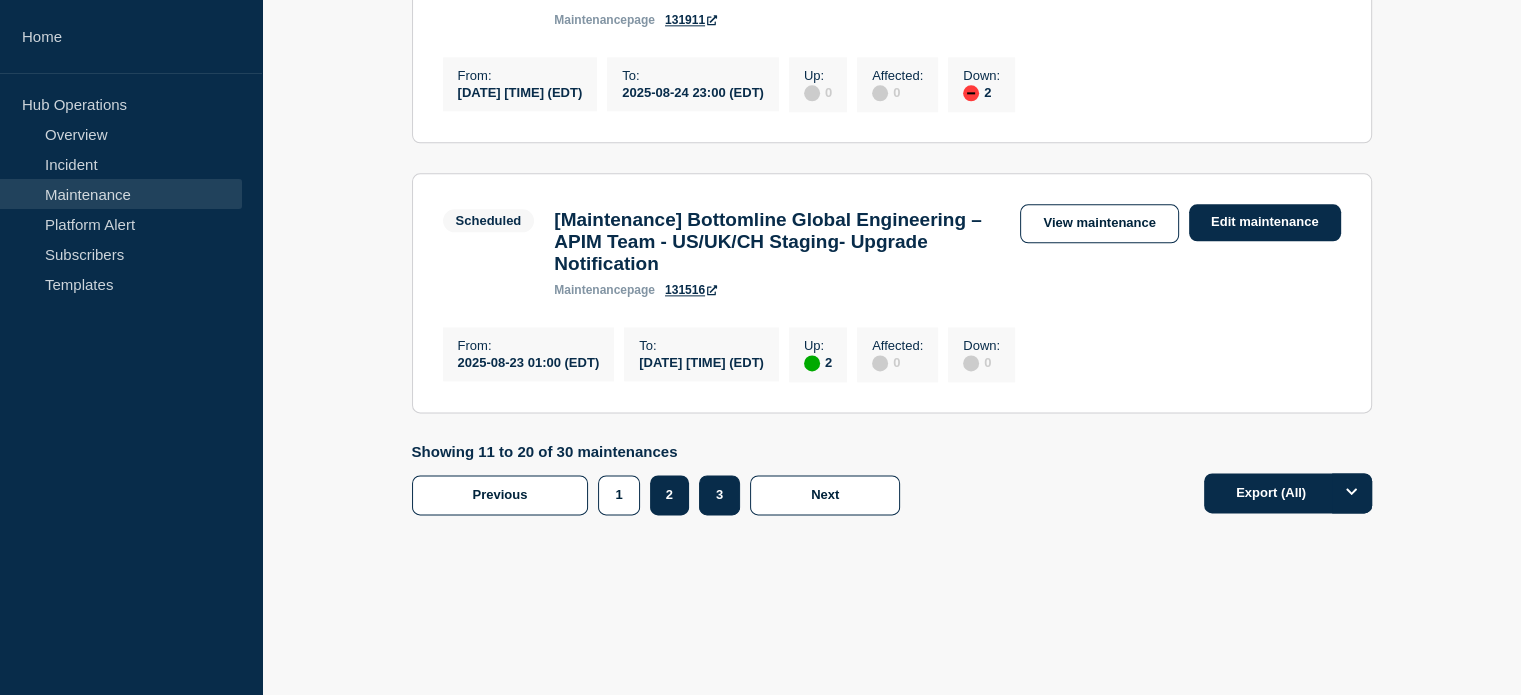 click on "3" at bounding box center [719, 495] 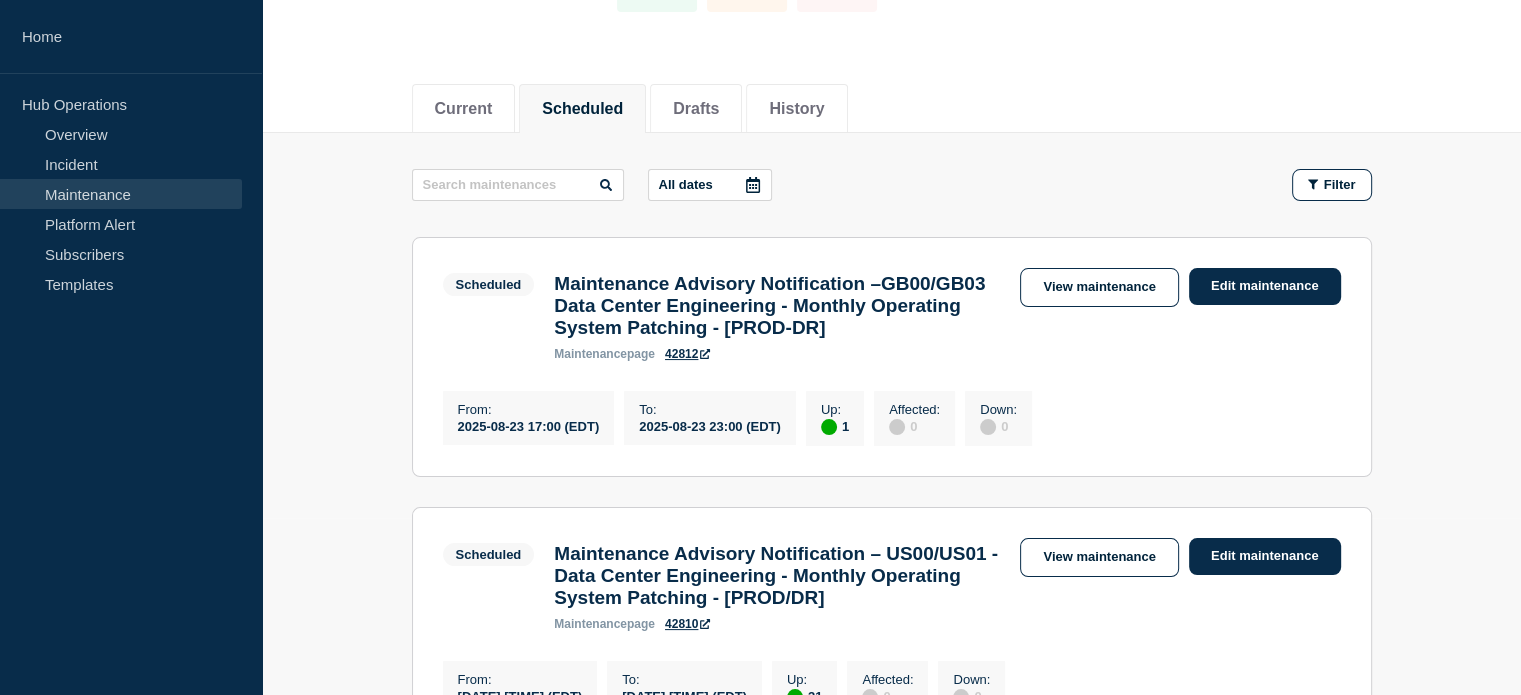 scroll, scrollTop: 0, scrollLeft: 0, axis: both 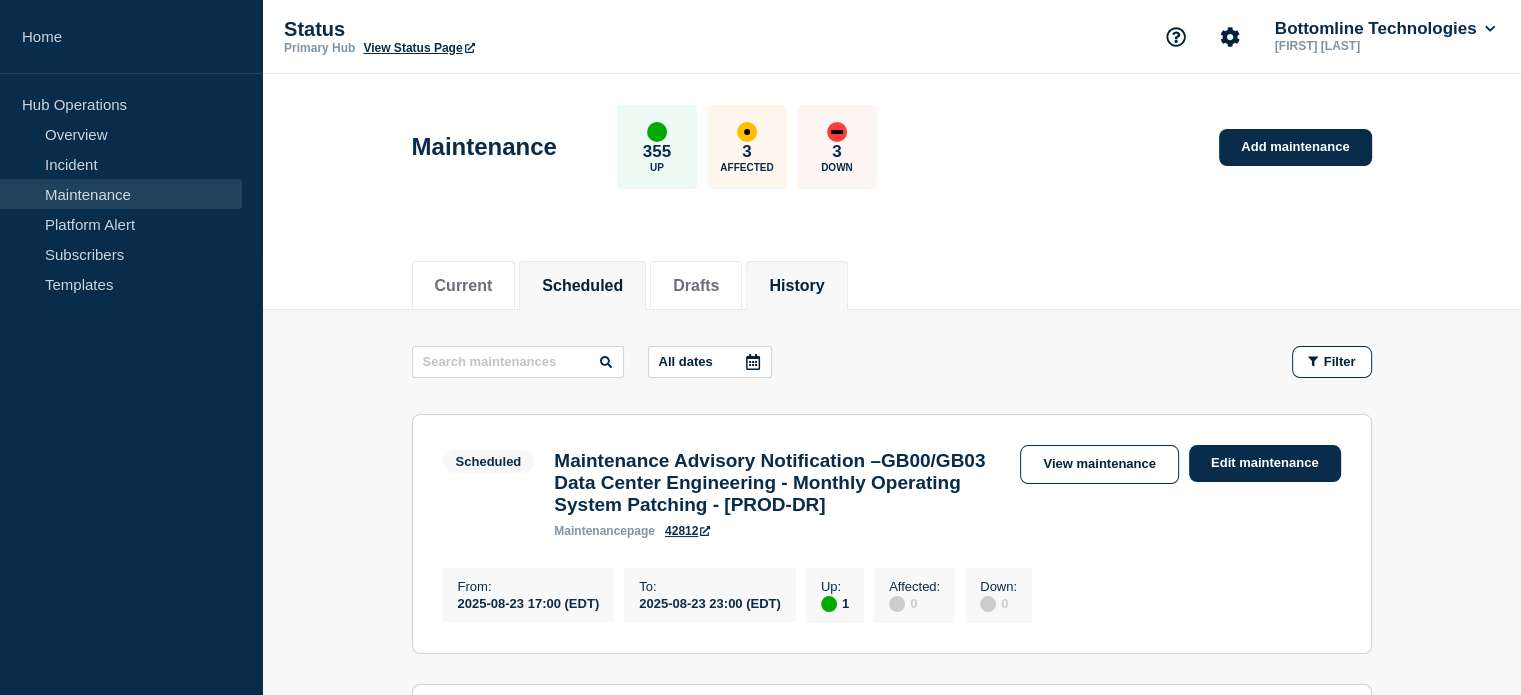 click on "History" at bounding box center (796, 286) 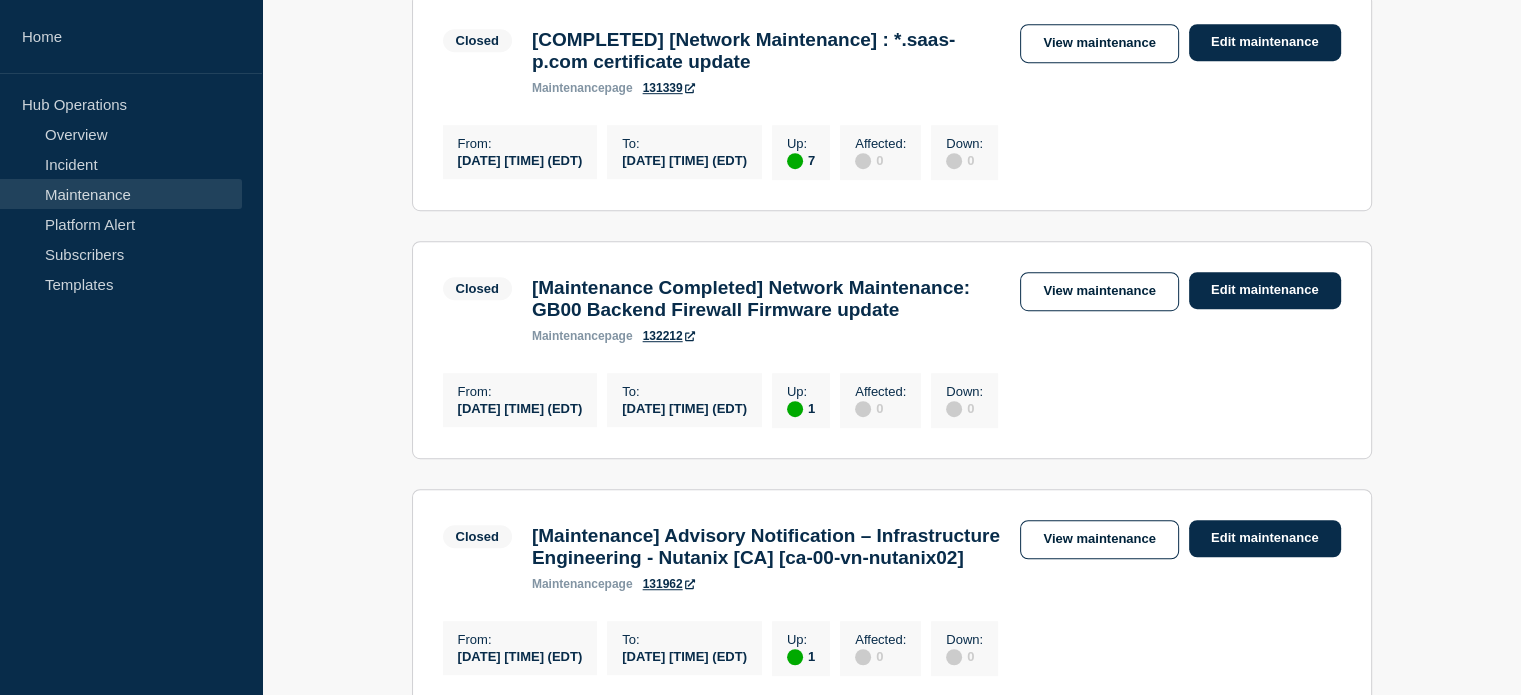 scroll, scrollTop: 1300, scrollLeft: 0, axis: vertical 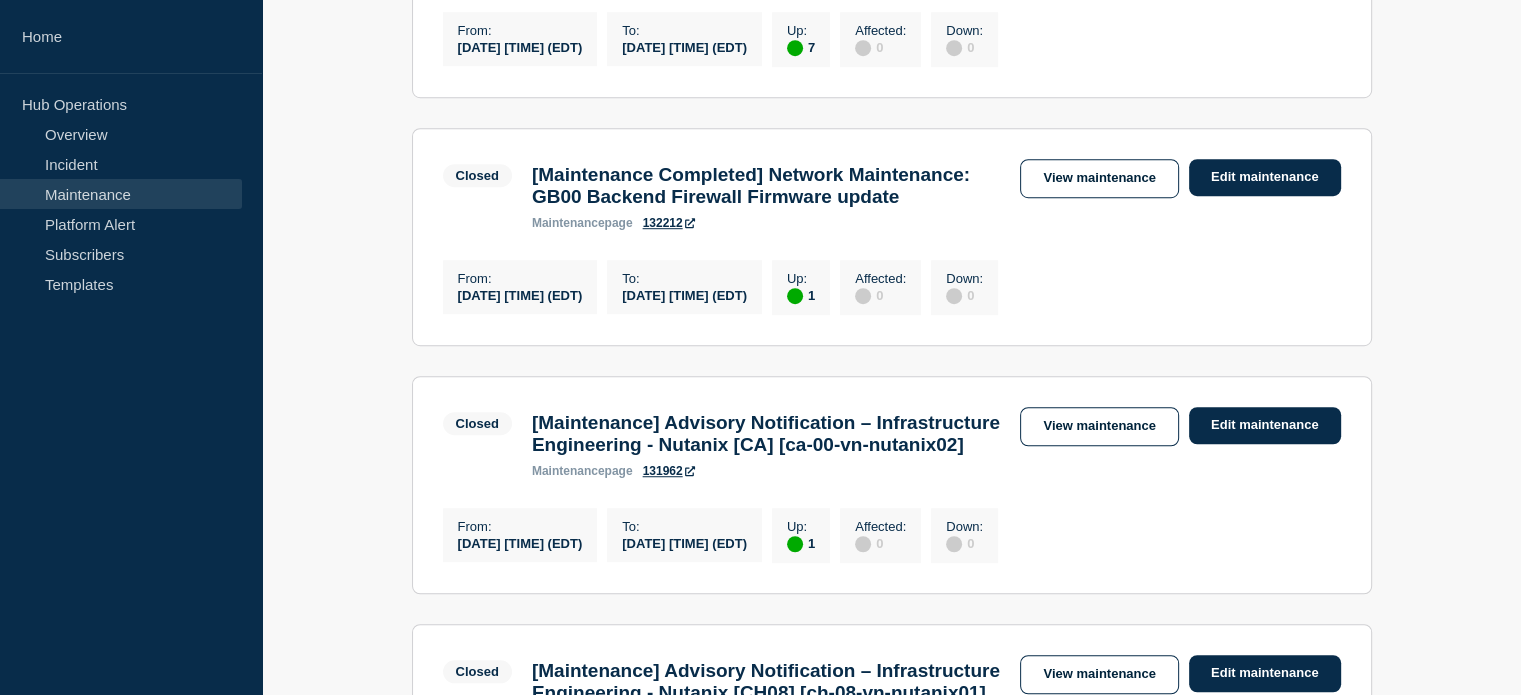 click on "[Maintenance Completed] Network Maintenance: GB00 Backend Firewall Firmware update" at bounding box center [766, 186] 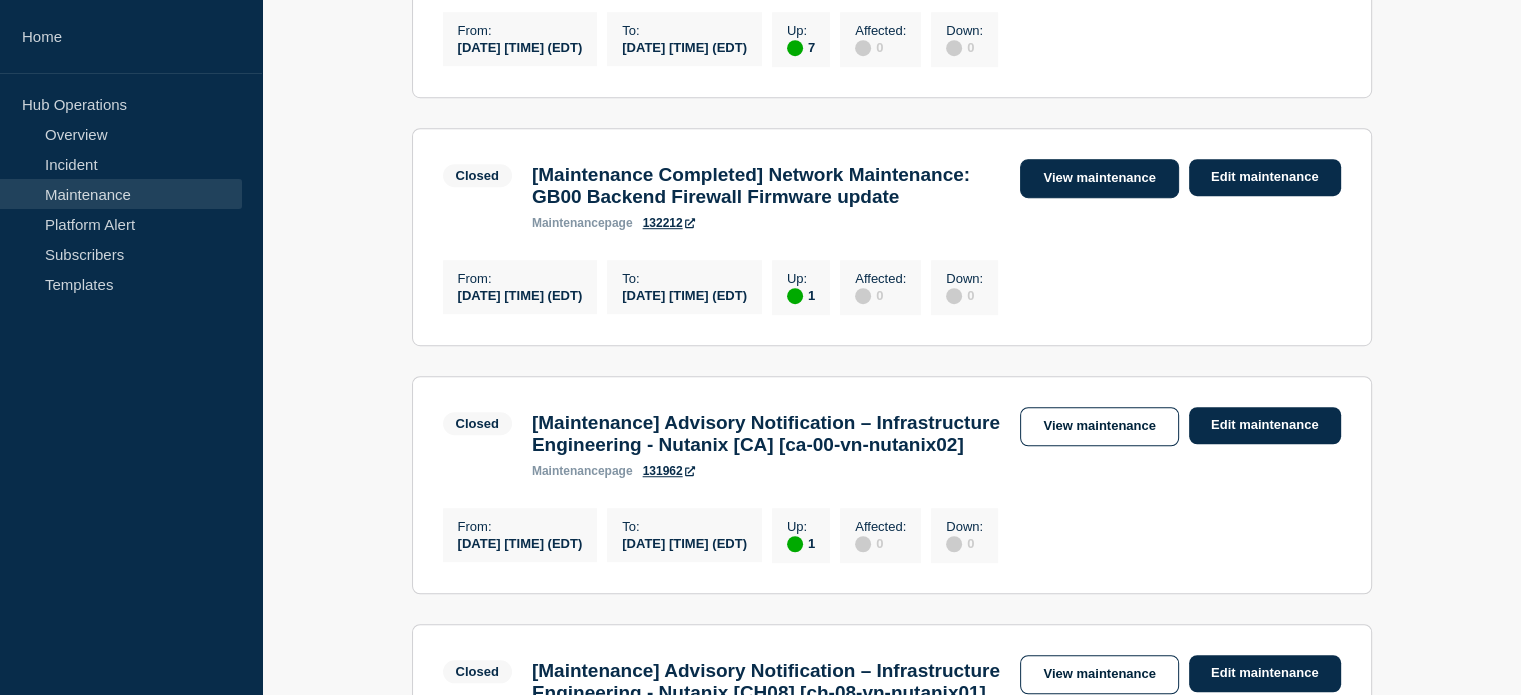 click on "View maintenance" at bounding box center (1099, 178) 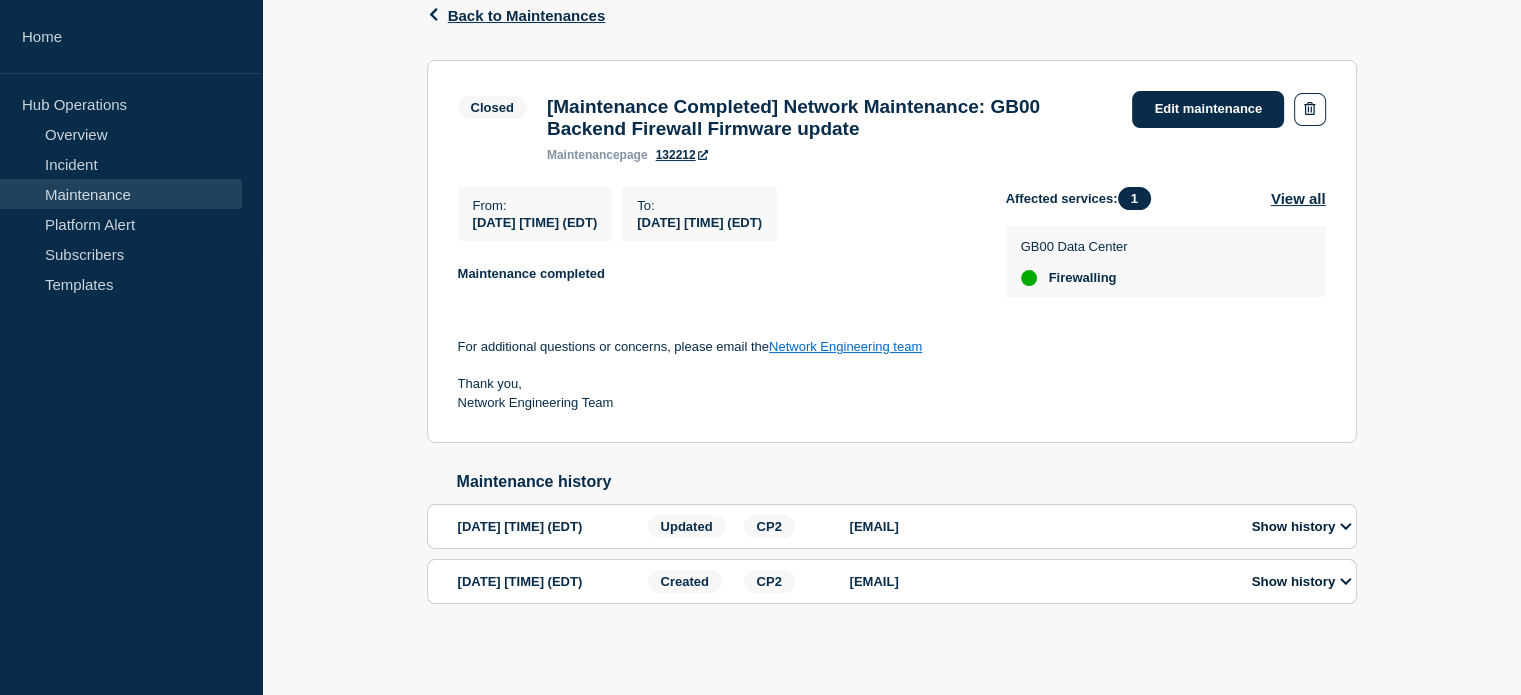 scroll, scrollTop: 356, scrollLeft: 0, axis: vertical 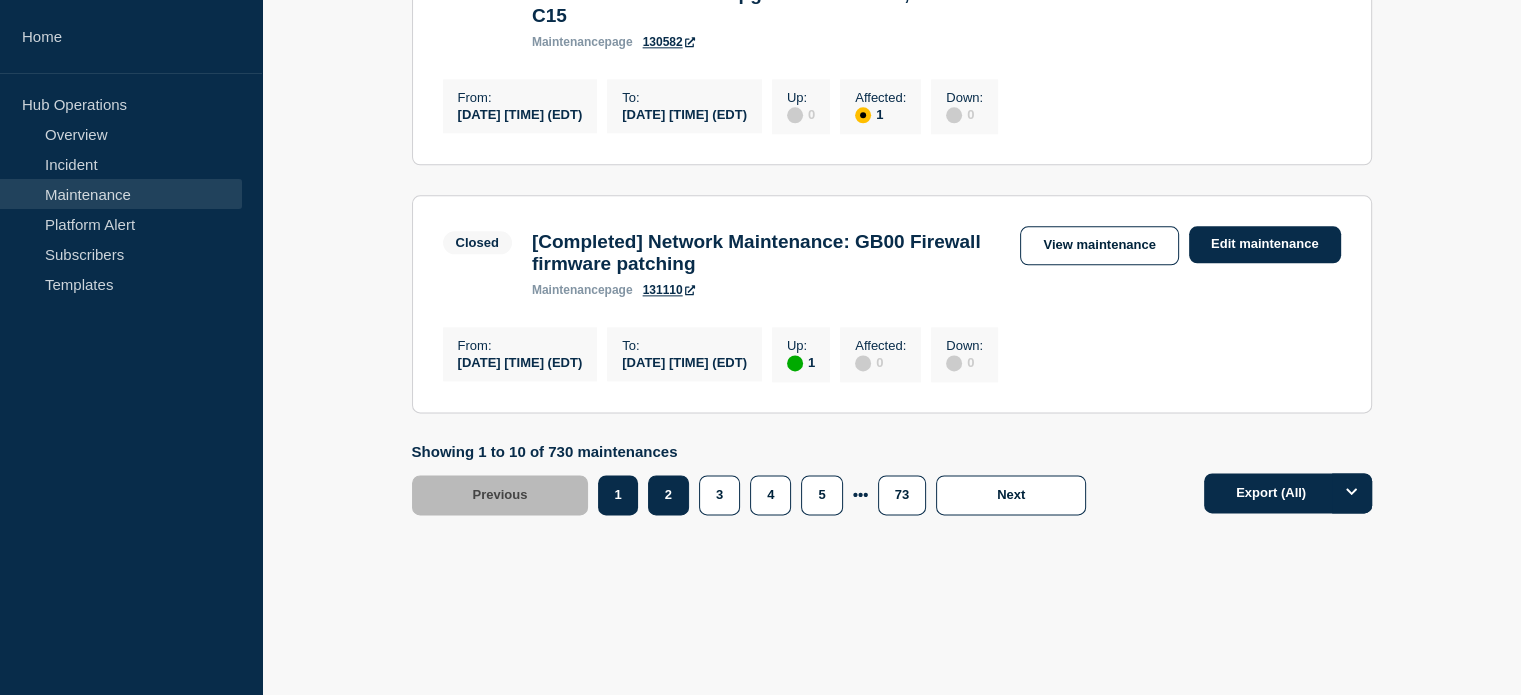 click on "2" at bounding box center [668, 495] 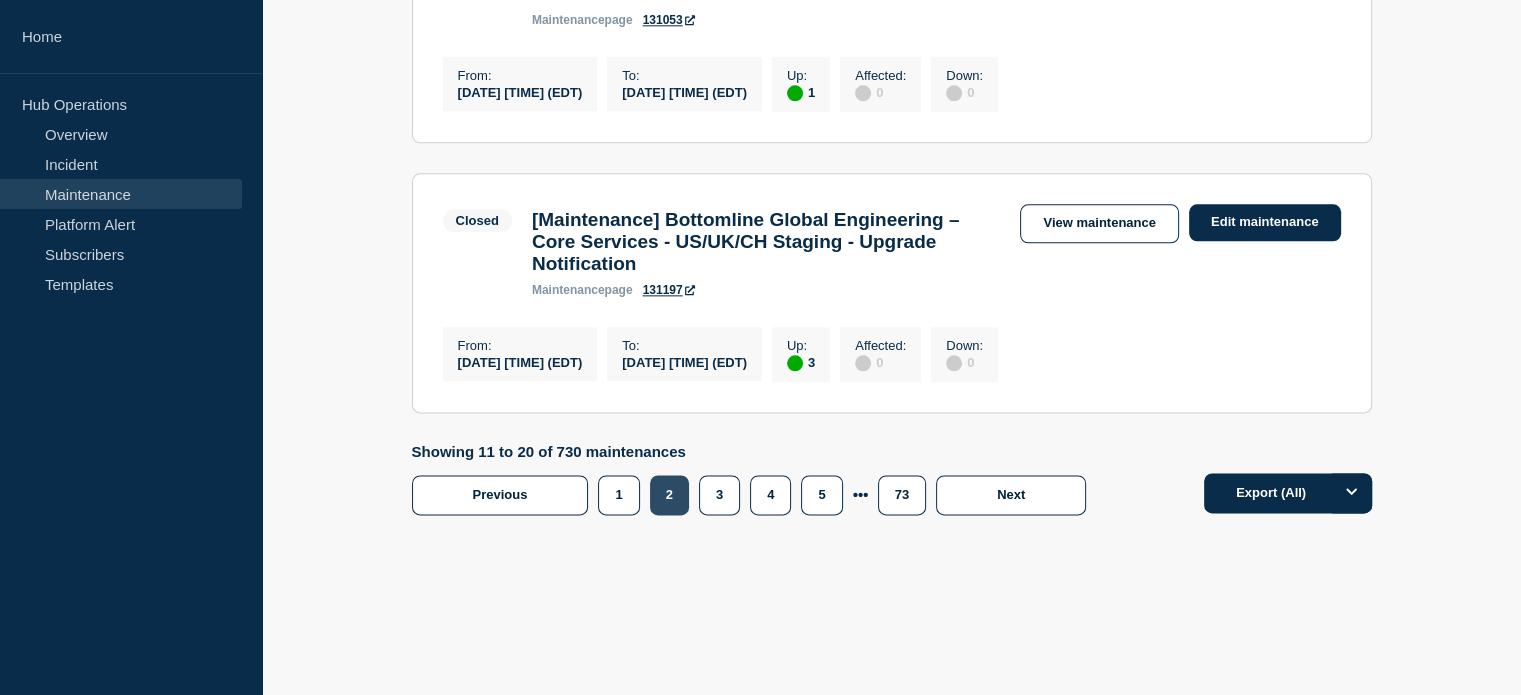 scroll, scrollTop: 2662, scrollLeft: 0, axis: vertical 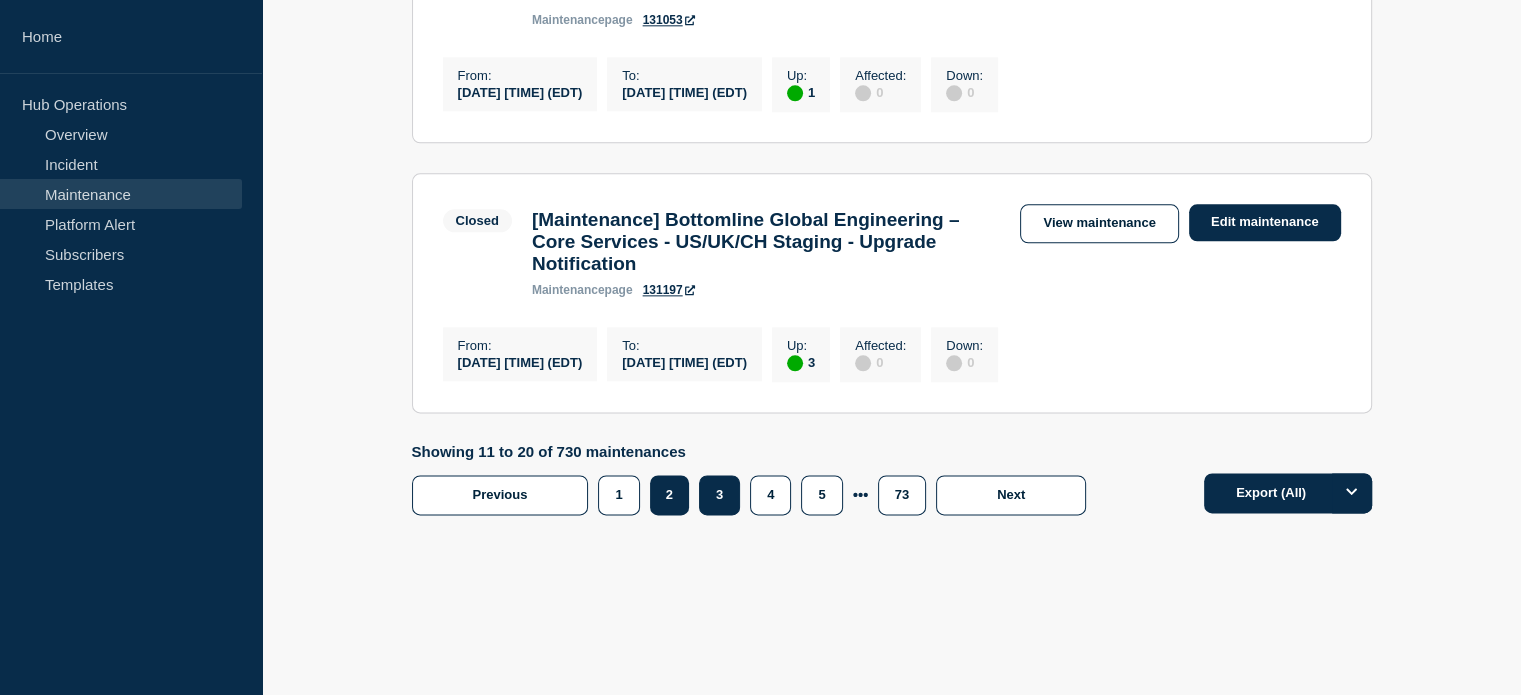 click on "3" at bounding box center (719, 495) 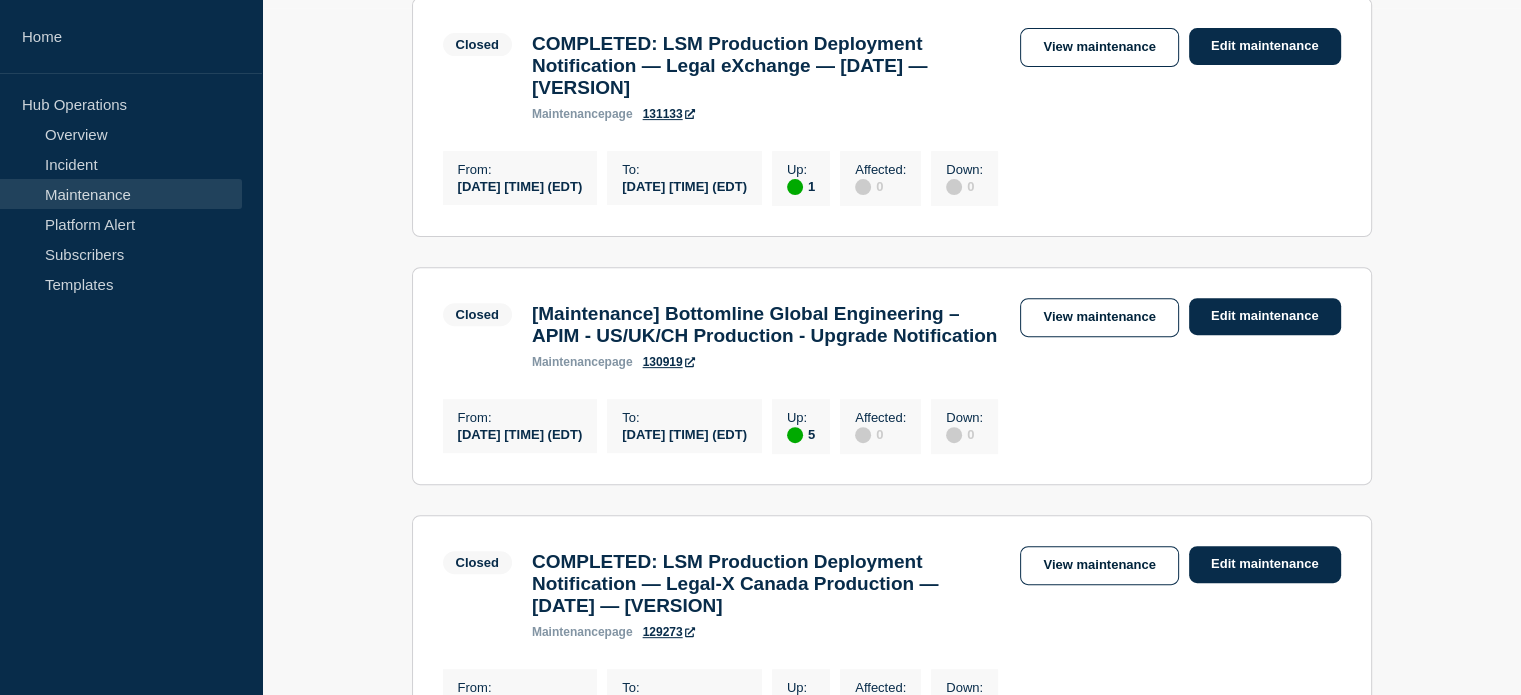 scroll, scrollTop: 700, scrollLeft: 0, axis: vertical 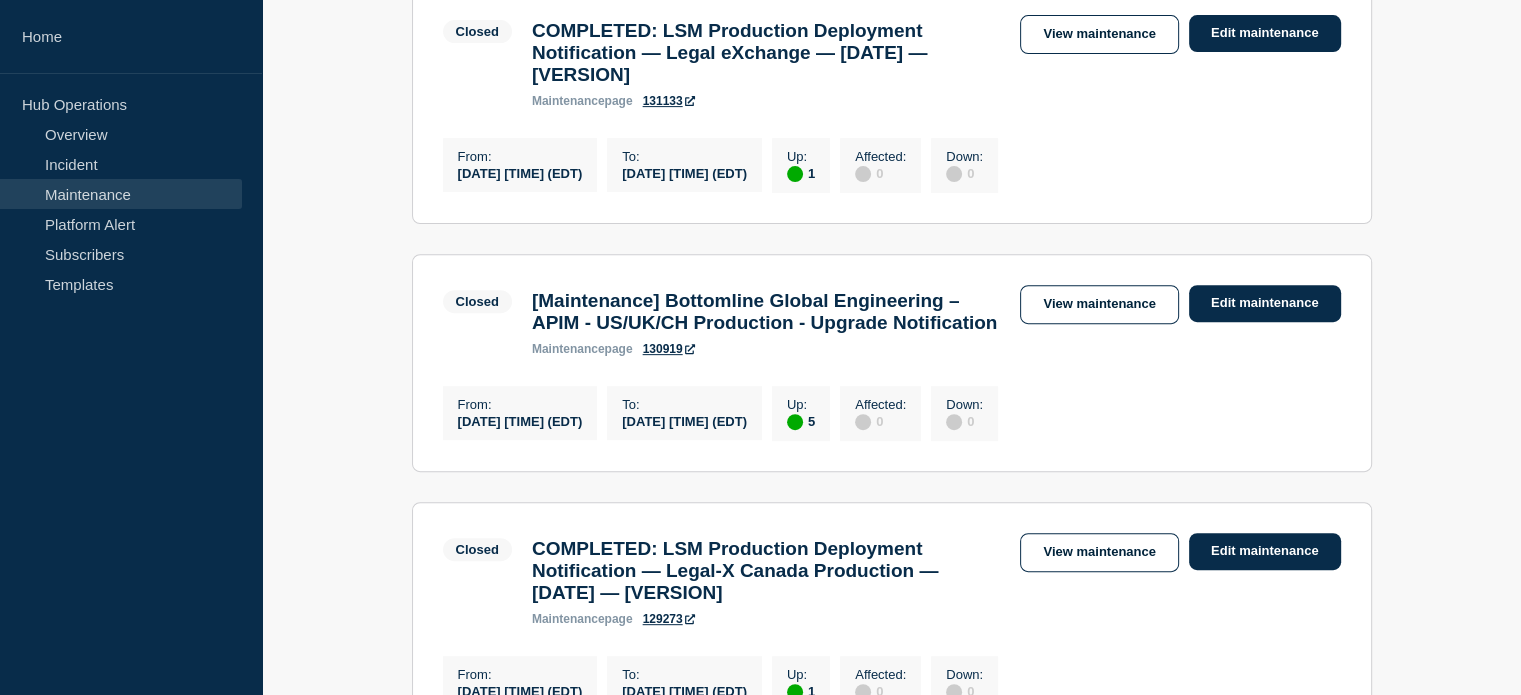 click on "All dates Filter Closed 1 Down [Maintenance] Maintenance Advisory Notification: Commvault Upgrade from [VERSION] to [VERSION] - Global From  [DATE] [TIME] (EDT) To  [DATE] [TIME] (EDT) Closed [Maintenance] Maintenance Advisory Notification: Commvault Upgrade from [VERSION] to [VERSION] - Global maintenance  page 131233  View maintenance Edit maintenance From :  [DATE] [TIME] (EDT) To :  [DATE] [TIME] (EDT) Up :  0 Affected :  0 Down :  1 Closed 1 Up COMPLETED: LSM Production Deployment Notification — Legal eXchange — [DATE] — [VERSION] From  [DATE] [TIME] (EDT) To  [DATE] [TIME] (EDT) Closed COMPLETED: LSM Production Deployment Notification — Legal eXchange — [DATE] — [VERSION] maintenance  page 131133  View maintenance Edit maintenance From :  [DATE] [TIME] (EDT) To :  [DATE] [TIME] (EDT) Up :  1 Affected :  0 Down :  0 Closed 5 Up [Maintenance] Bottomline Global Engineering – APIM - US/UK/CH Production - Upgrade Notification From  To  Closed :" 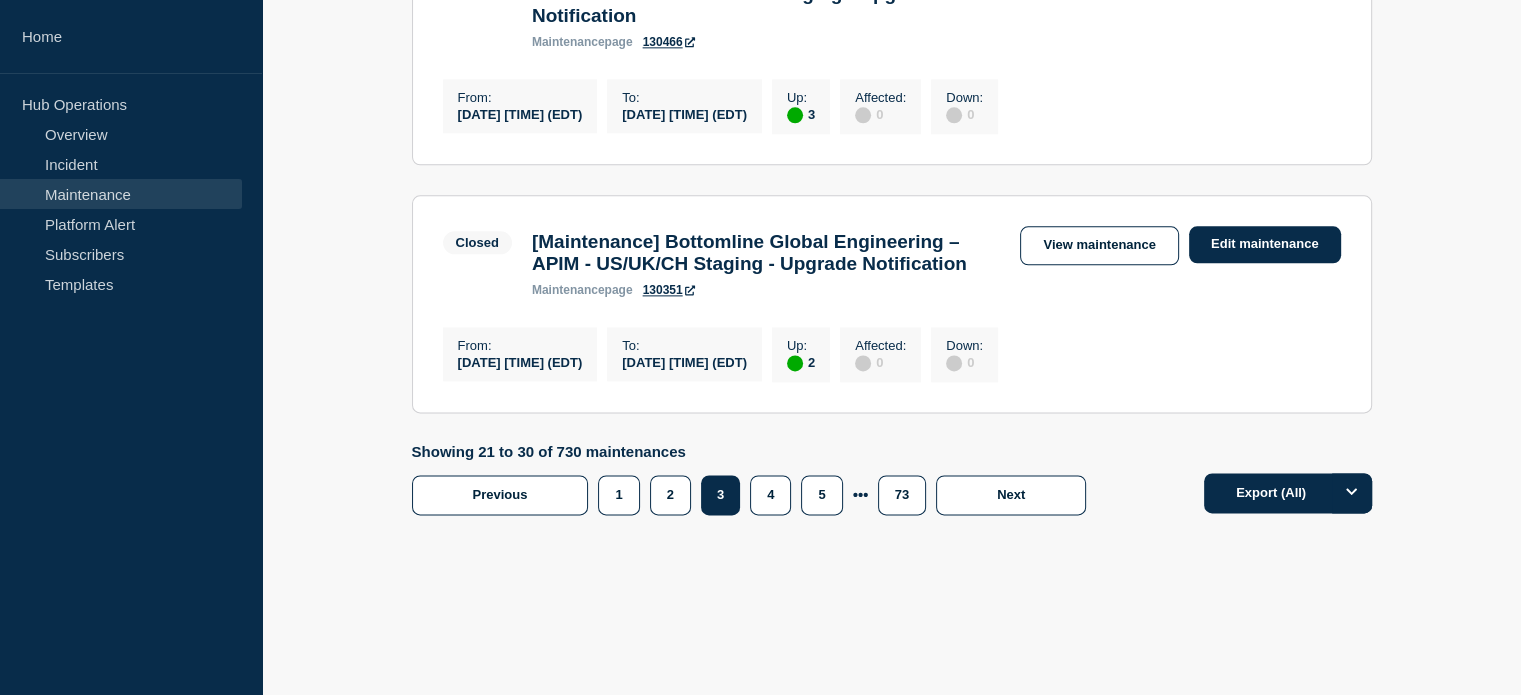scroll, scrollTop: 2847, scrollLeft: 0, axis: vertical 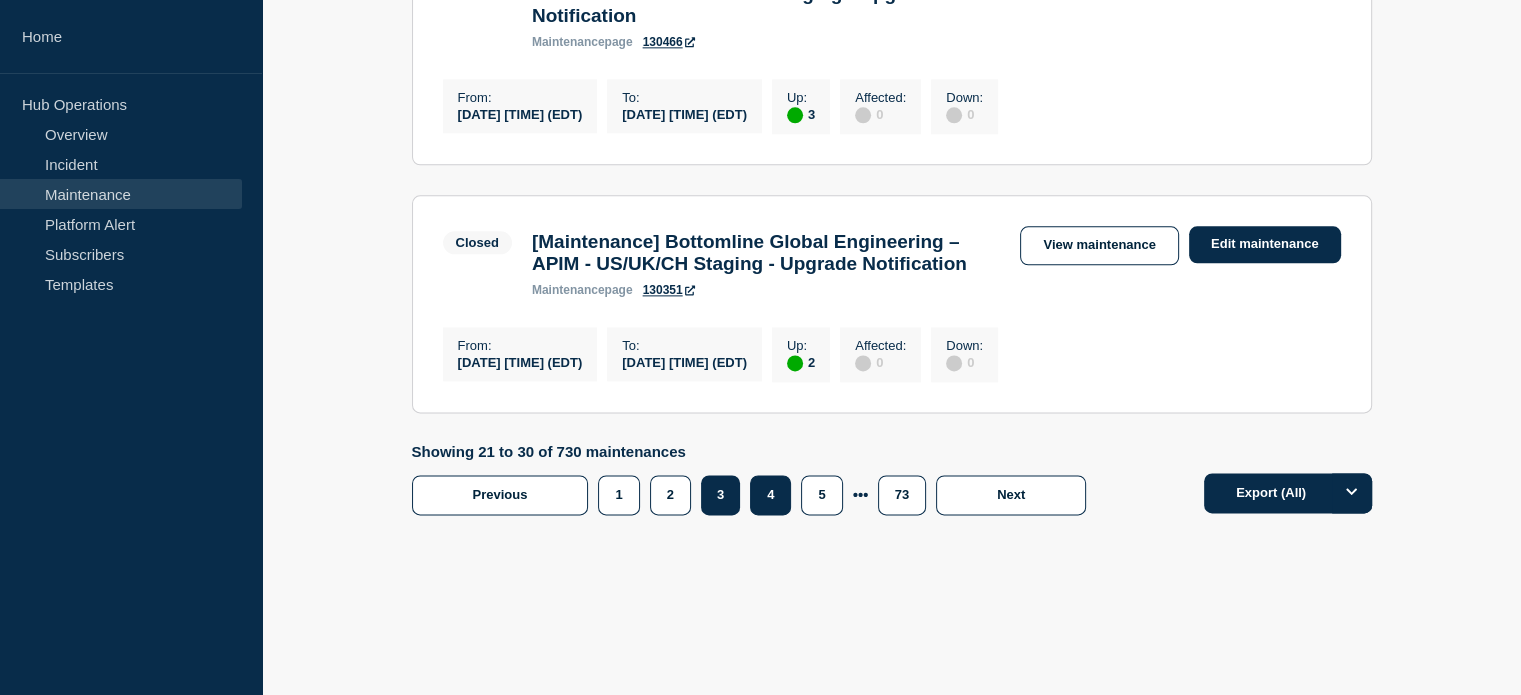 click on "4" at bounding box center (770, 495) 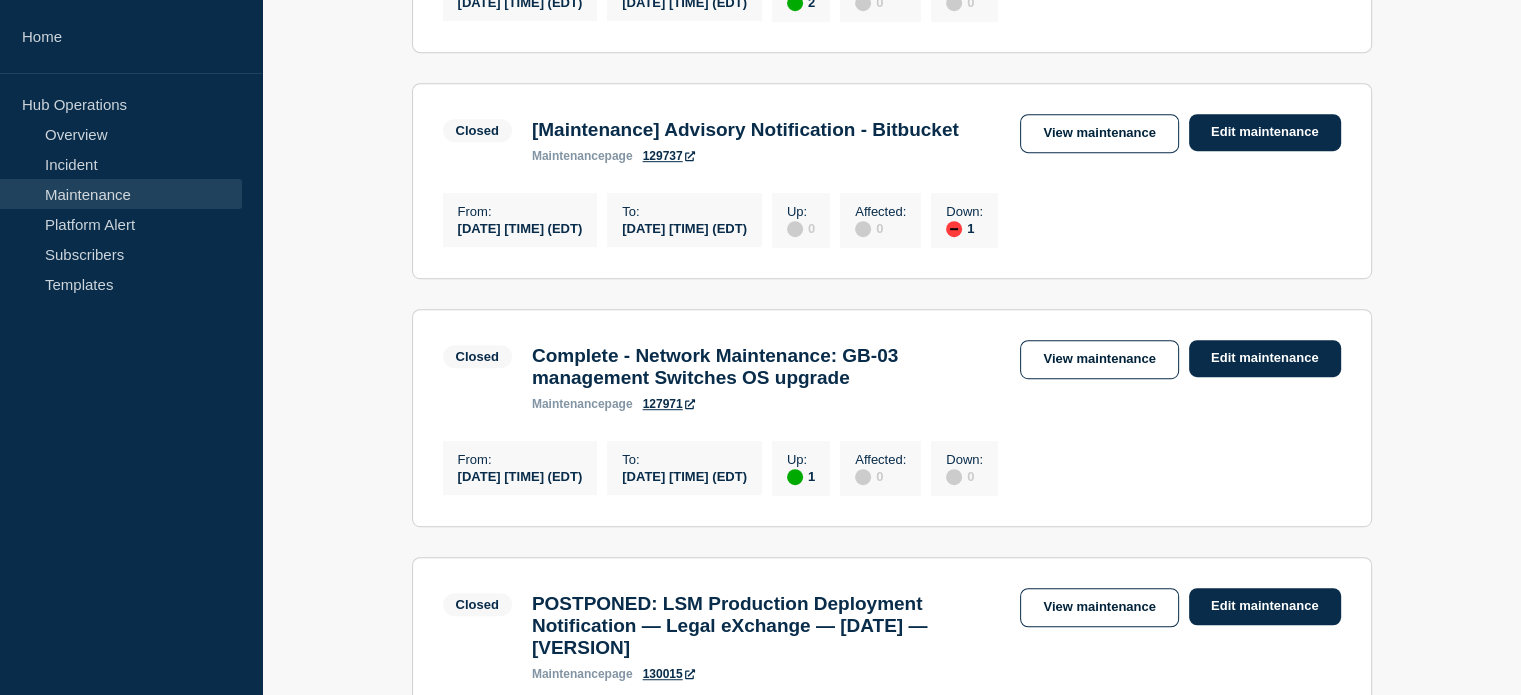 scroll, scrollTop: 1088, scrollLeft: 0, axis: vertical 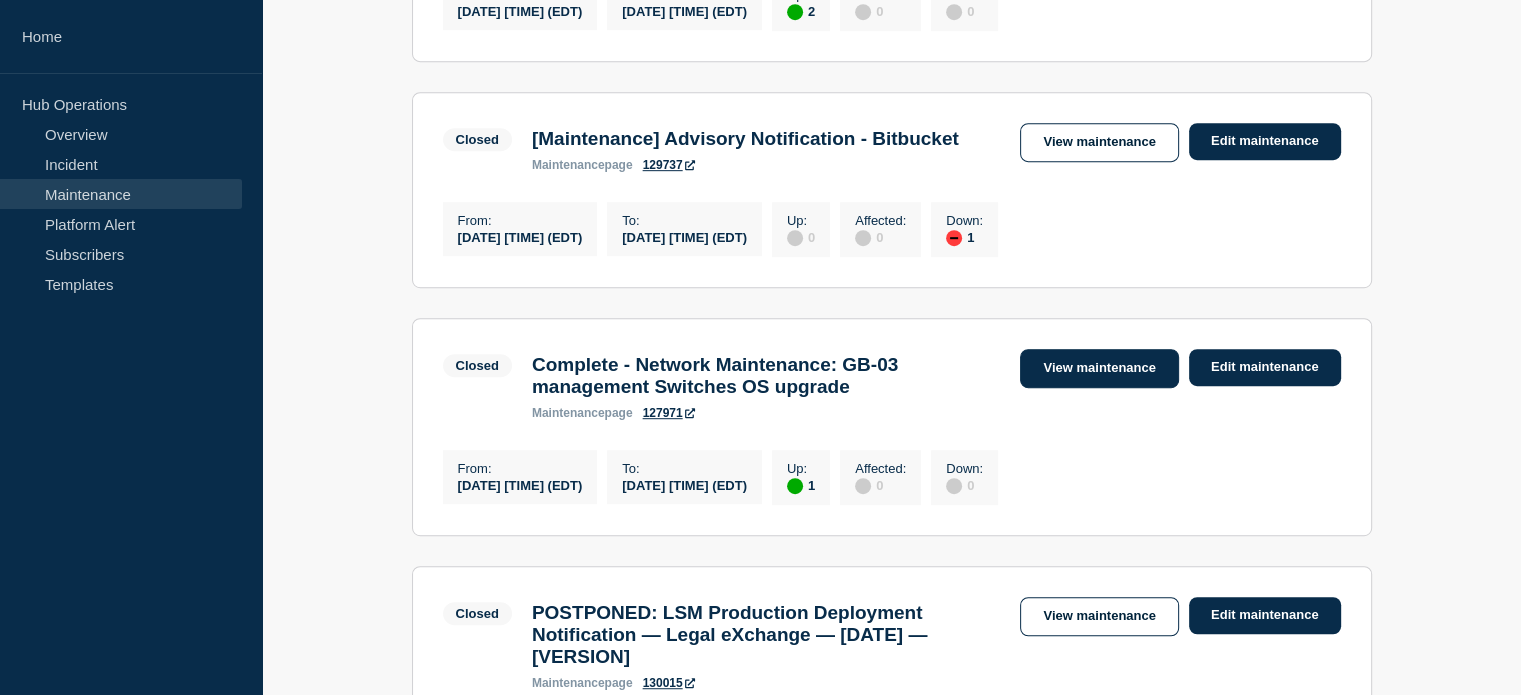 click on "View maintenance" at bounding box center [1099, 368] 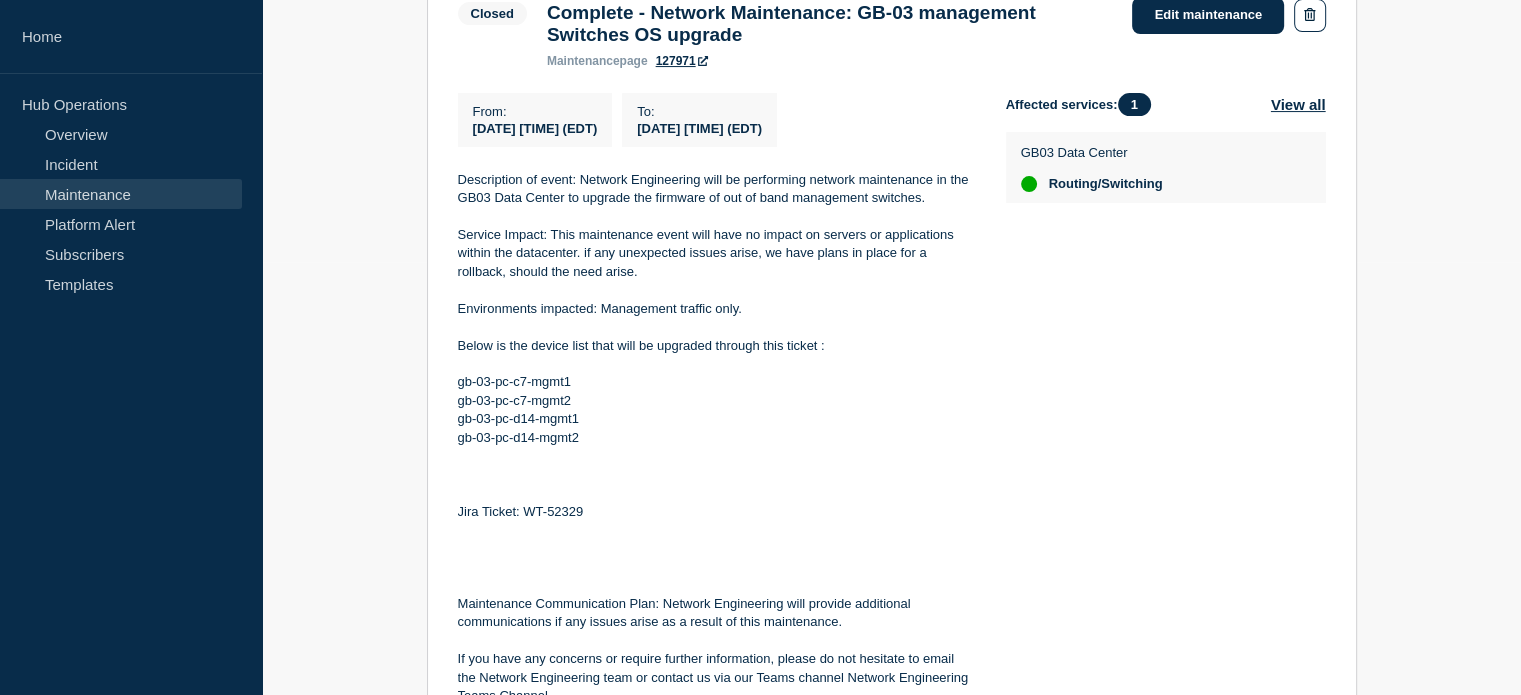 scroll, scrollTop: 400, scrollLeft: 0, axis: vertical 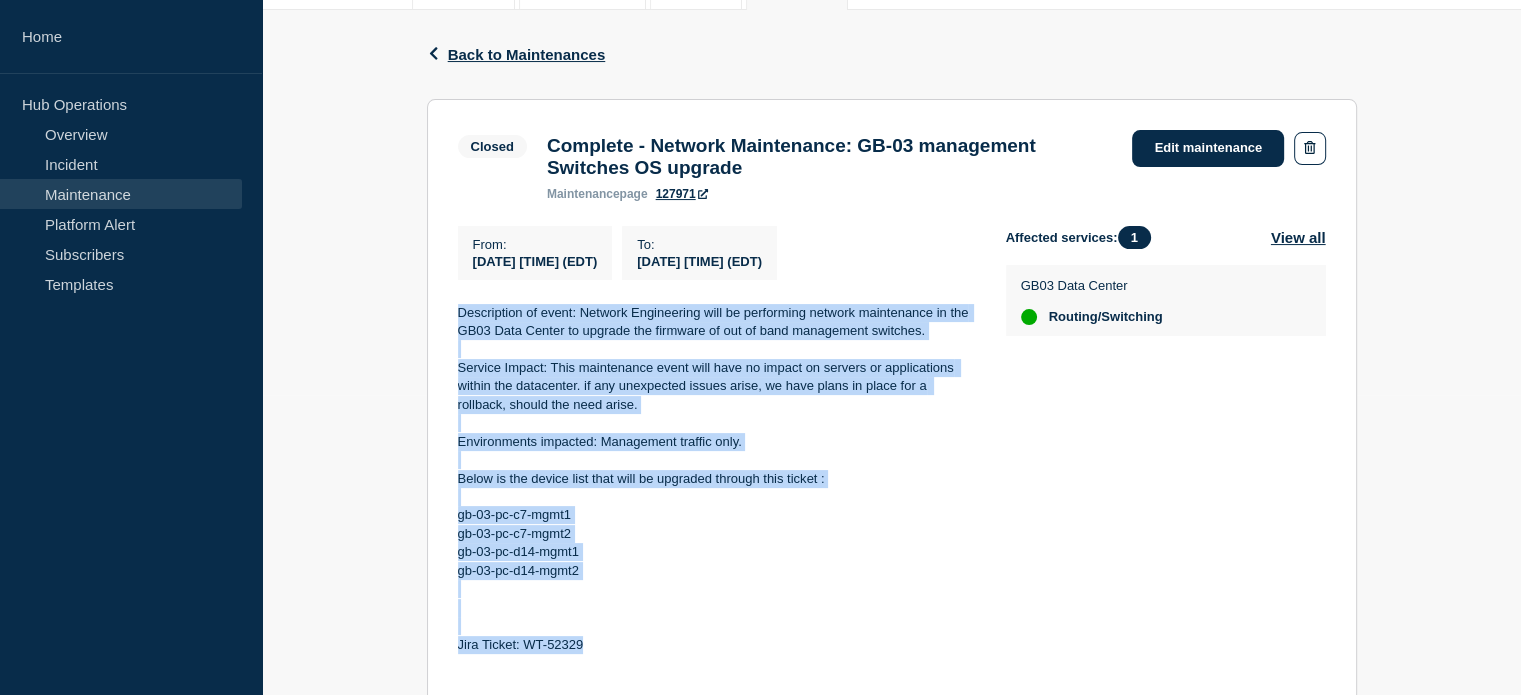 drag, startPoint x: 451, startPoint y: 223, endPoint x: 588, endPoint y: 656, distance: 454.15637 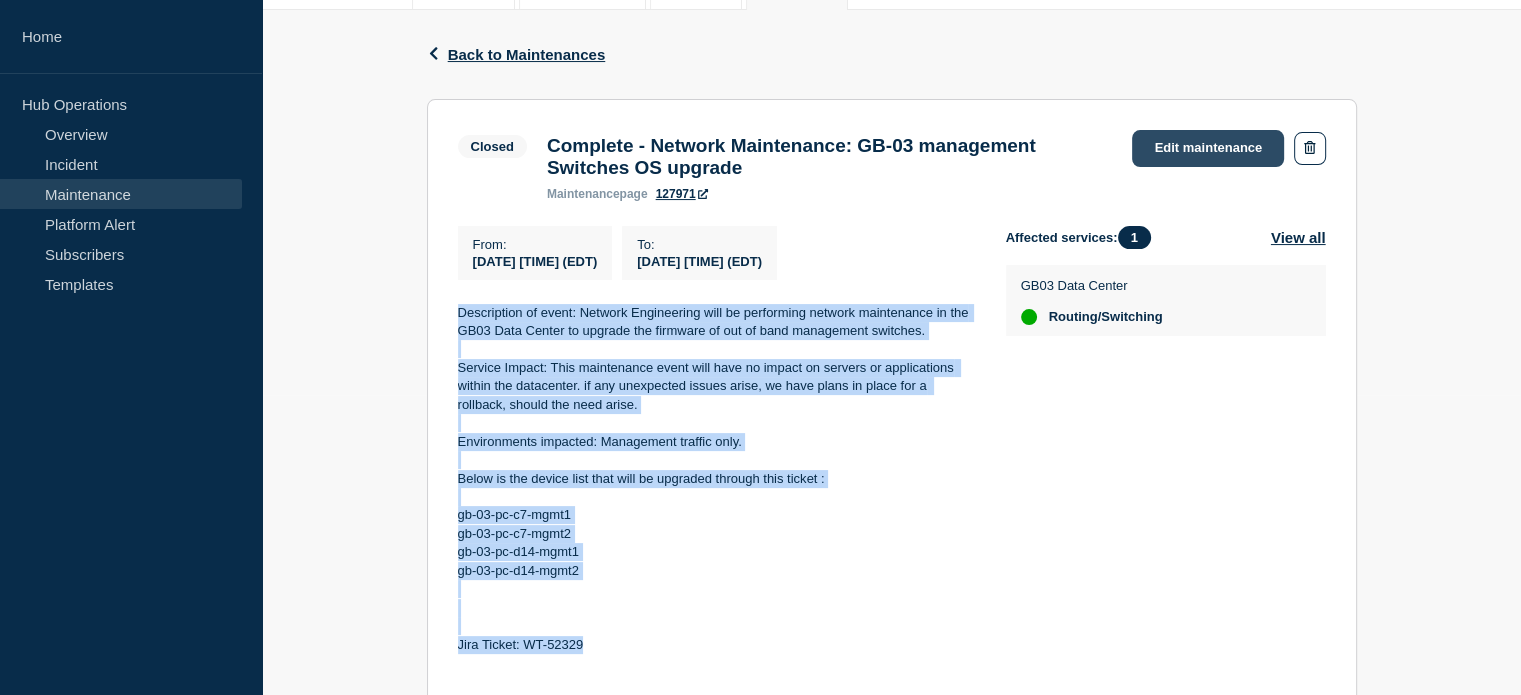 click on "Edit maintenance" 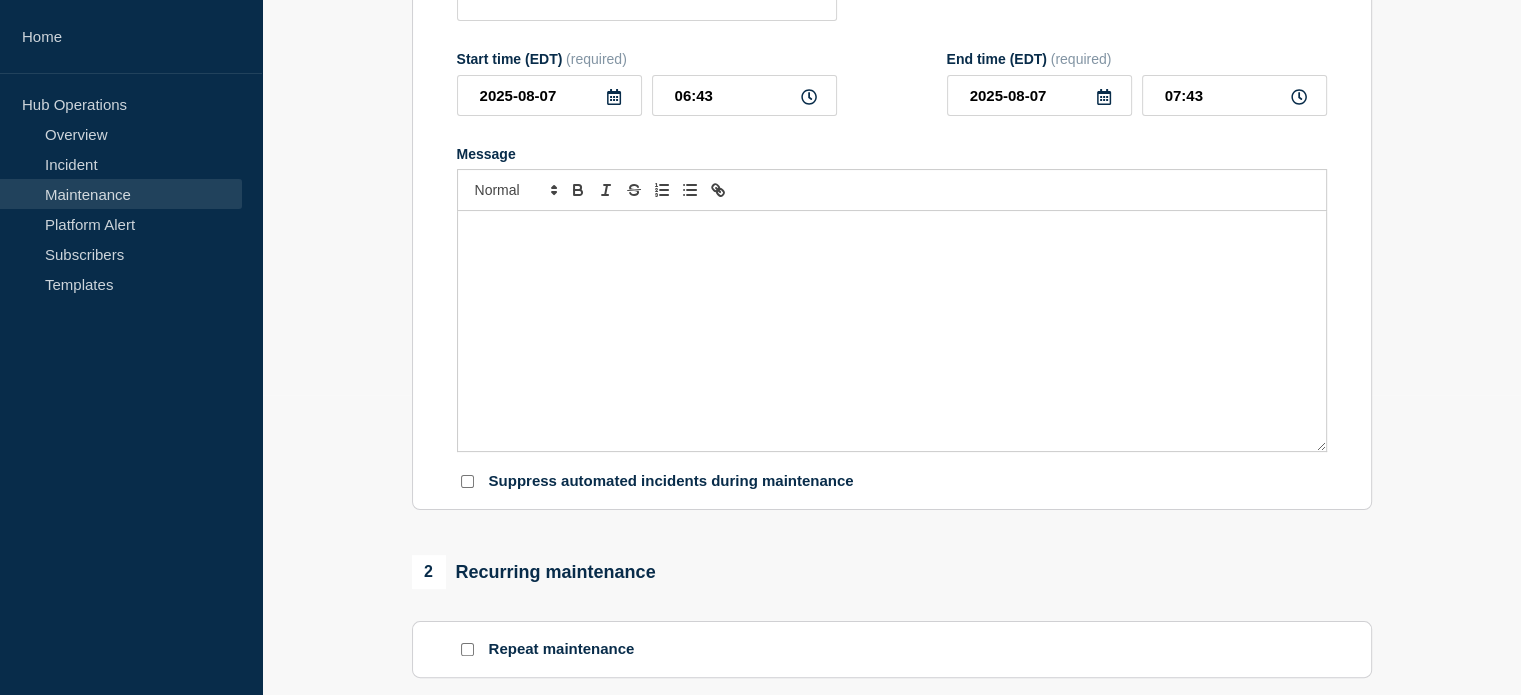 type on "Complete - Network Maintenance: GB-03 management Switches OS upgrade" 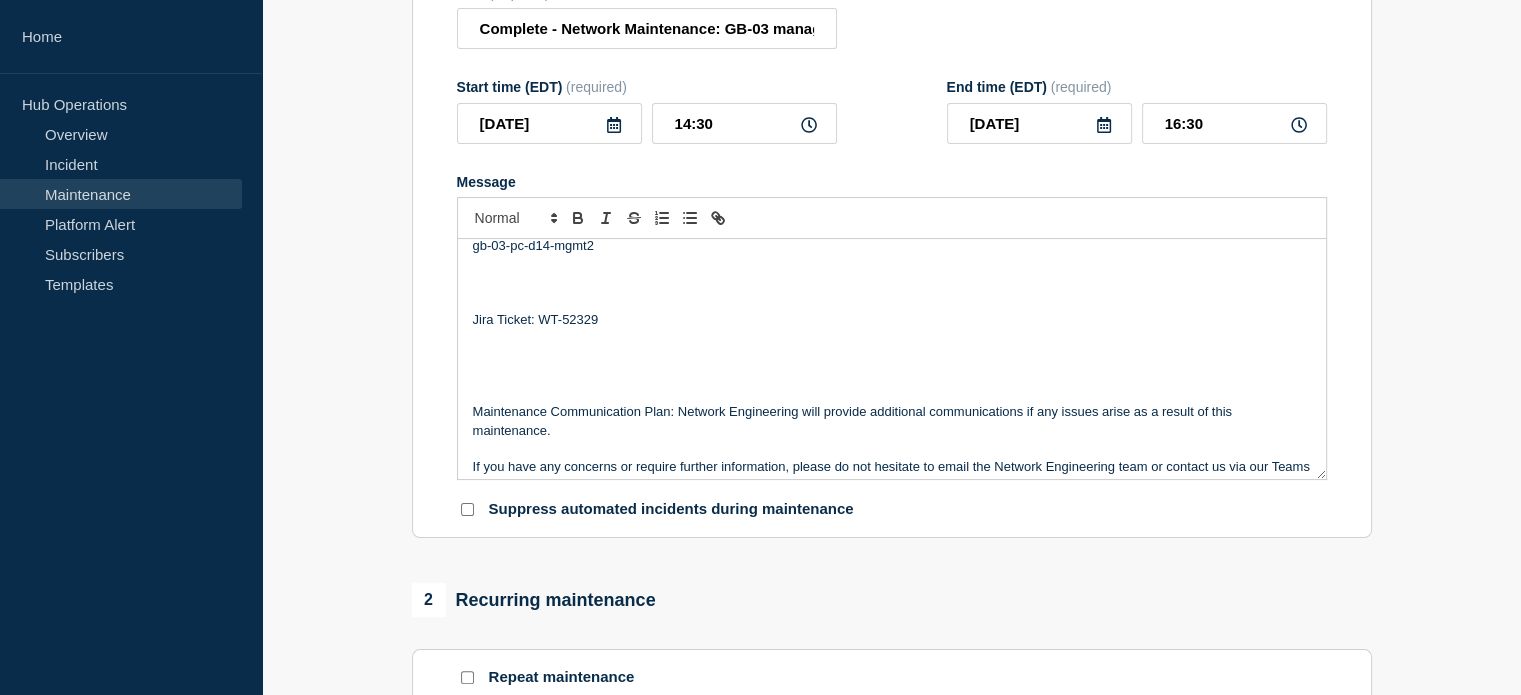 scroll, scrollTop: 282, scrollLeft: 0, axis: vertical 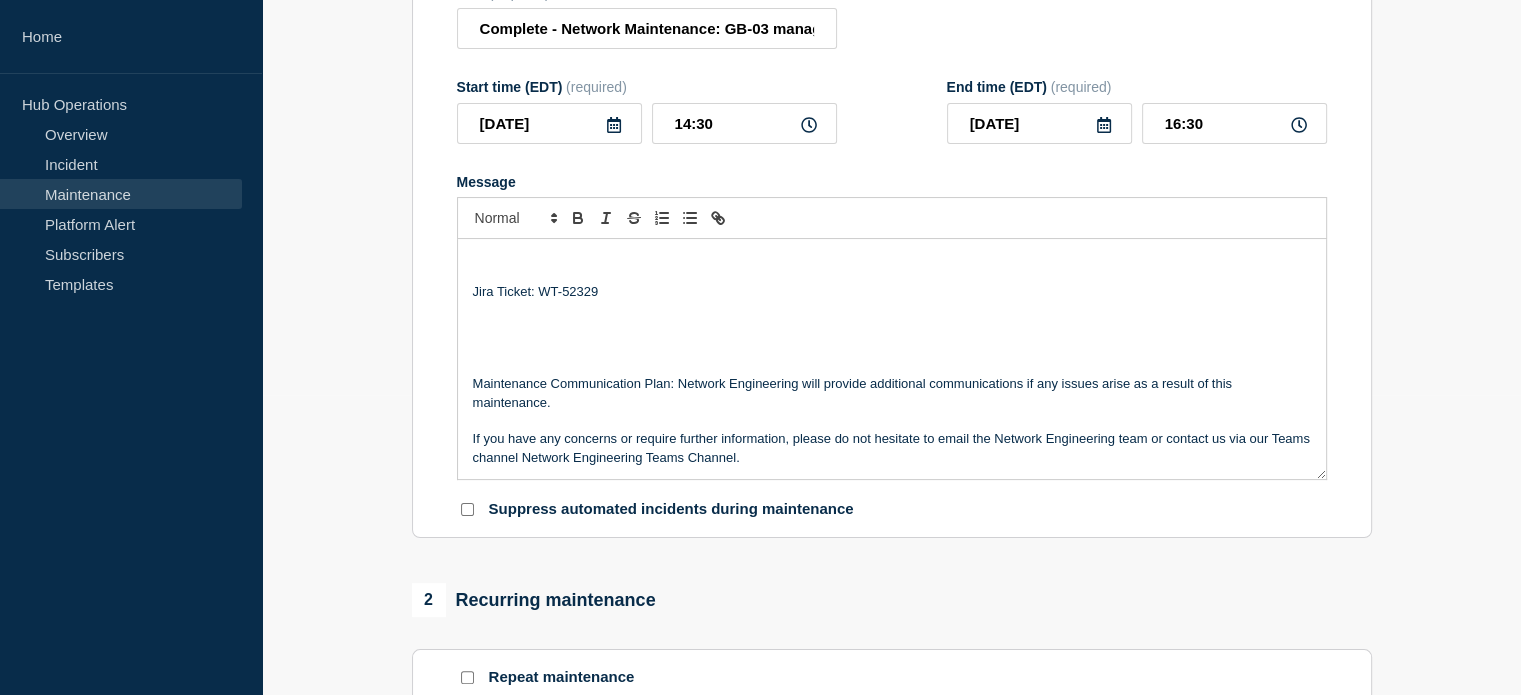 click at bounding box center [892, 310] 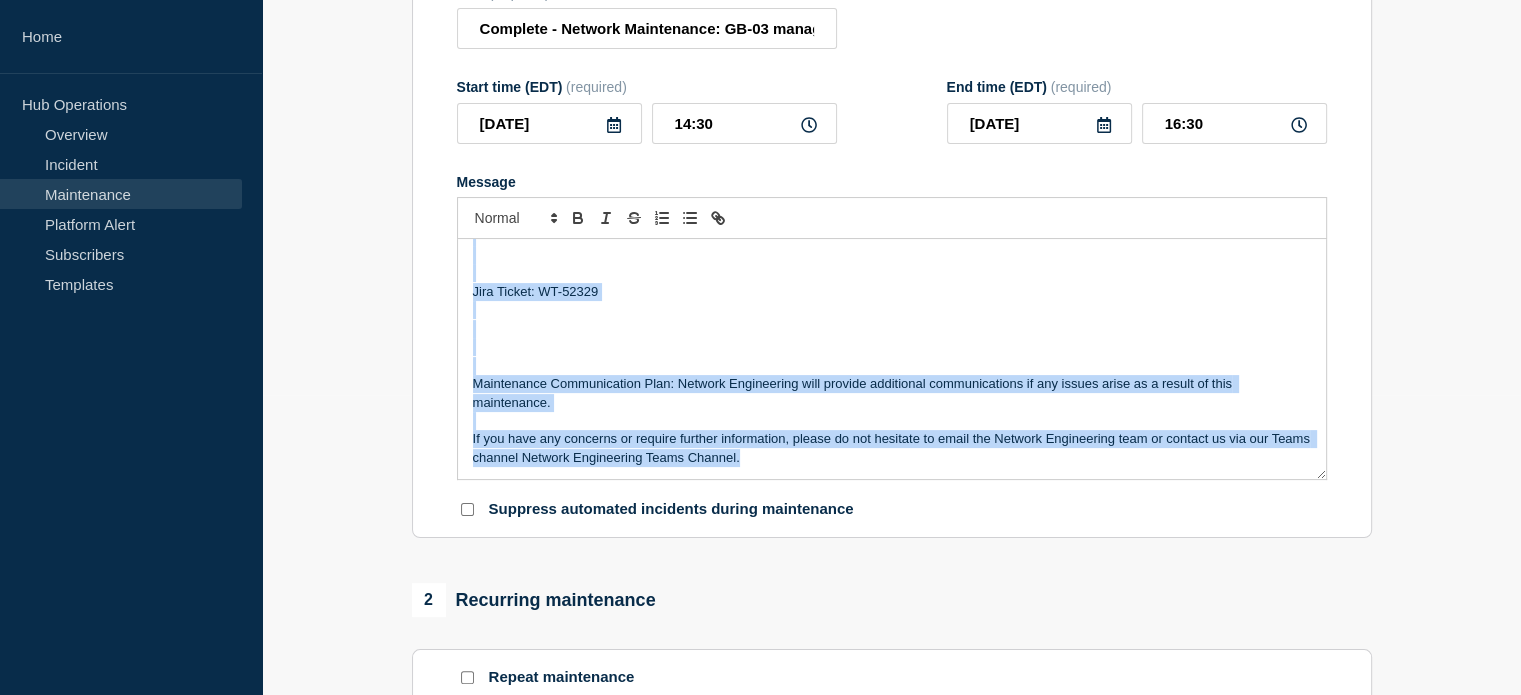 copy on "Description of event: Network Engineering will be performing network maintenance in the GB03 Data Center to upgrade the firmware of out of band management switches.  Service Impact: This maintenance event will have no impact on servers or applications within the datacenter. if any unexpected issues arise, we have plans in place for a rollback, should the need arise. Environments impacted: Management traffic only. Below is the device list that will be upgraded through this ticket :  gb-03-pc-c7-mgmt1 gb-03-pc-c7-mgmt2 gb-03-pc-d14-mgmt1 gb-03-pc-d14-mgmt2 Jira Ticket: WT-52329 Maintenance Communication Plan: Network Engineering will provide additional communications if any issues arise as a result of this maintenance. If you have any concerns or require further information, please do not hesitate to email the Network Engineering team or contact us via our Teams channel Network Engineering Teams Channel." 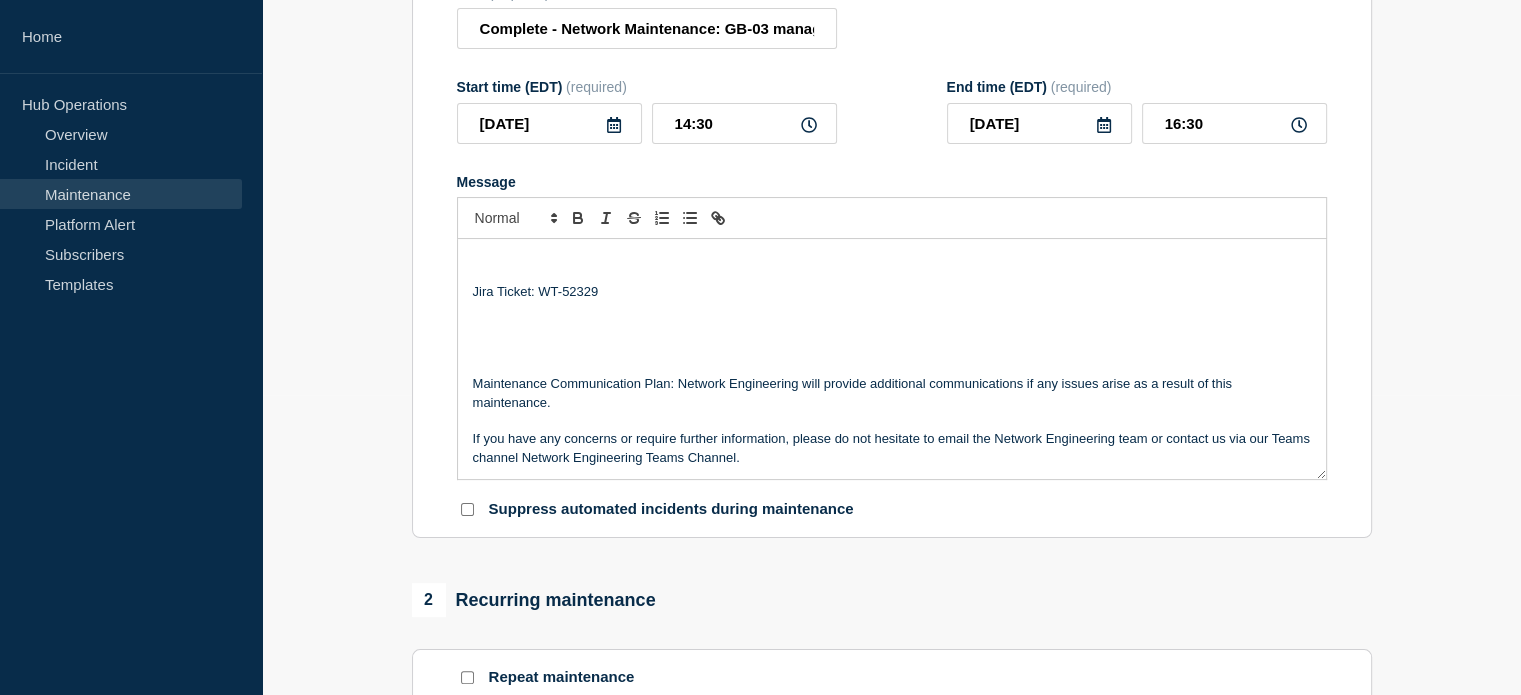 click on "1  Provide details  Title  (required) Complete - Network Maintenance: GB-03 management Switches OS upgrade Start time (EDT)  (required) [DATE] [TIME] End time (EDT)  (required) [DATE] [TIME] Message  Description of event: Network Engineering will be performing network maintenance in the GB03 Data Center to upgrade the firmware of out of band management switches.  Service Impact: This maintenance event will have no impact on servers or applications within the datacenter. if any unexpected issues arise, we have plans in place for a rollback, should the need arise. Environments impacted: Management traffic only. Below is the device list that will be upgraded through this ticket :  gb-03-pc-c7-mgmt1 gb-03-pc-c7-mgmt2 gb-03-pc-d14-mgmt1 gb-03-pc-d14-mgmt2 Jira Ticket: WT-52329 Maintenance Communication Plan: Network Engineering will provide additional communications if any issues arise as a result of this maintenance. Suppress automated incidents during maintenance 2  Recurring maintenance  3 Reset Reset   4" at bounding box center (891, 646) 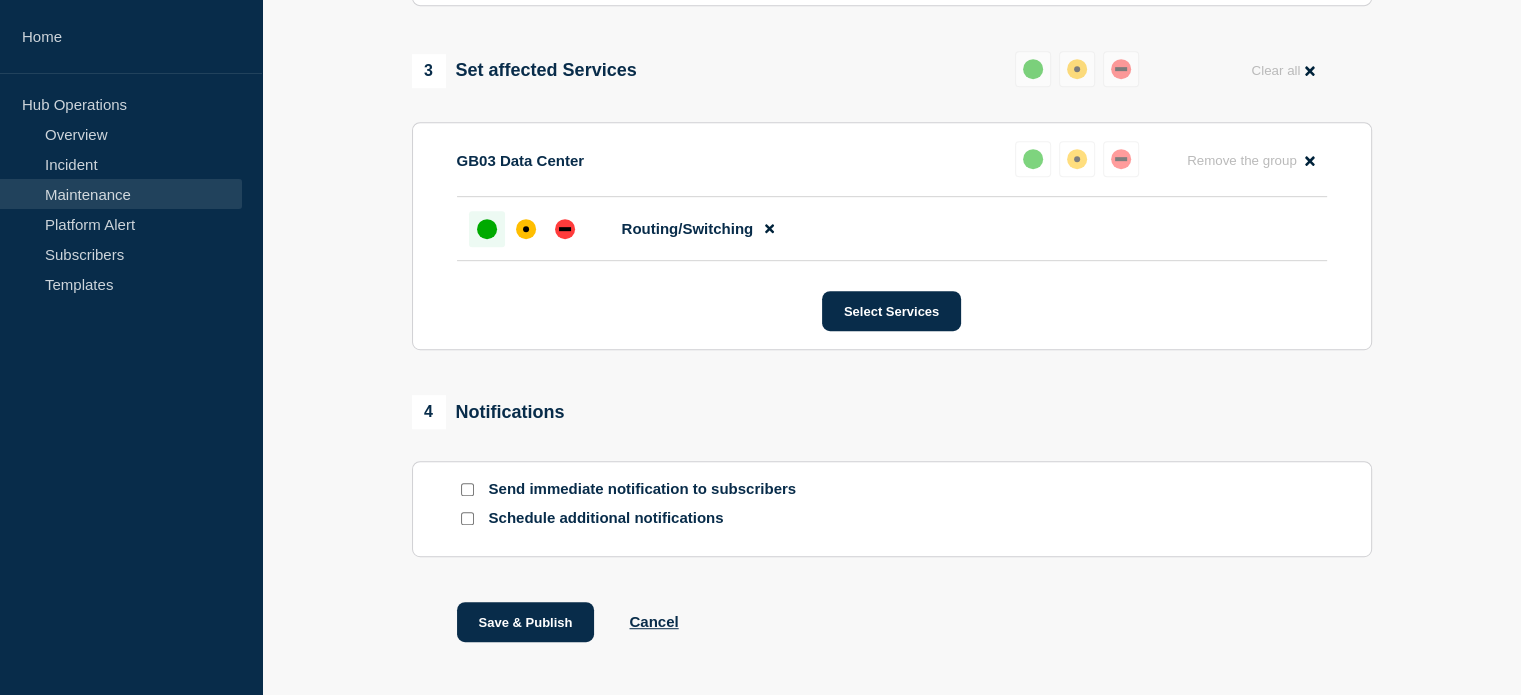 scroll, scrollTop: 1126, scrollLeft: 0, axis: vertical 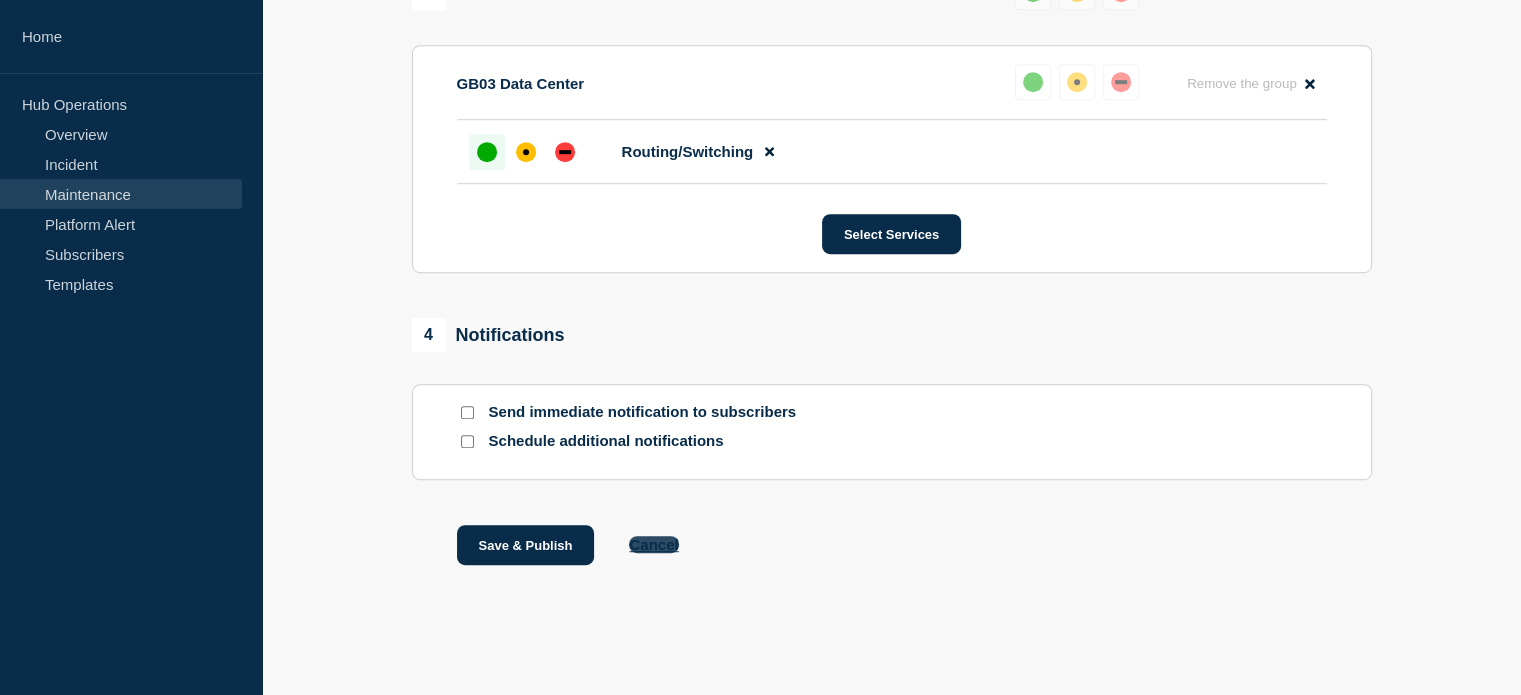 click on "Cancel" at bounding box center (653, 544) 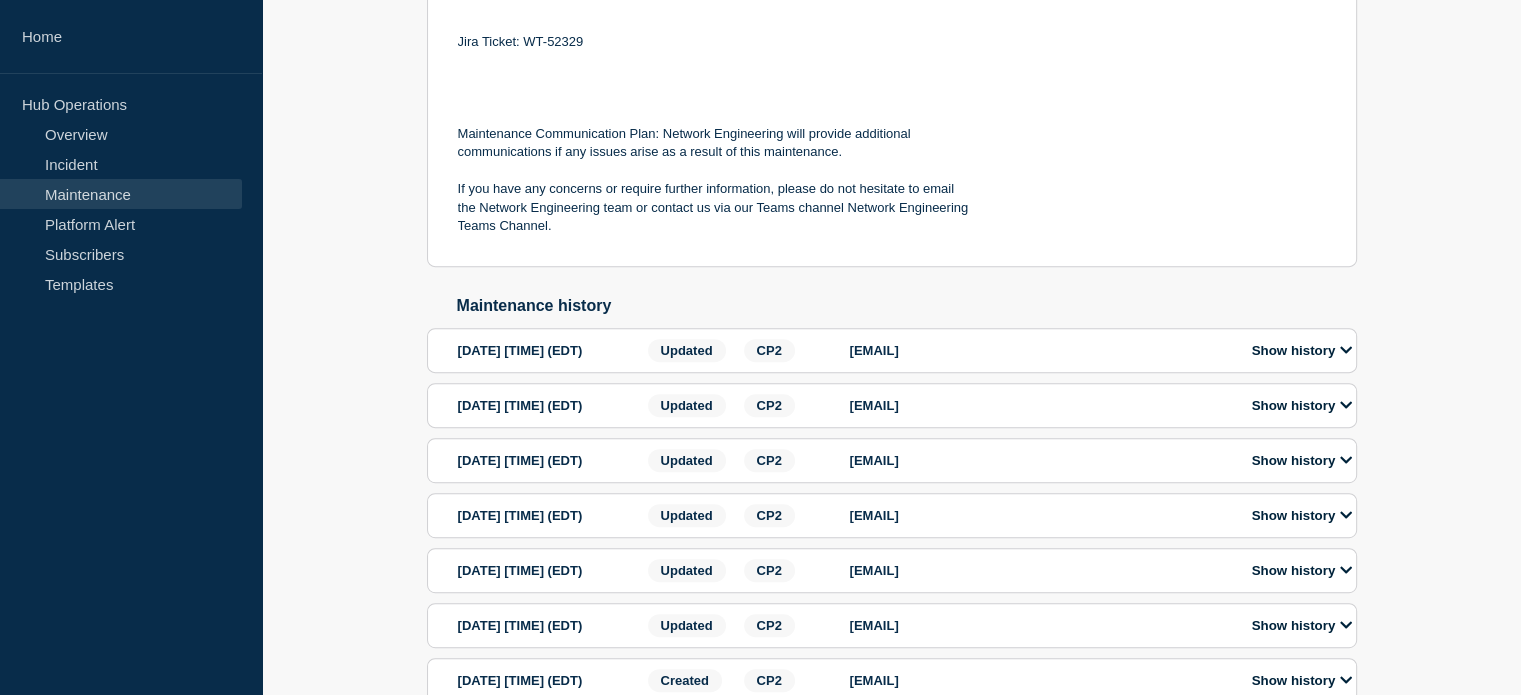 scroll, scrollTop: 1018, scrollLeft: 0, axis: vertical 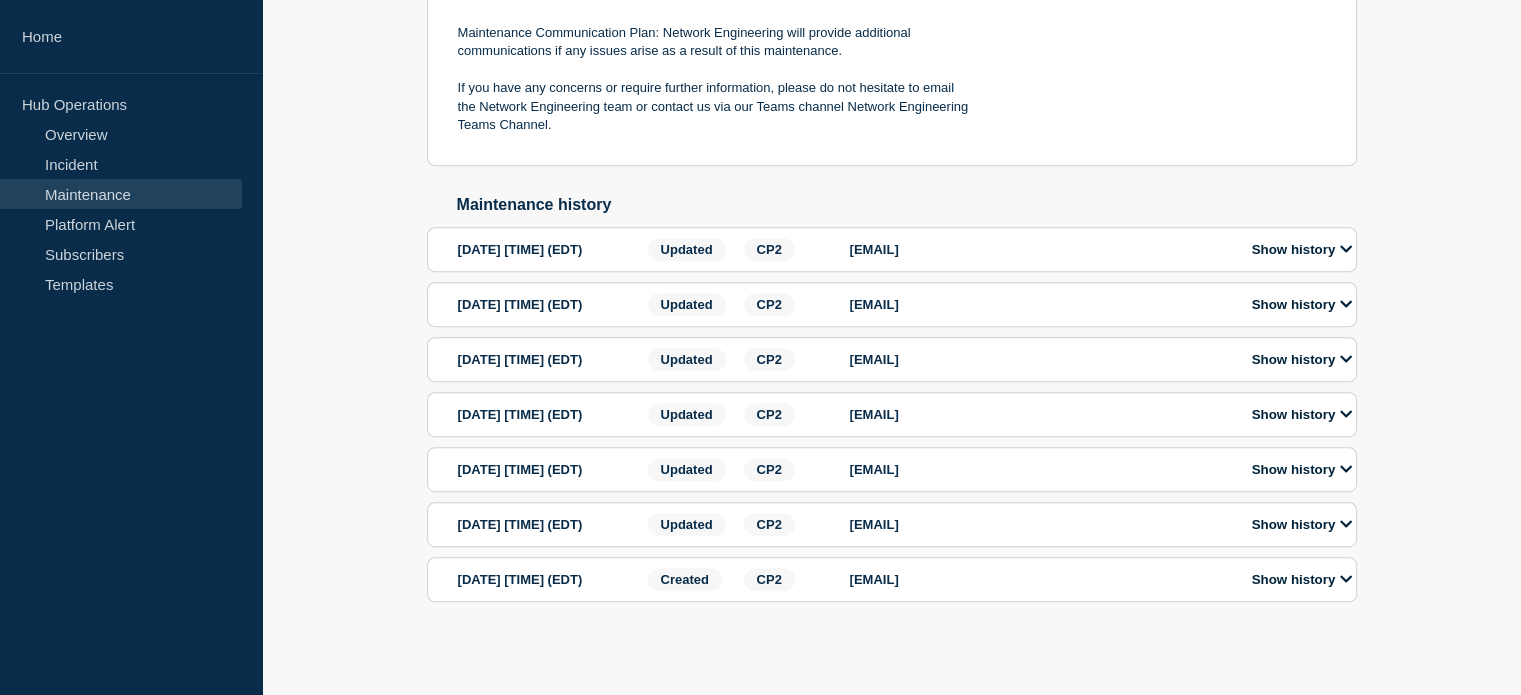 click on "Back Back to Maintenances Closed Complete - Network Maintenance: GB-03 management Switches OS upgrade  From  [DATE] [TIME] (EDT) To  [DATE] [TIME] (EDT) Description of event: Network Engineering will be performing network maintenance in the GB03 Data Center to upgrade the firmware of out of band management switches.  Service Impact: This maintenance event will have no impact on servers or applications within the datacenter. if any unexpected issues arise, we have plans in place for a rollback, should the need arise. Environments impacted: Management traffic only. Below is the device list that will be upgraded through this ticket :  gb-03-pc-c7-mgmt1 gb-03-pc-c7-mgmt2 gb-03-pc-d14-mgmt1 gb-03-pc-d14-mgmt2 Jira Ticket: WT-52329 Maintenance Communication Plan: Network Engineering will provide additional communications if any issues arise as a result of this maintenance. Affected services:  1 View all GB03 Data Center Routing/Switching  Closed maintenance  page 127971  Edit maintenance From : To : 1 Updated" 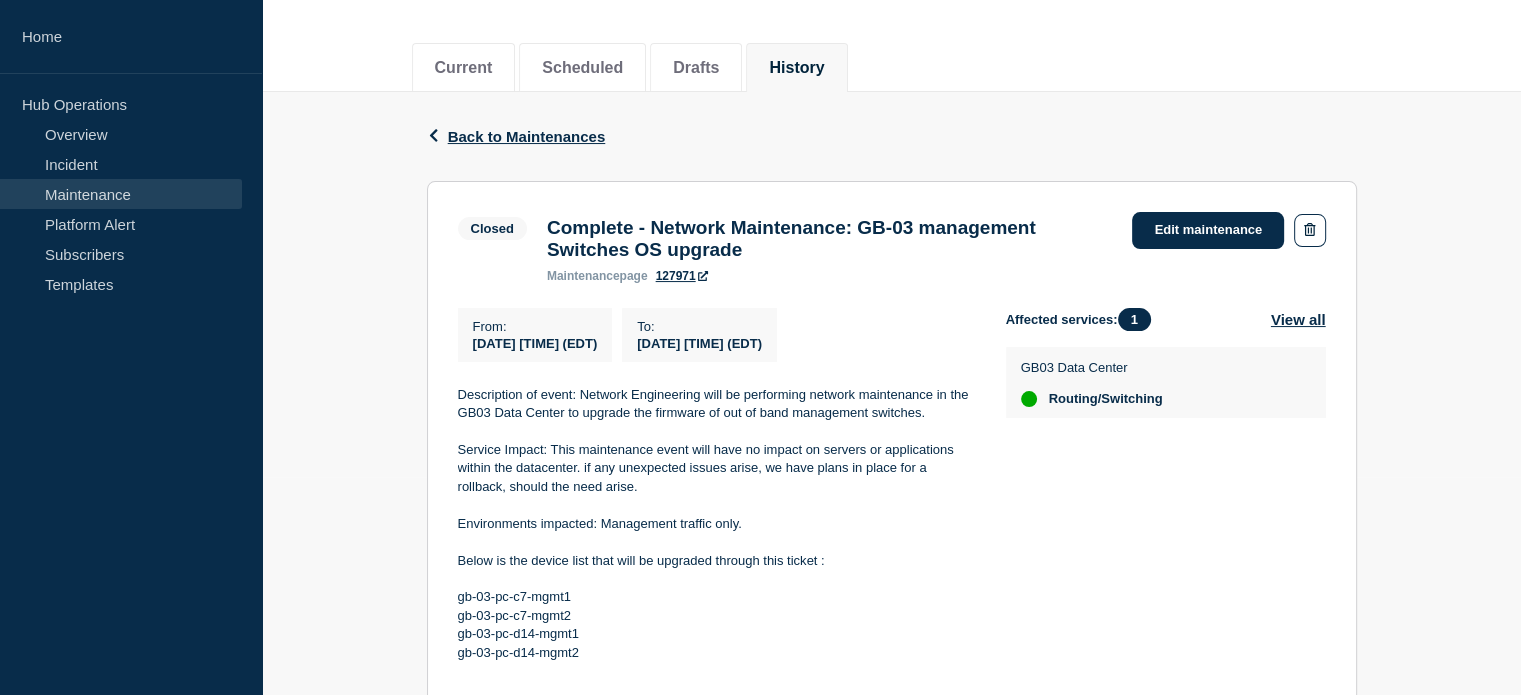 scroll, scrollTop: 0, scrollLeft: 0, axis: both 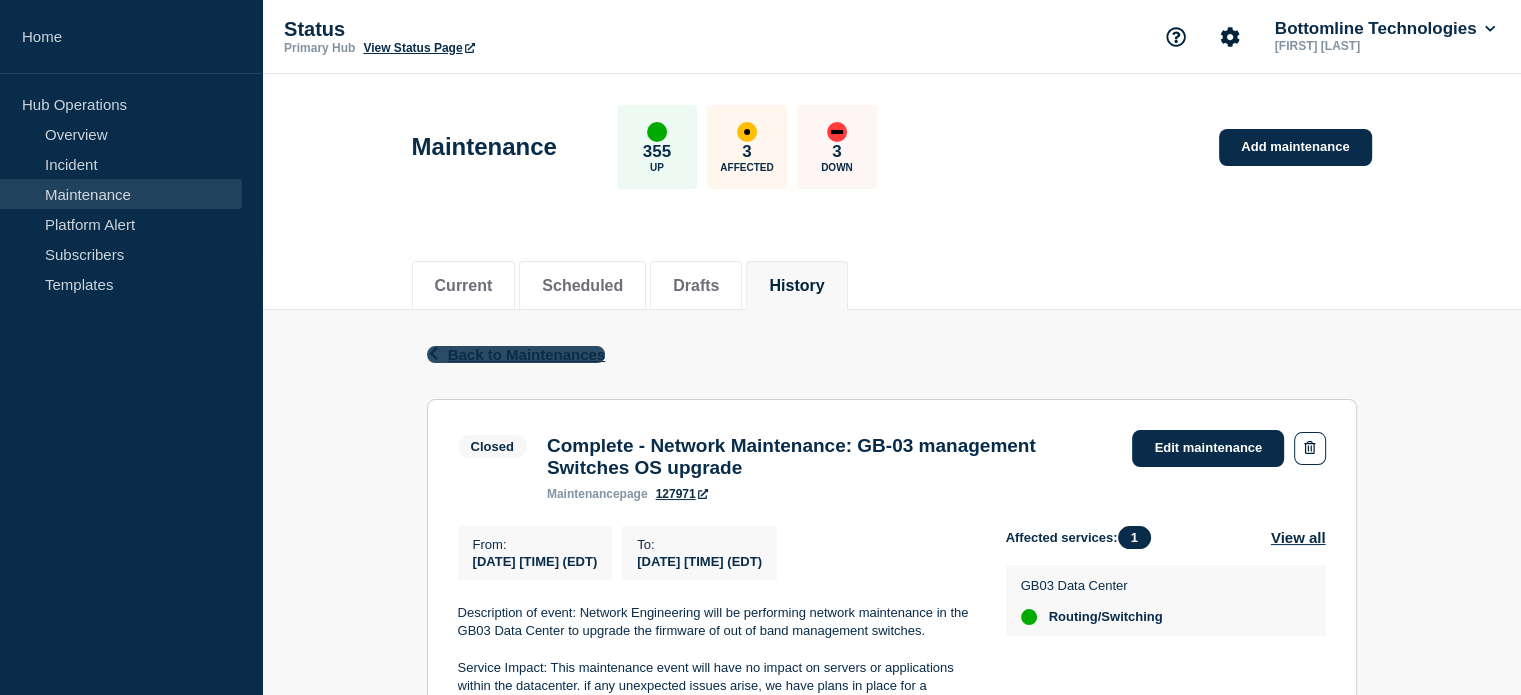 click 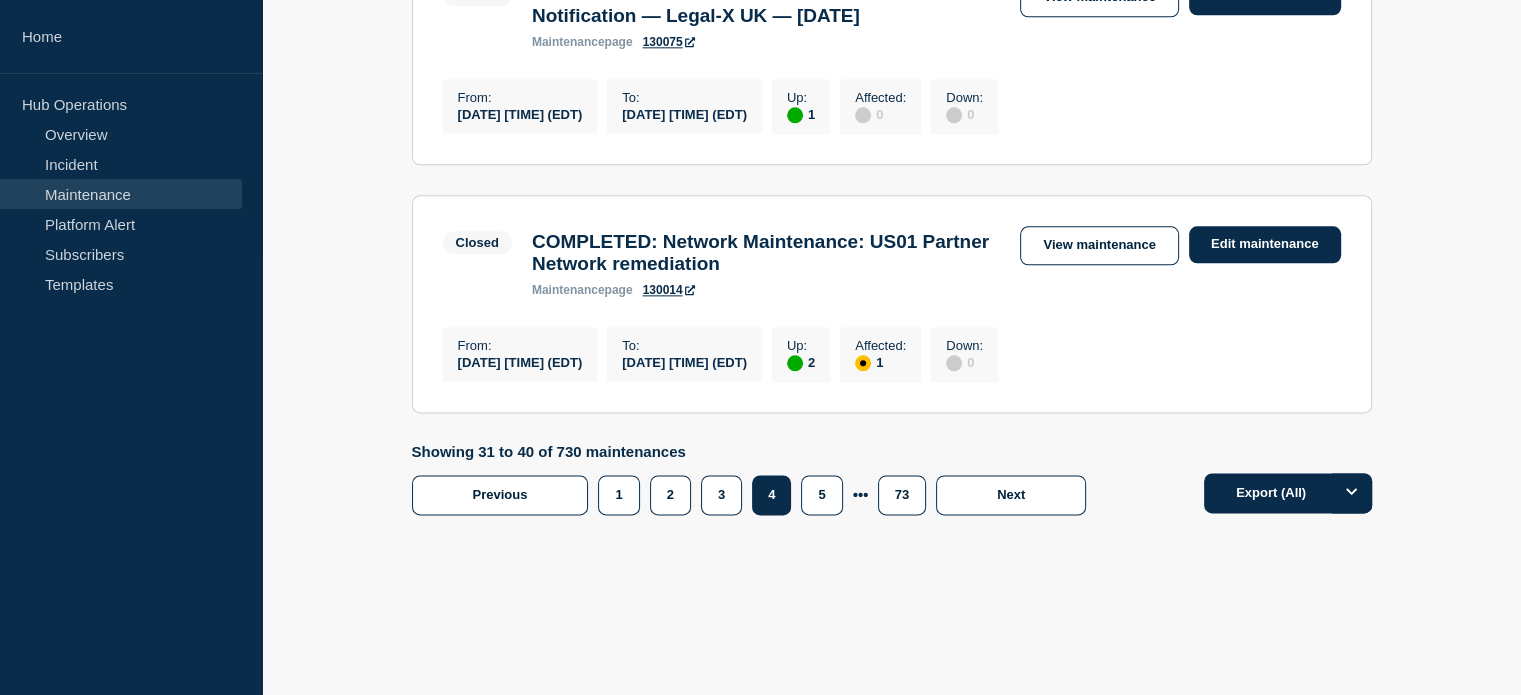 scroll, scrollTop: 2688, scrollLeft: 0, axis: vertical 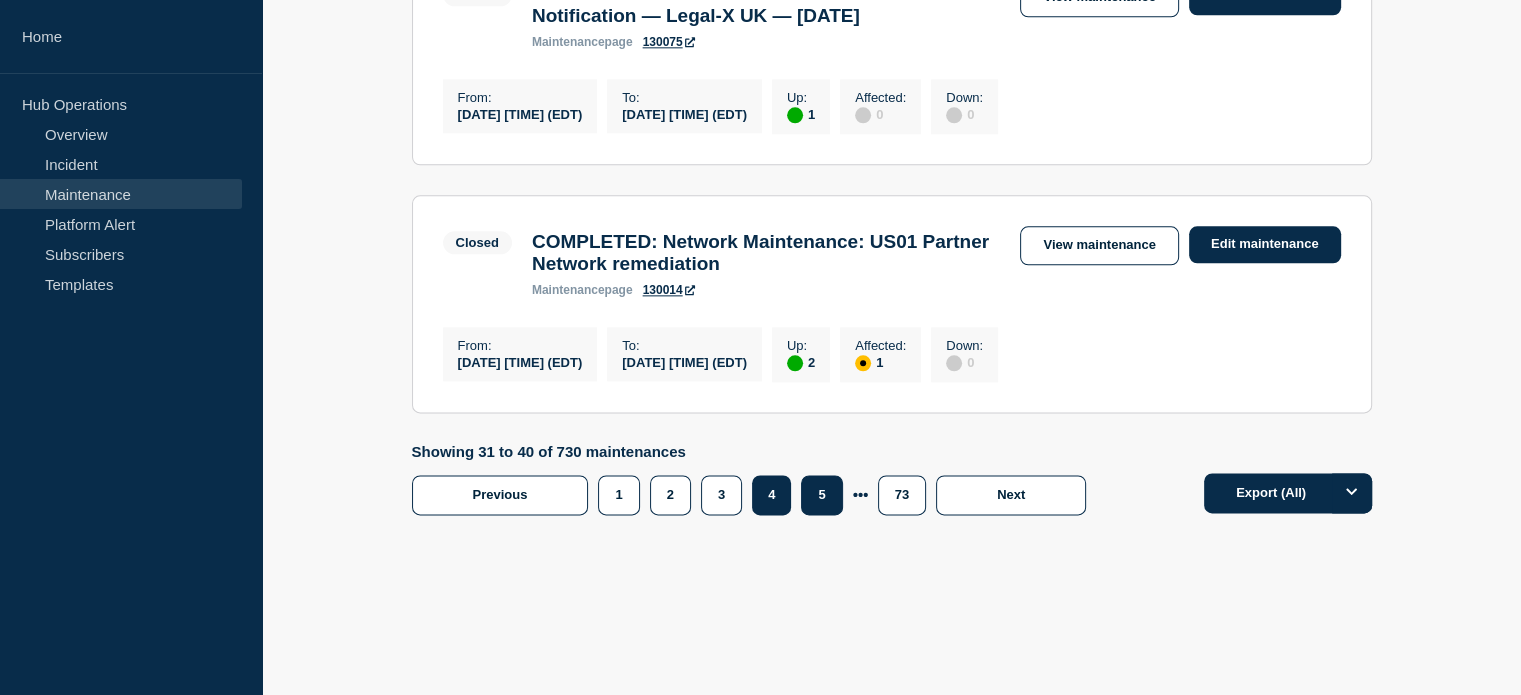 click on "5" at bounding box center [821, 495] 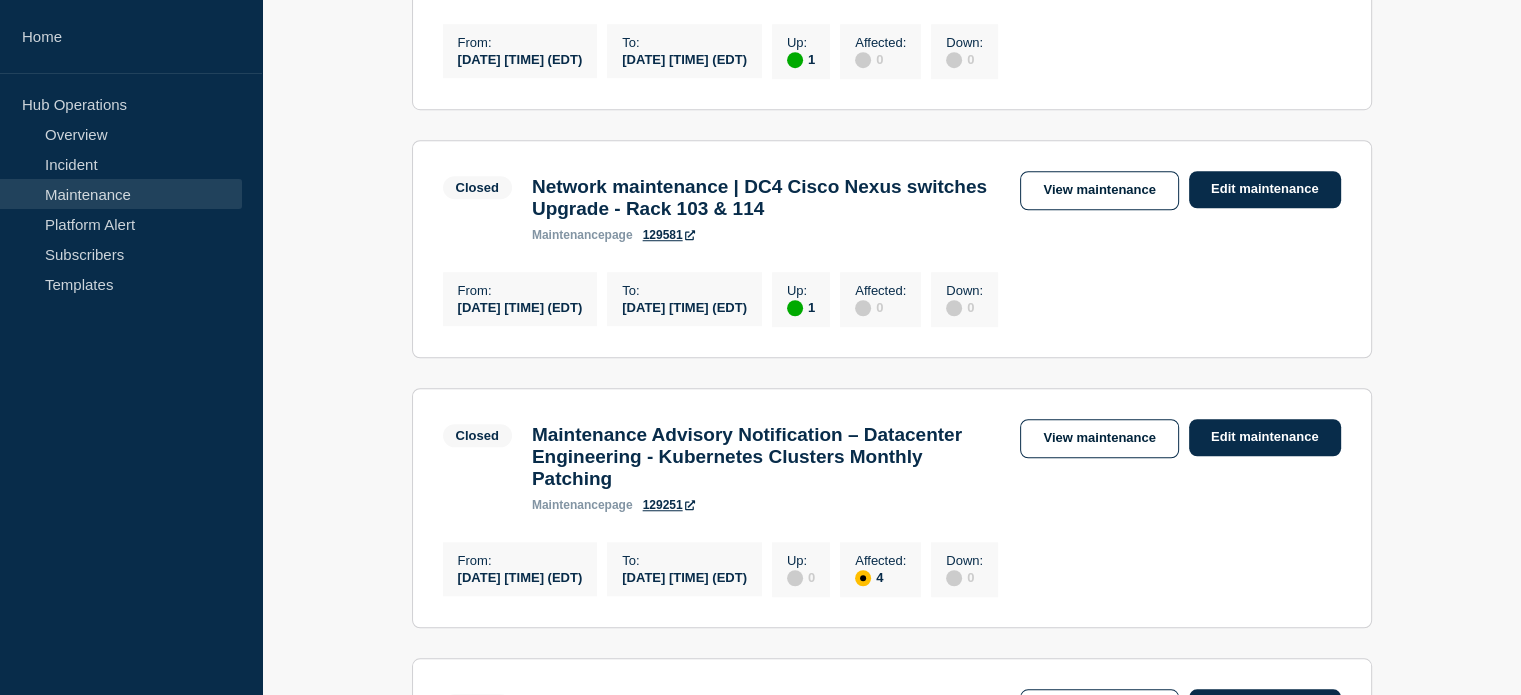 scroll, scrollTop: 1488, scrollLeft: 0, axis: vertical 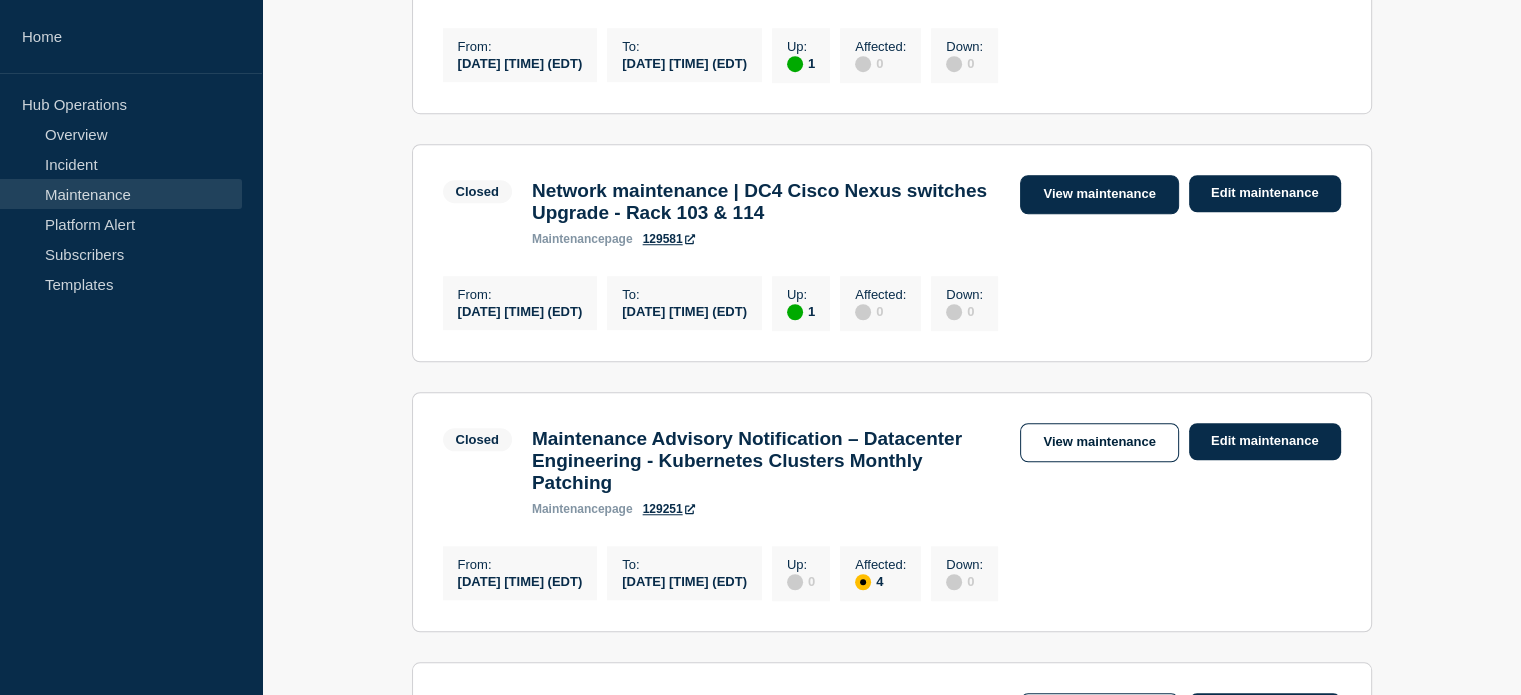 click on "View maintenance" at bounding box center (1099, 194) 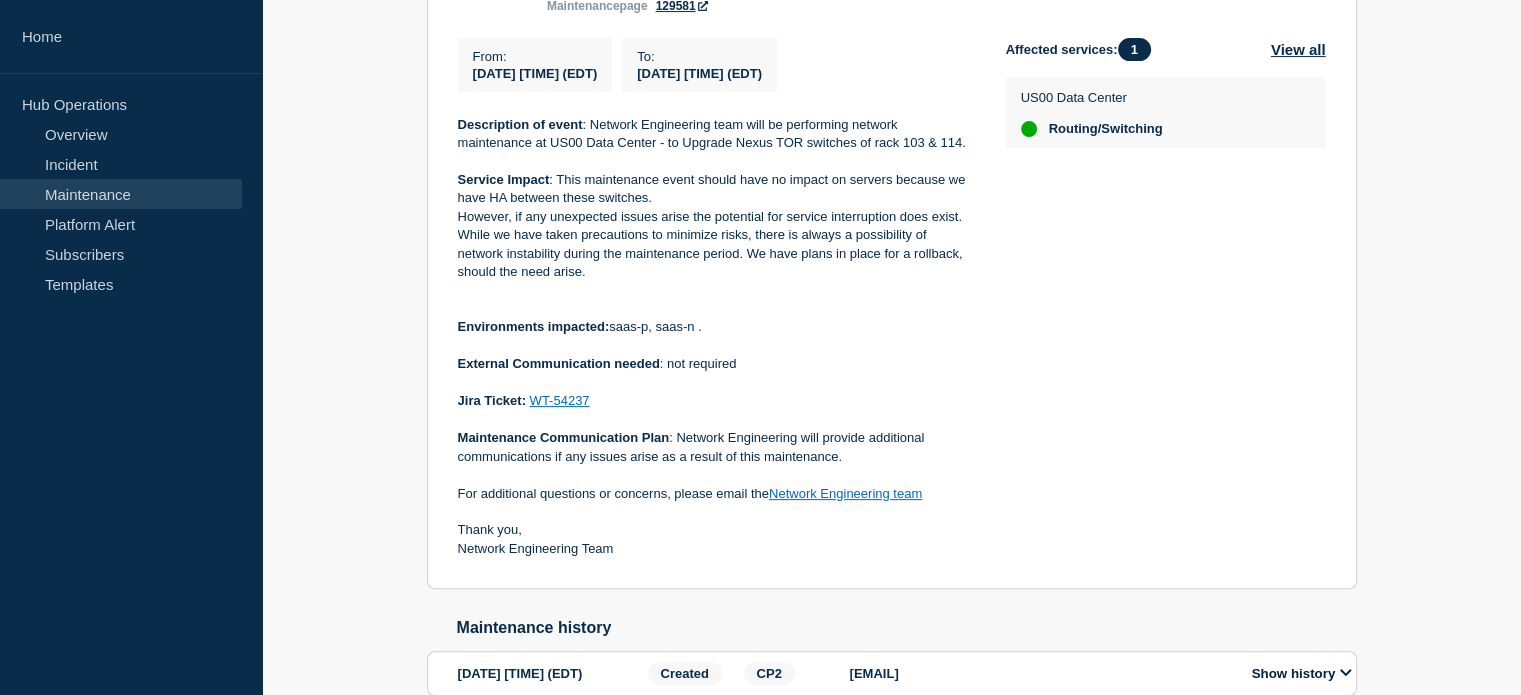 scroll, scrollTop: 500, scrollLeft: 0, axis: vertical 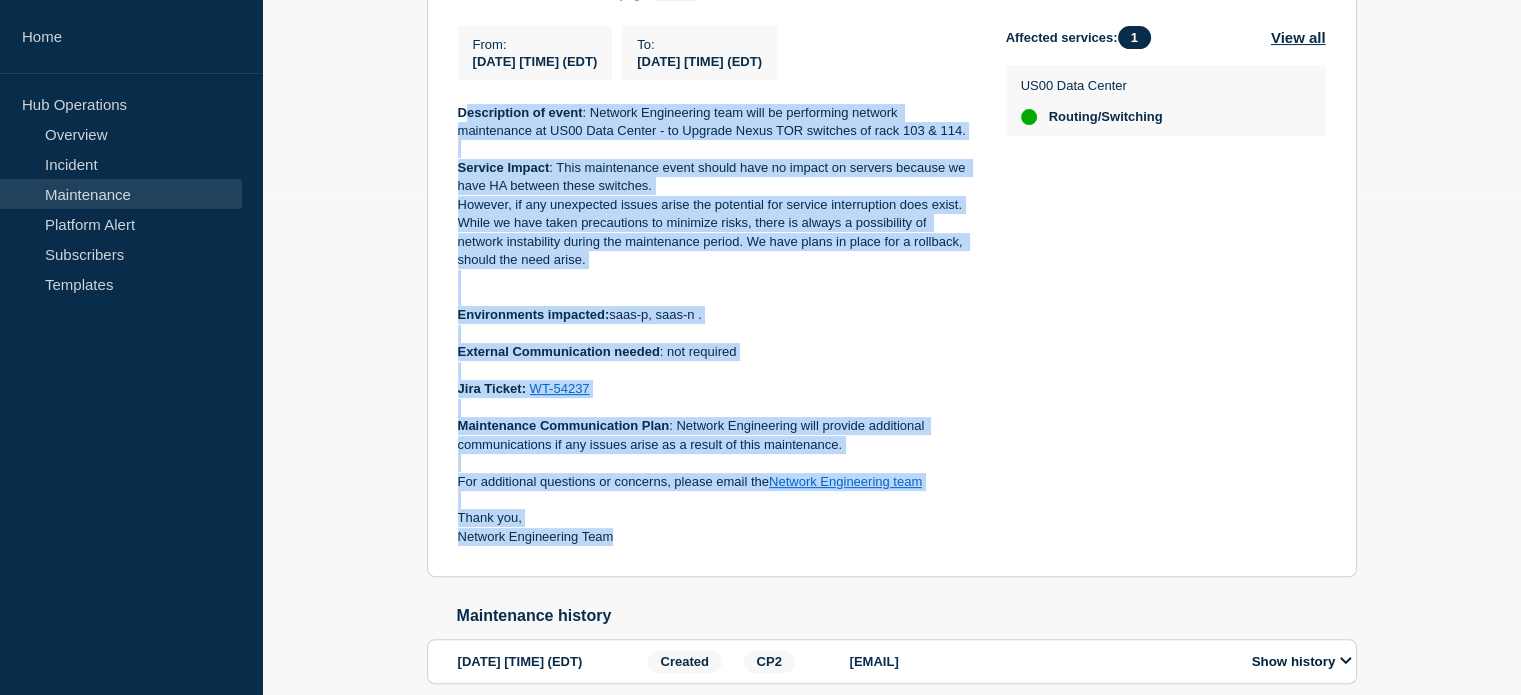 drag, startPoint x: 464, startPoint y: 123, endPoint x: 612, endPoint y: 550, distance: 451.92145 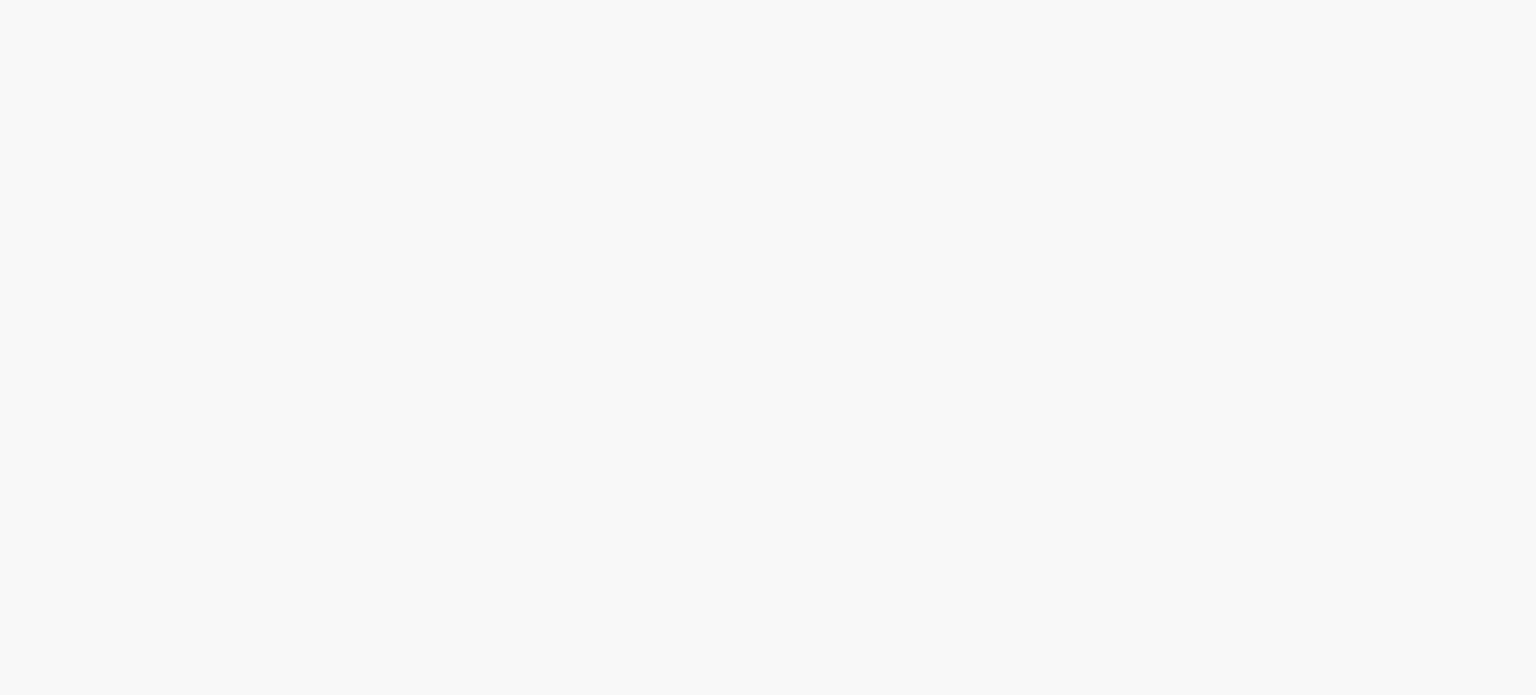 scroll, scrollTop: 0, scrollLeft: 0, axis: both 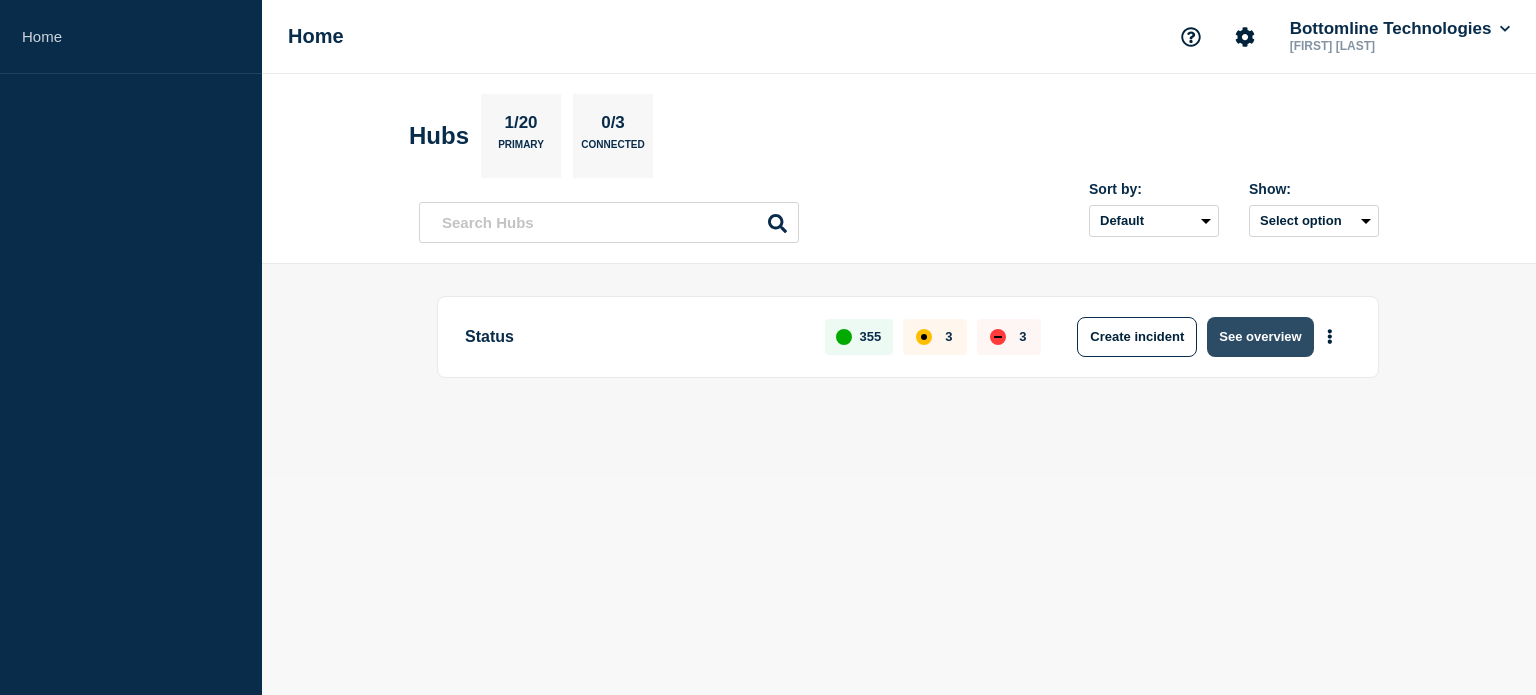 click on "See overview" at bounding box center [1260, 337] 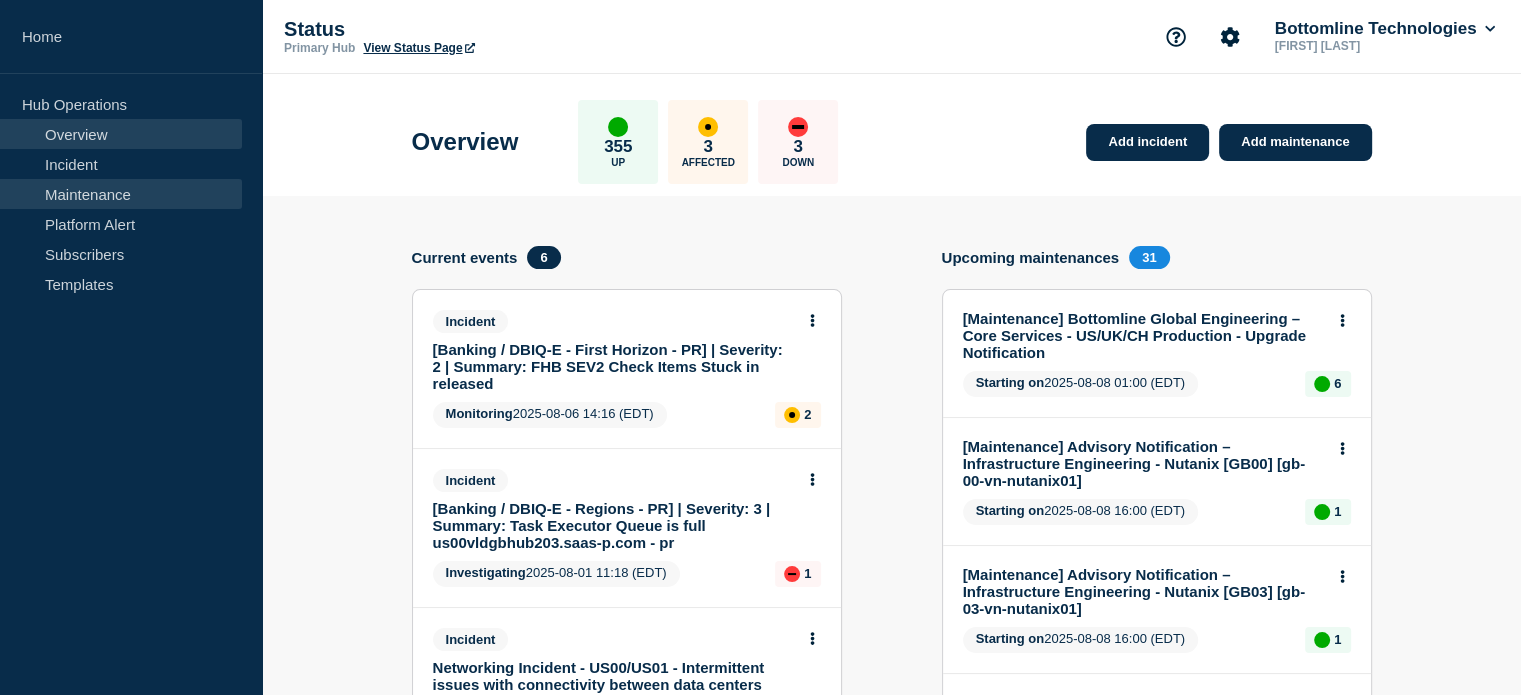 click on "Maintenance" at bounding box center [121, 194] 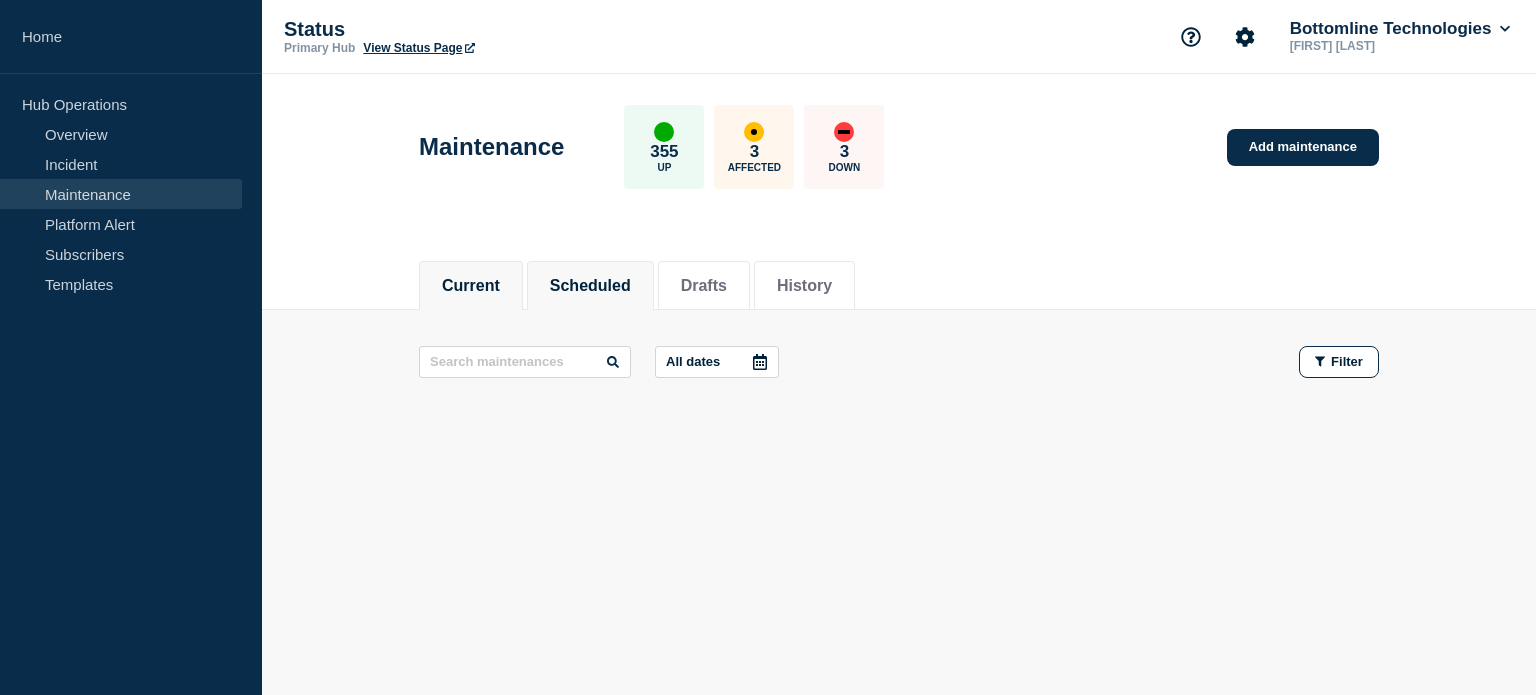 click on "Scheduled" at bounding box center (590, 286) 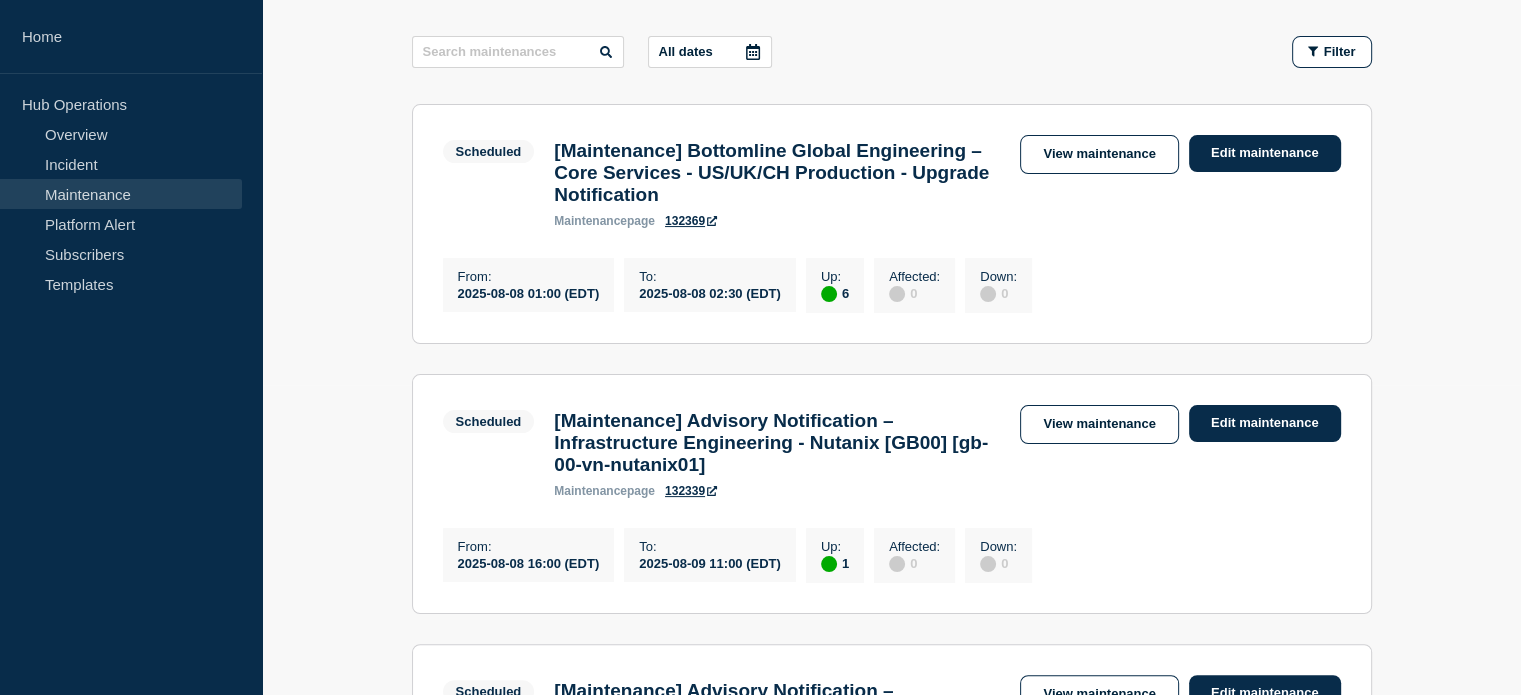 scroll, scrollTop: 0, scrollLeft: 0, axis: both 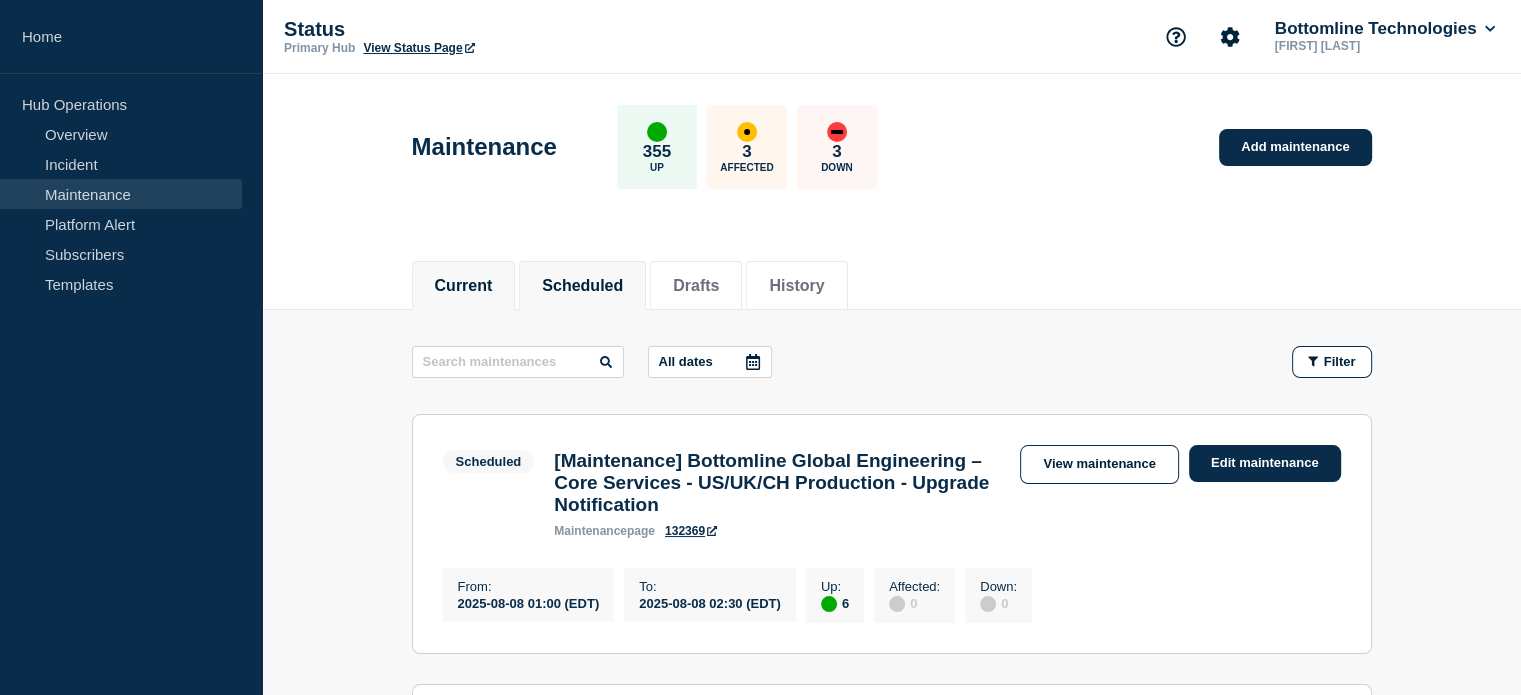 click on "Current" 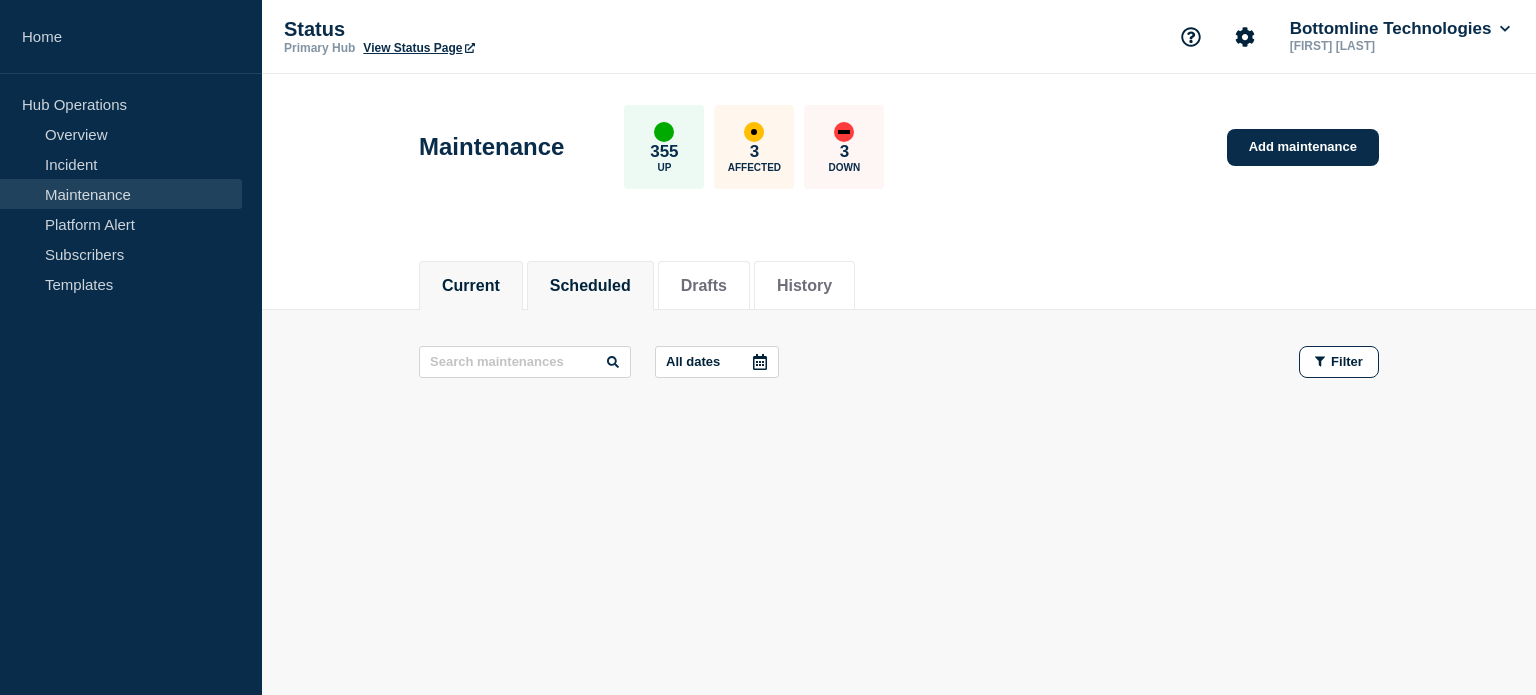 click on "Scheduled" at bounding box center (590, 286) 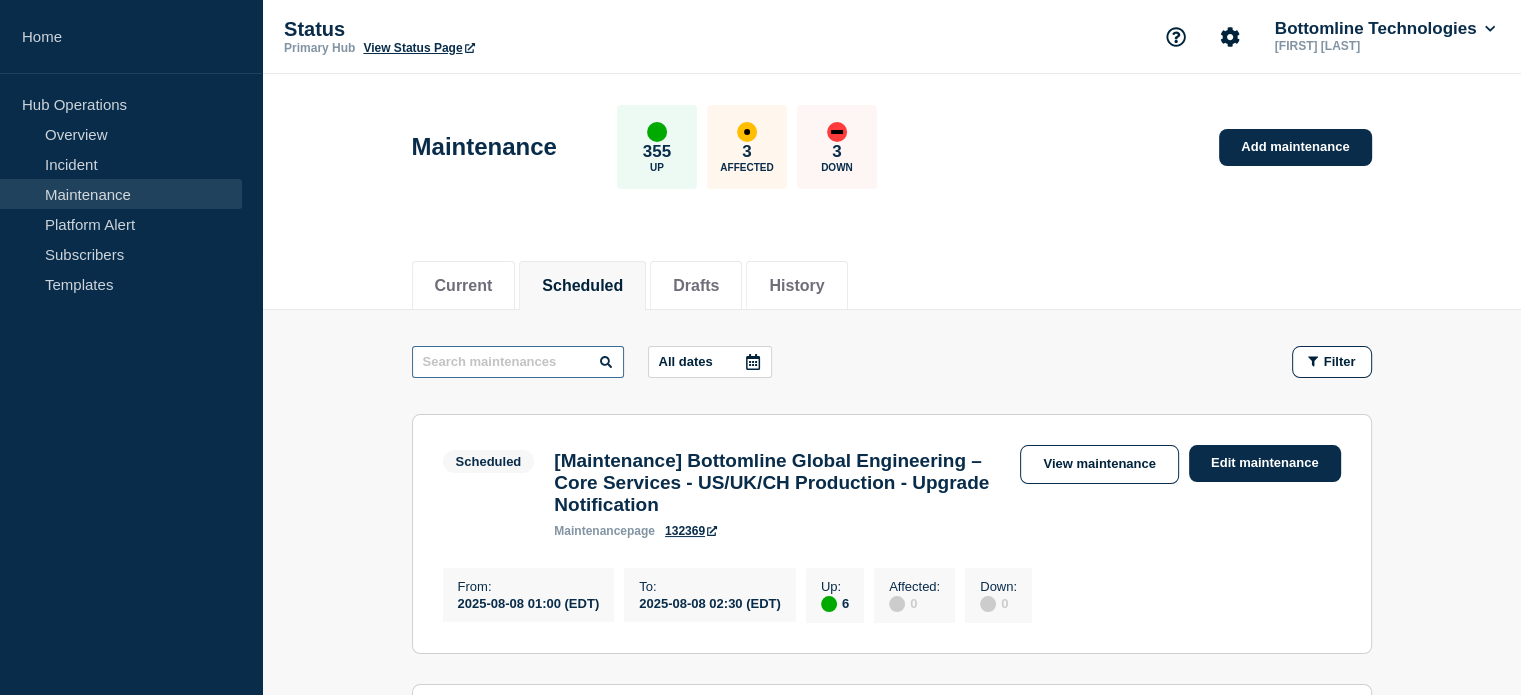 click at bounding box center [518, 362] 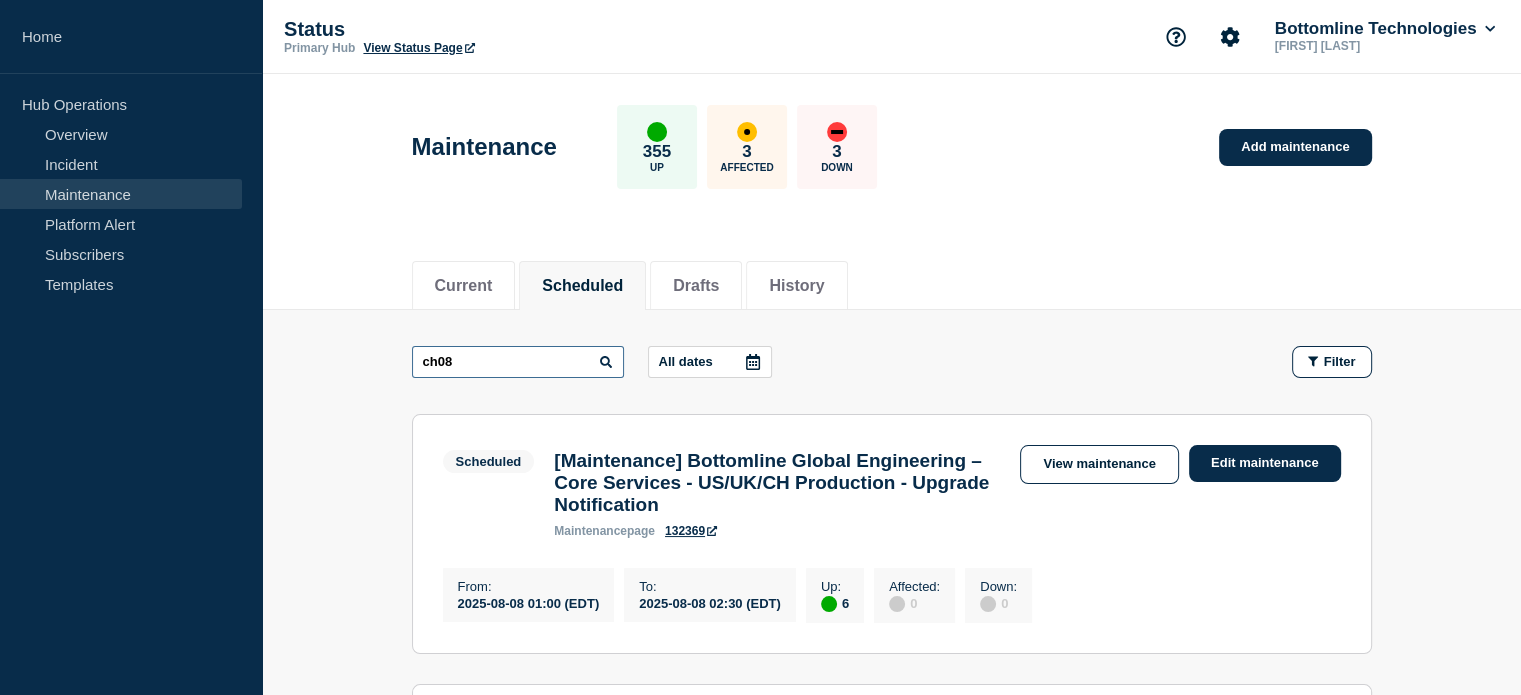 type on "ch08" 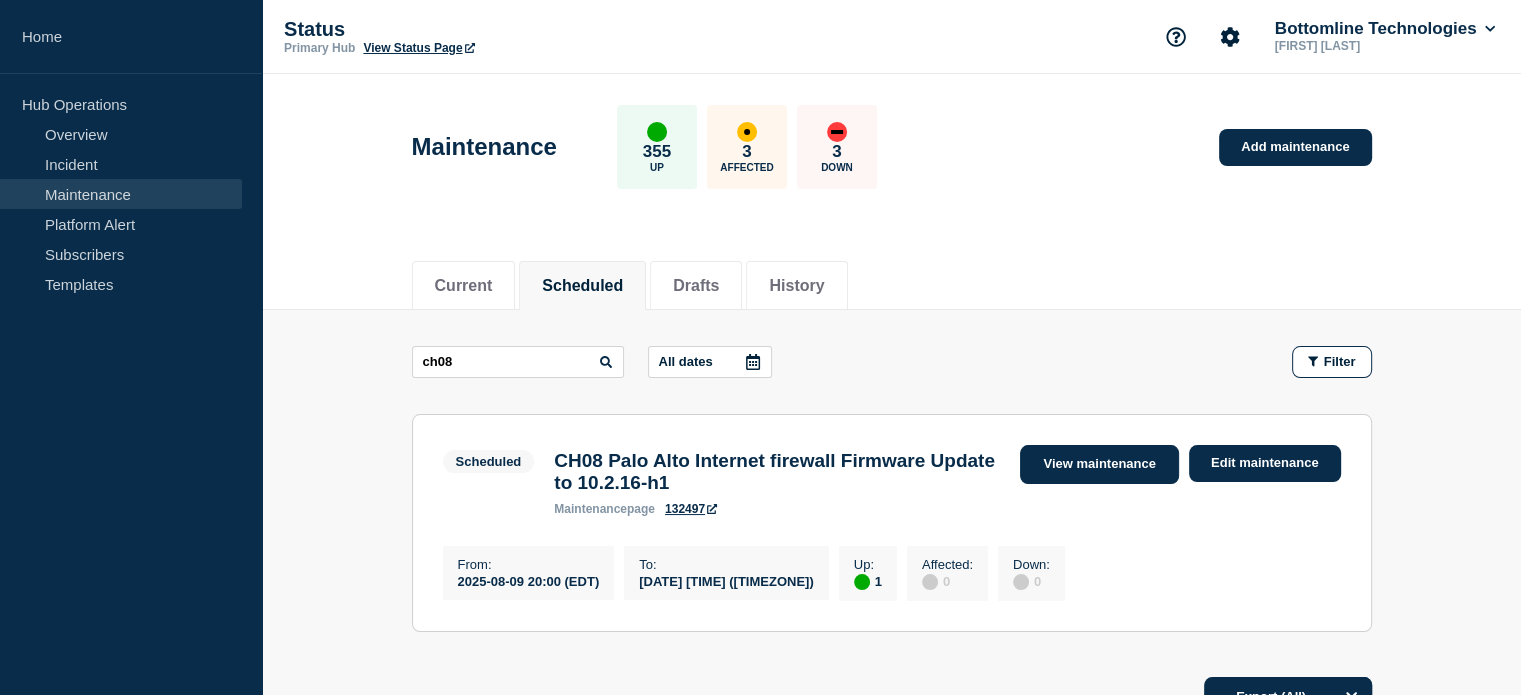 click on "View maintenance" at bounding box center [1099, 464] 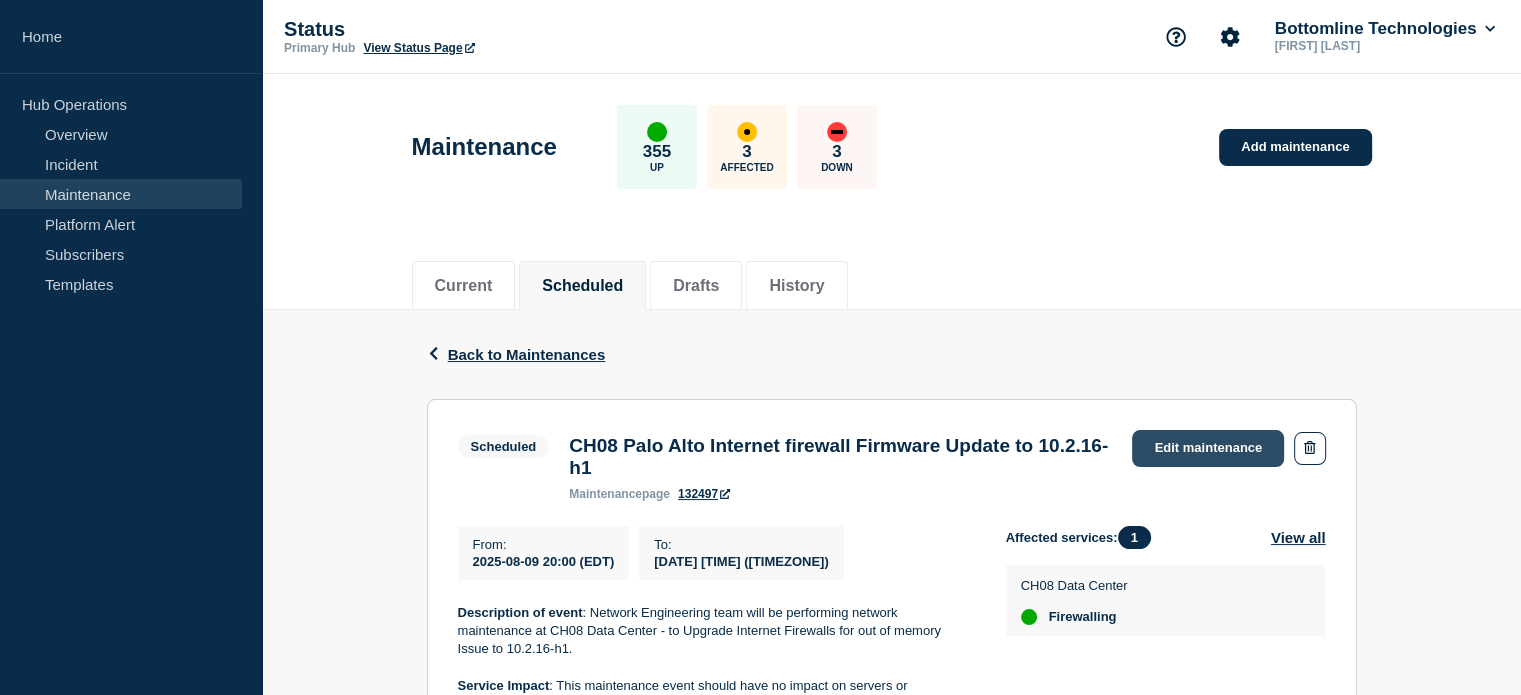 click on "Edit maintenance" 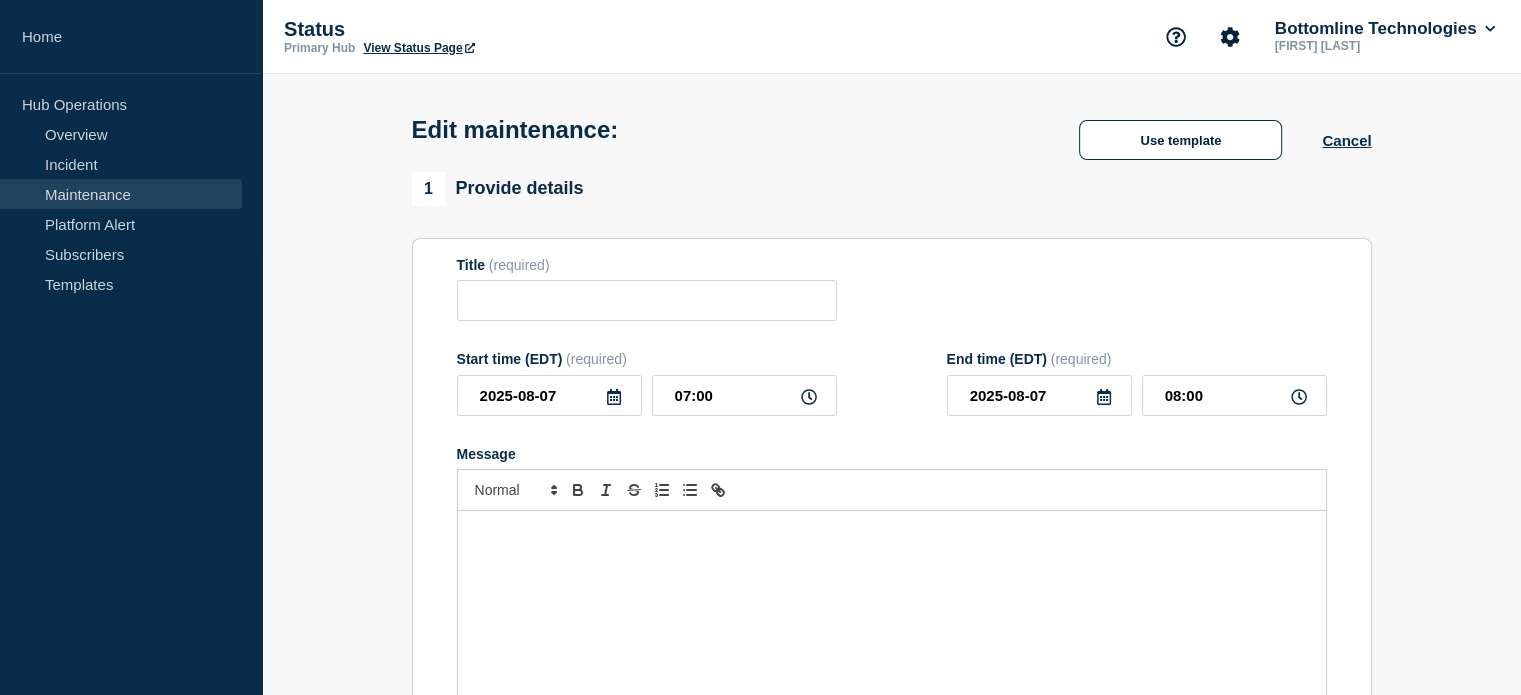 type on "CH08 Palo Alto Internet firewall Firmware Update to 10.2.16-h1" 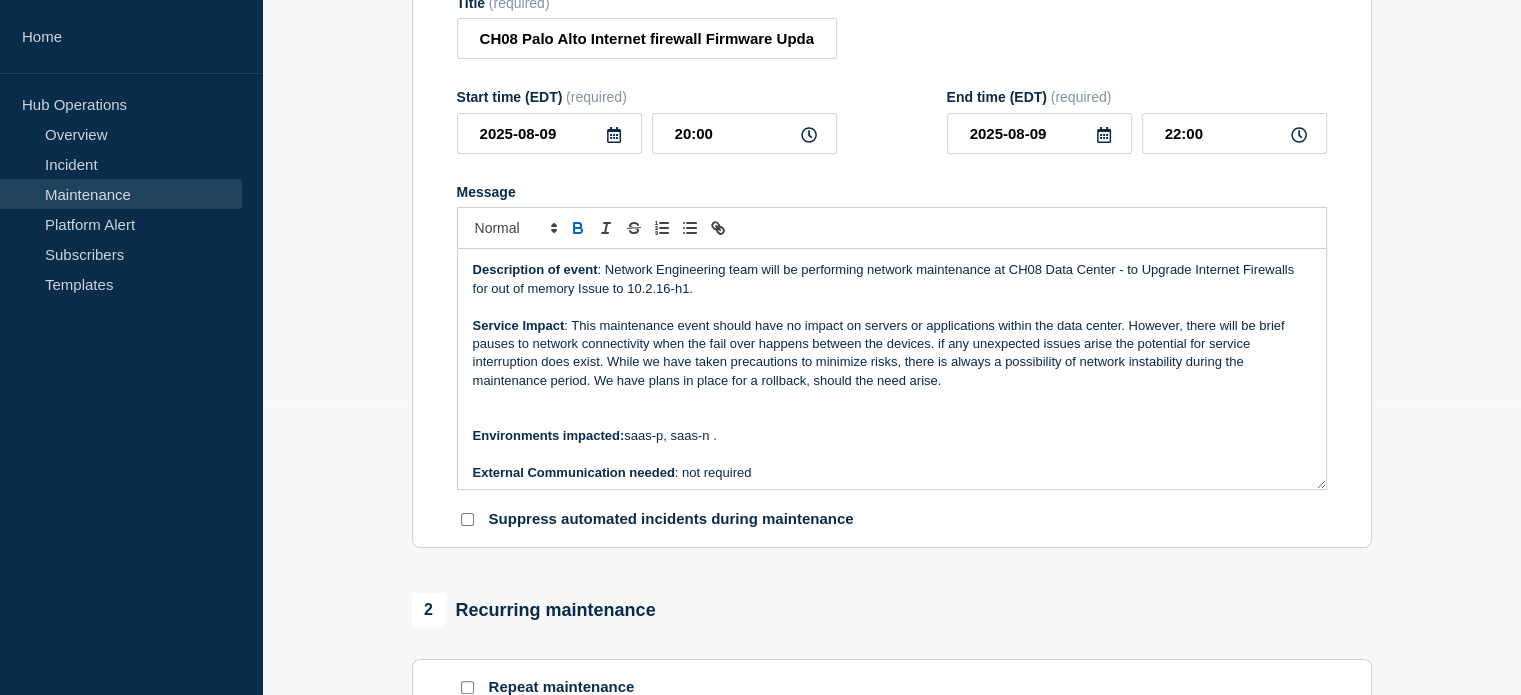 scroll, scrollTop: 300, scrollLeft: 0, axis: vertical 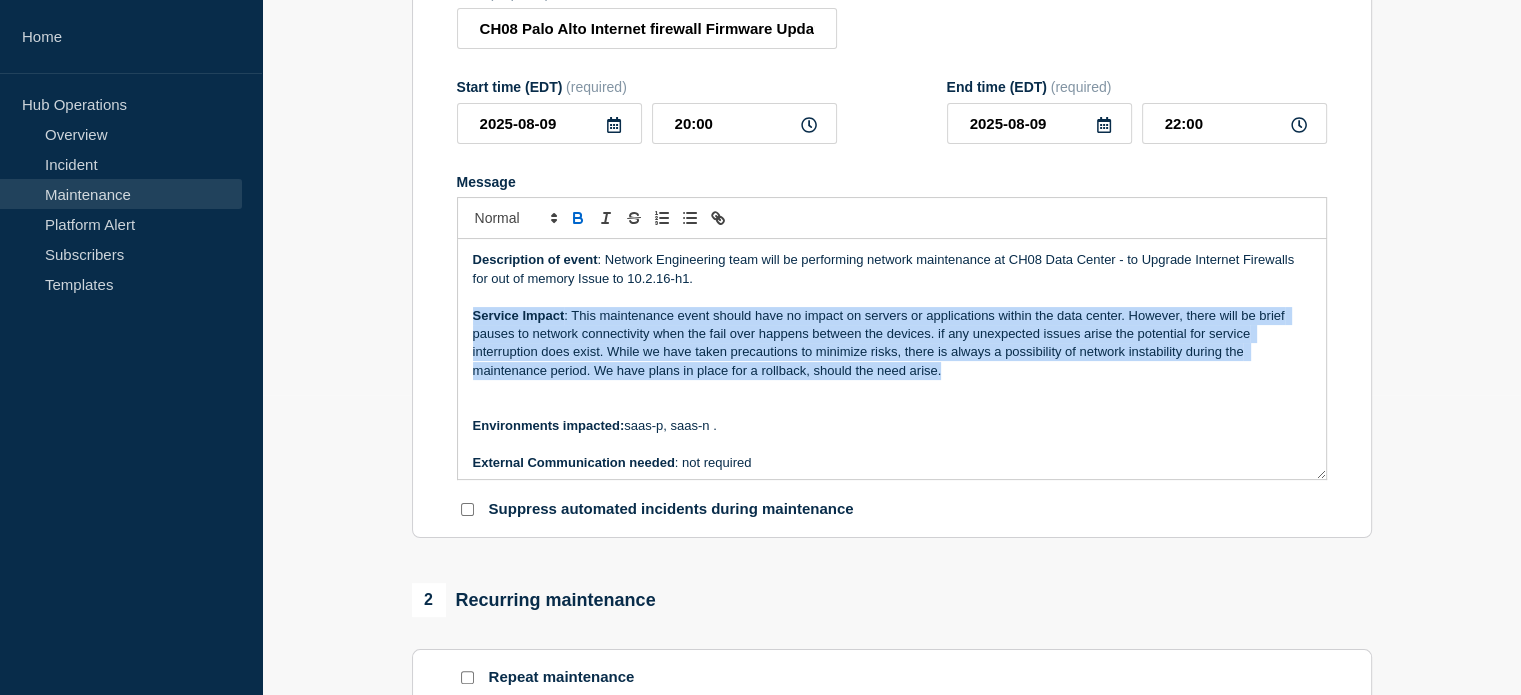 drag, startPoint x: 970, startPoint y: 391, endPoint x: 468, endPoint y: 331, distance: 505.57294 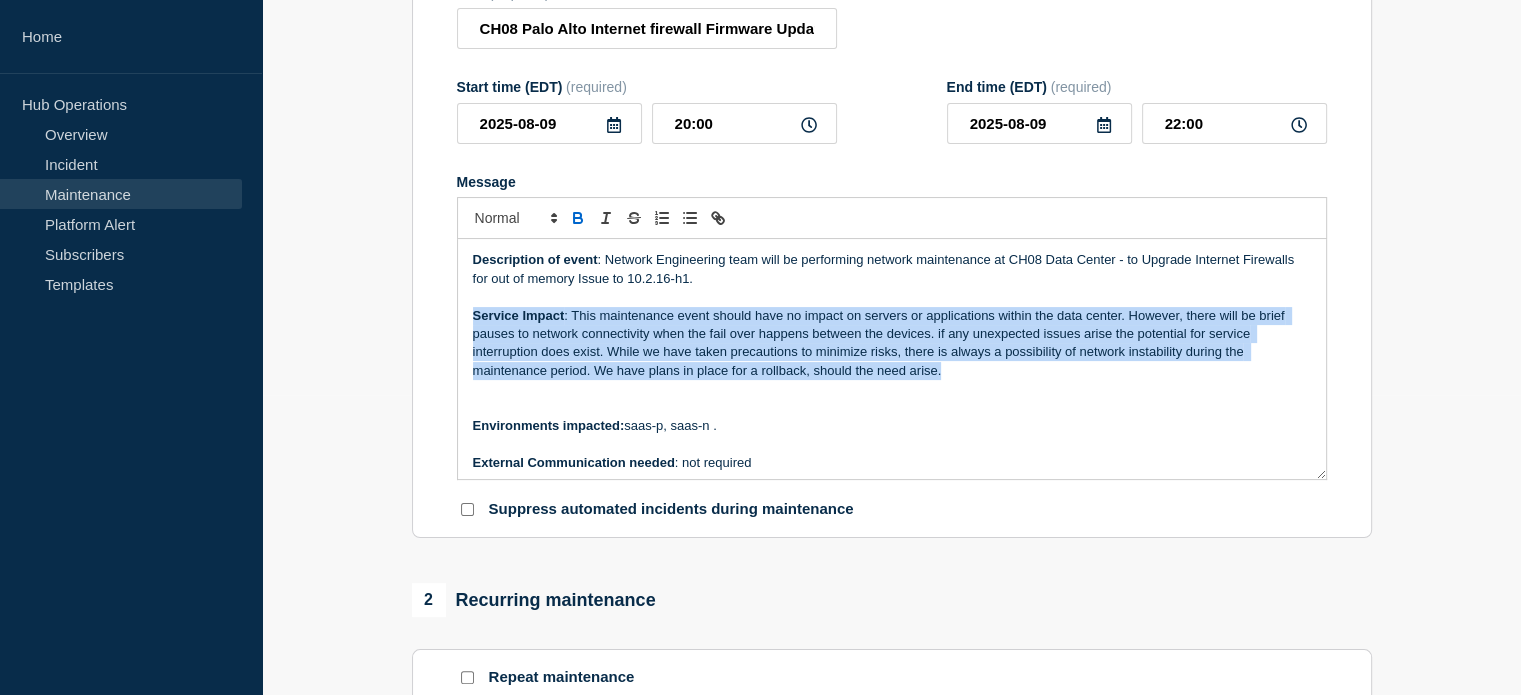 click on "Description of event : Network Engineering team will be performing network maintenance at CH08 Data Center - to Upgrade Internet Firewalls for out of memory Issue to 10.2.16-h1. Service Impact : This maintenance event should have no impact on servers or applications within the data center. However, there will be brief pauses to network connectivity when the fail over happens between the devices. if any unexpected issues arise the potential for service interruption does exist. While we have taken precautions to minimize risks, there is always a possibility of network instability during the maintenance period. We have plans in place for a rollback, should the need arise. Environments impacted:  saas-p, saas-n . External Communication needed : not required Jira Ticket:  WT-57391 Maintenance Communication Plan : Network Engineering will provide additional communications if any issues arise as a result of this maintenance. For additional questions or concerns, please email the  Network Engineering team" at bounding box center [892, 359] 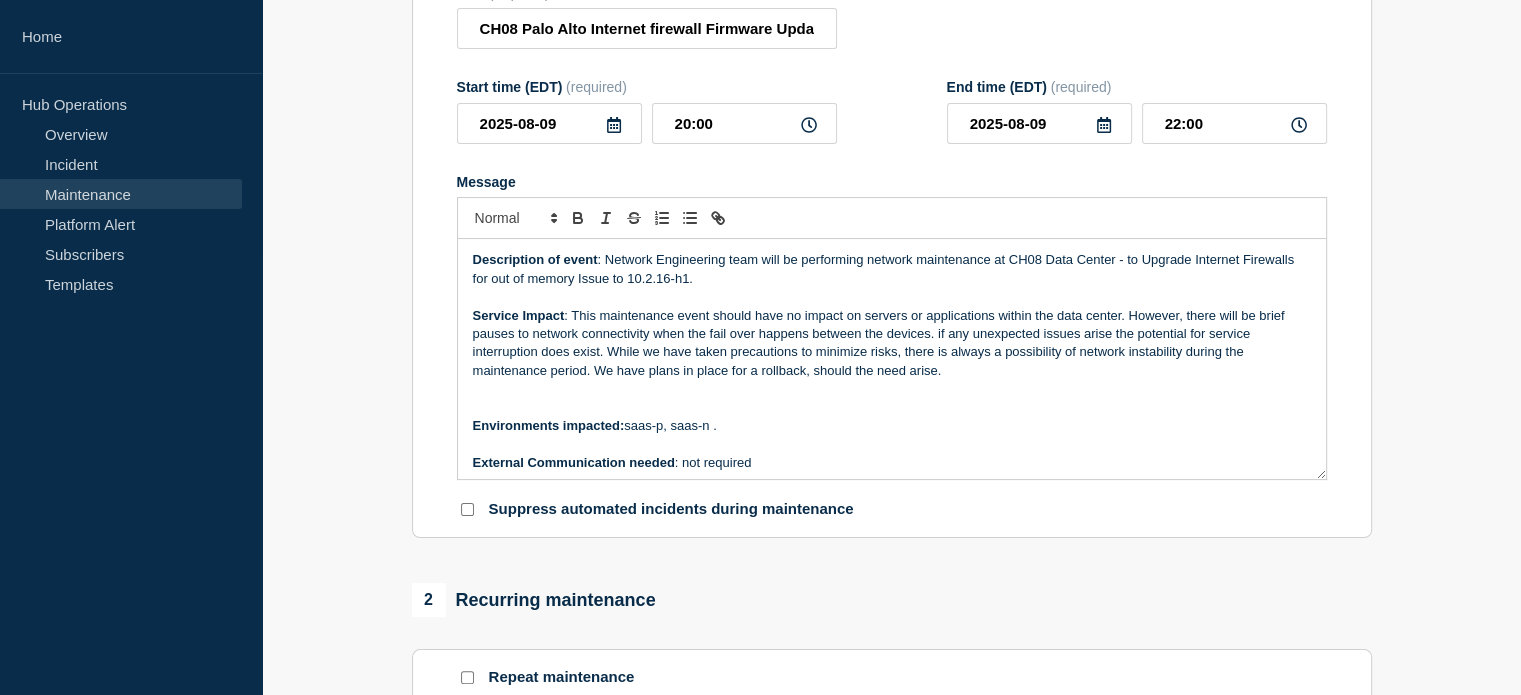 click at bounding box center (892, 389) 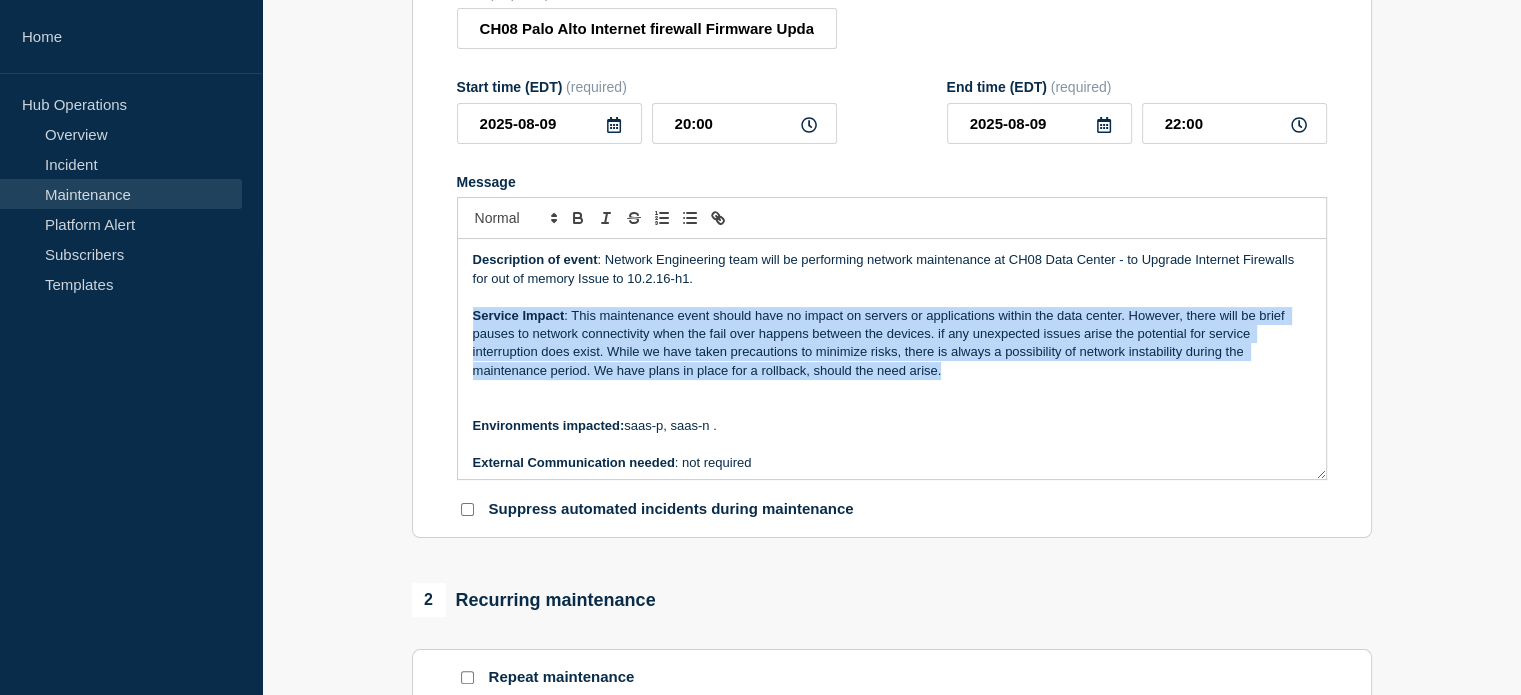 drag, startPoint x: 957, startPoint y: 382, endPoint x: 462, endPoint y: 336, distance: 497.13278 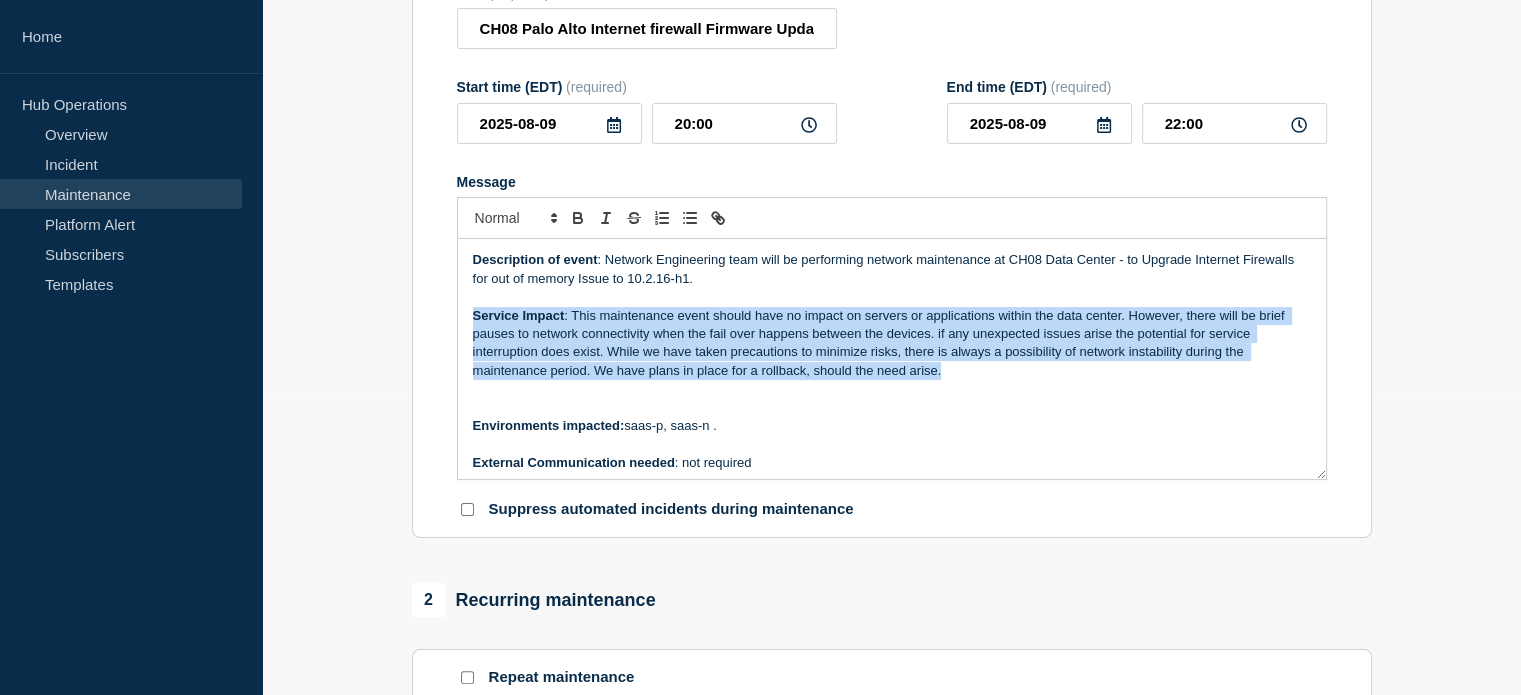 click on "Description of event : Network Engineering team will be performing network maintenance at CH08 Data Center - to Upgrade Internet Firewalls for out of memory Issue to 10.2.16-h1. Service Impact : This maintenance event should have no impact on servers or applications within the data center. However, there will be brief pauses to network connectivity when the fail over happens between the devices. if any unexpected issues arise the potential for service interruption does exist. While we have taken precautions to minimize risks, there is always a possibility of network instability during the maintenance period. We have plans in place for a rollback, should the need arise. Environments impacted:  saas-p, saas-n . External Communication needed : not required Jira Ticket:  WT-57391 Maintenance Communication Plan : Network Engineering will provide additional communications if any issues arise as a result of this maintenance. For additional questions or concerns, please email the  Network Engineering team" at bounding box center (892, 359) 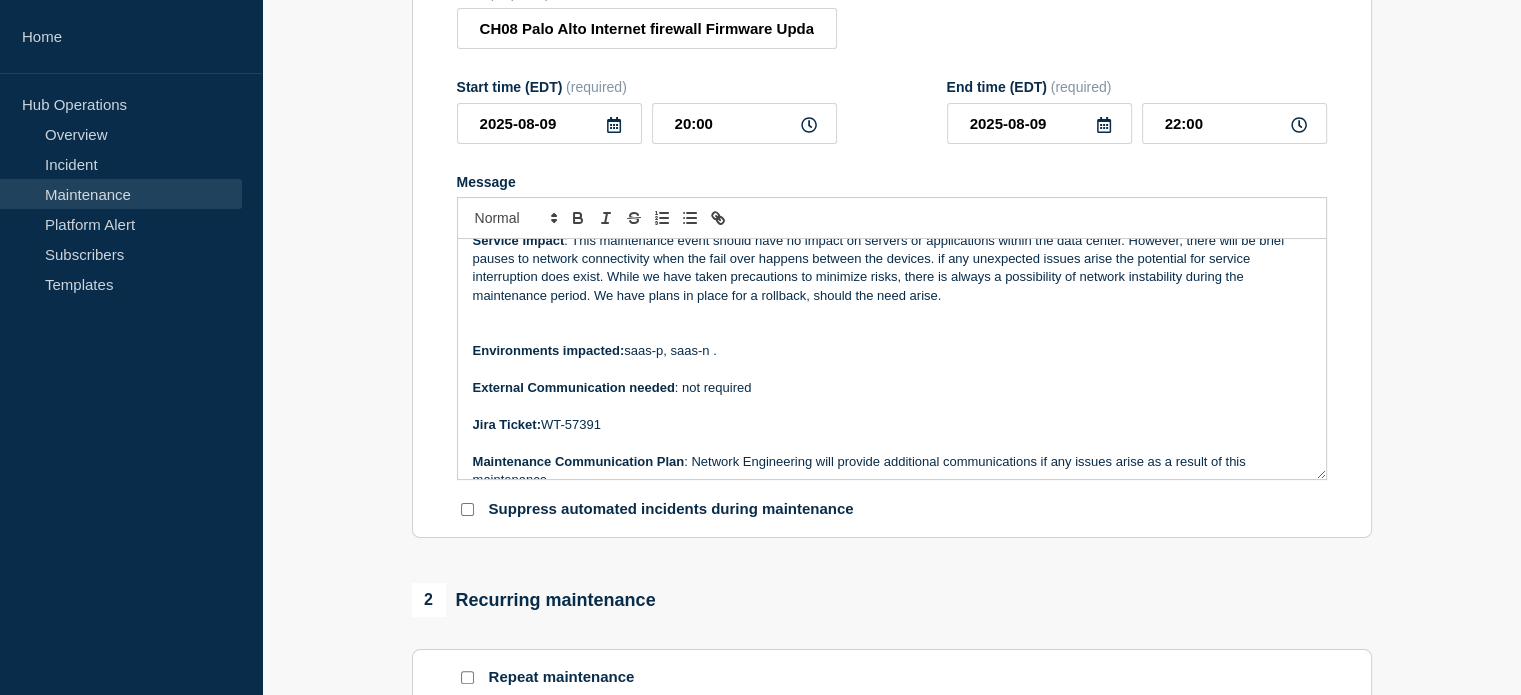 scroll, scrollTop: 189, scrollLeft: 0, axis: vertical 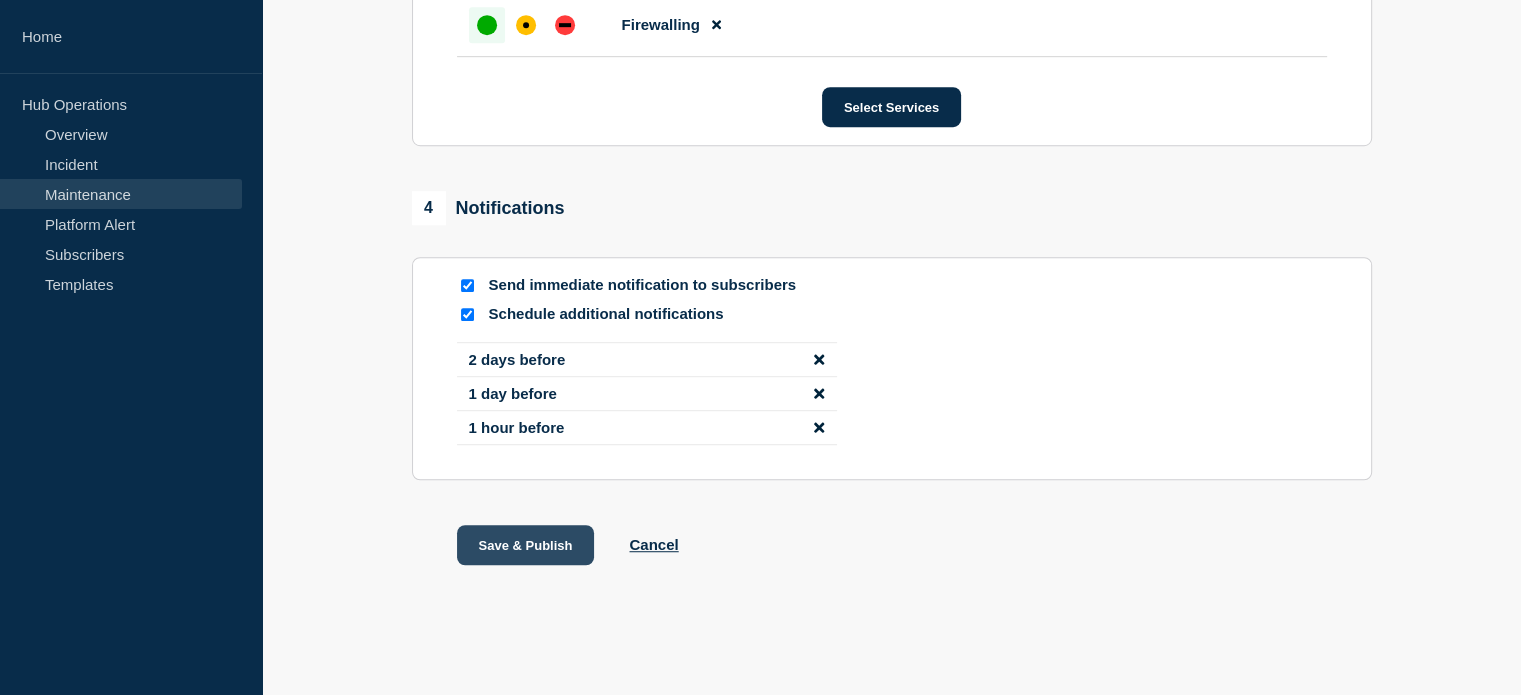 click on "Save & Publish" at bounding box center [526, 545] 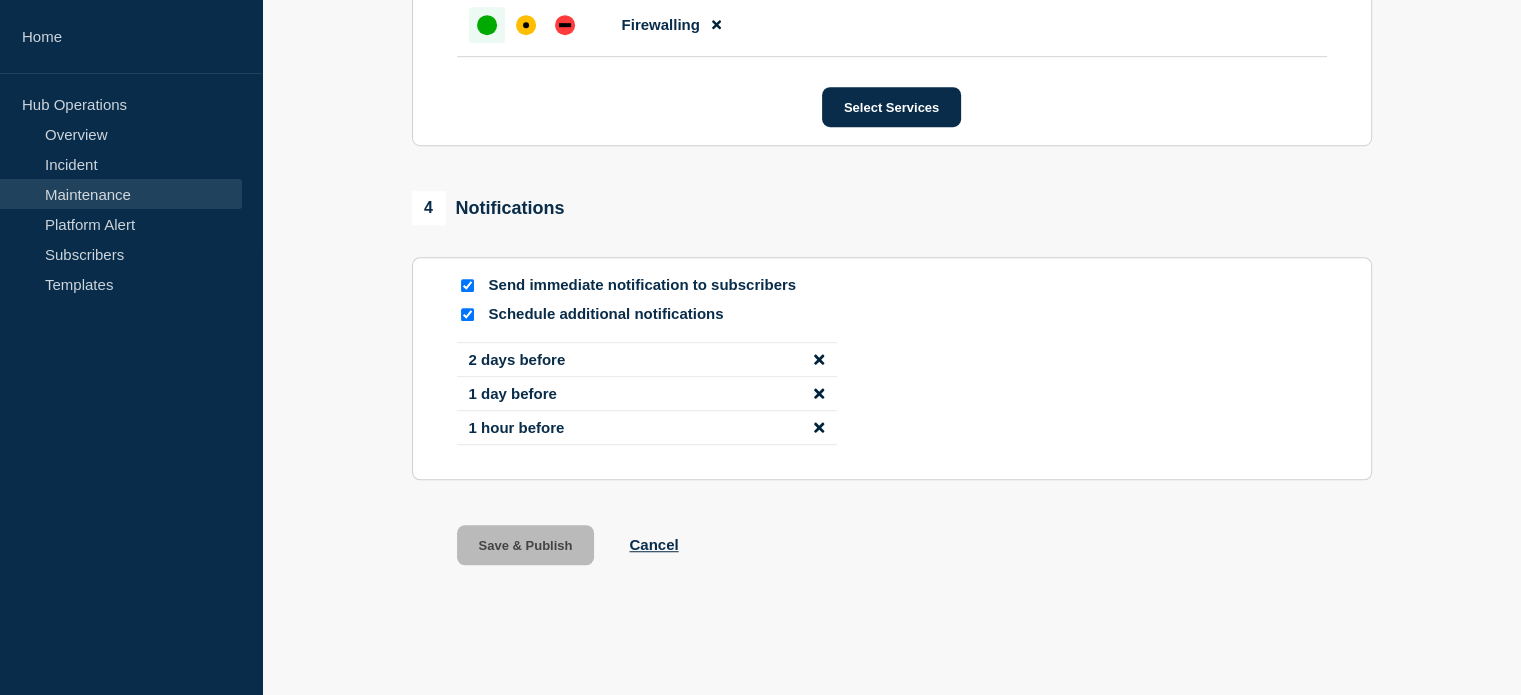 scroll, scrollTop: 0, scrollLeft: 0, axis: both 